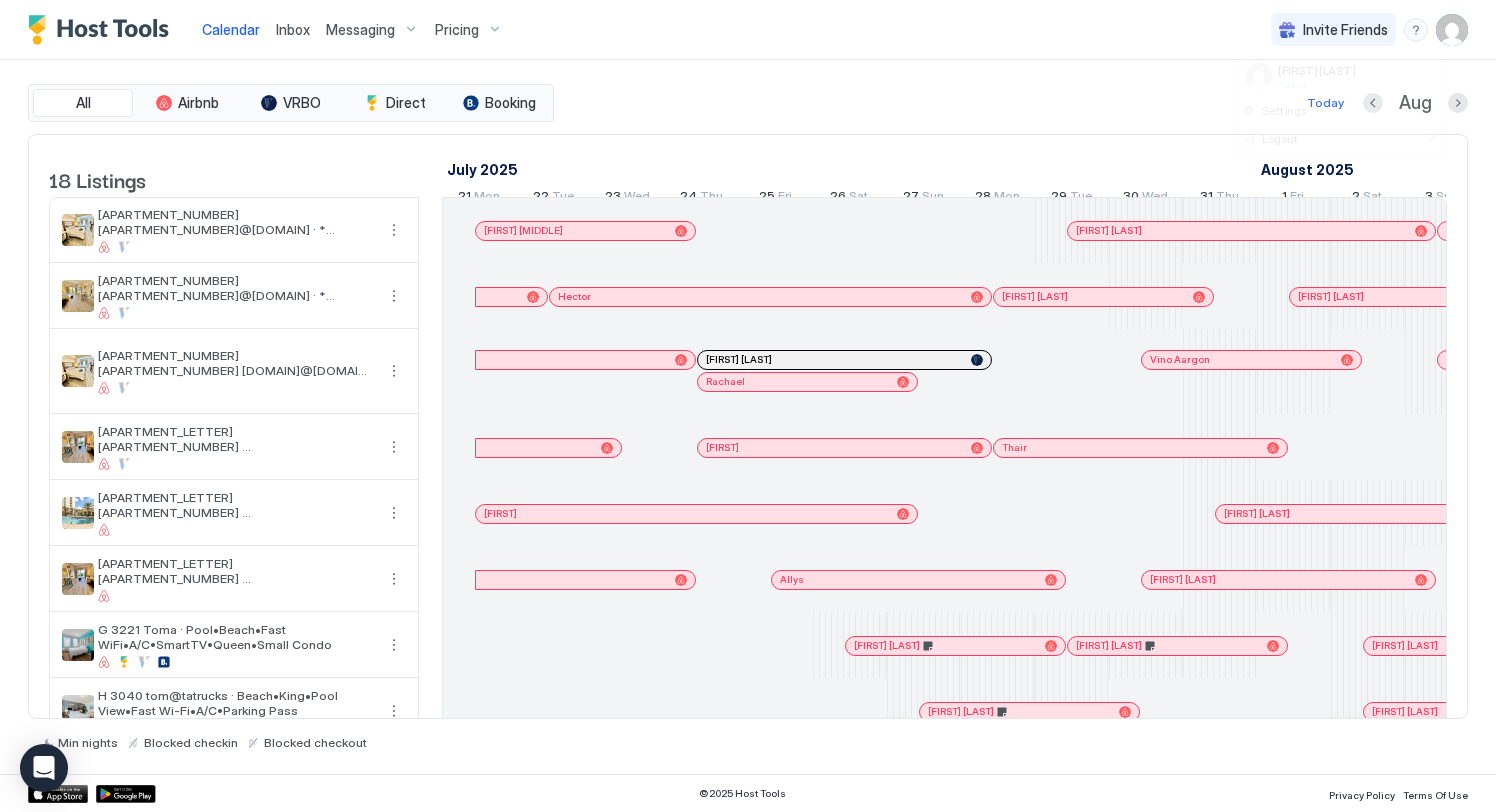 scroll, scrollTop: 0, scrollLeft: 0, axis: both 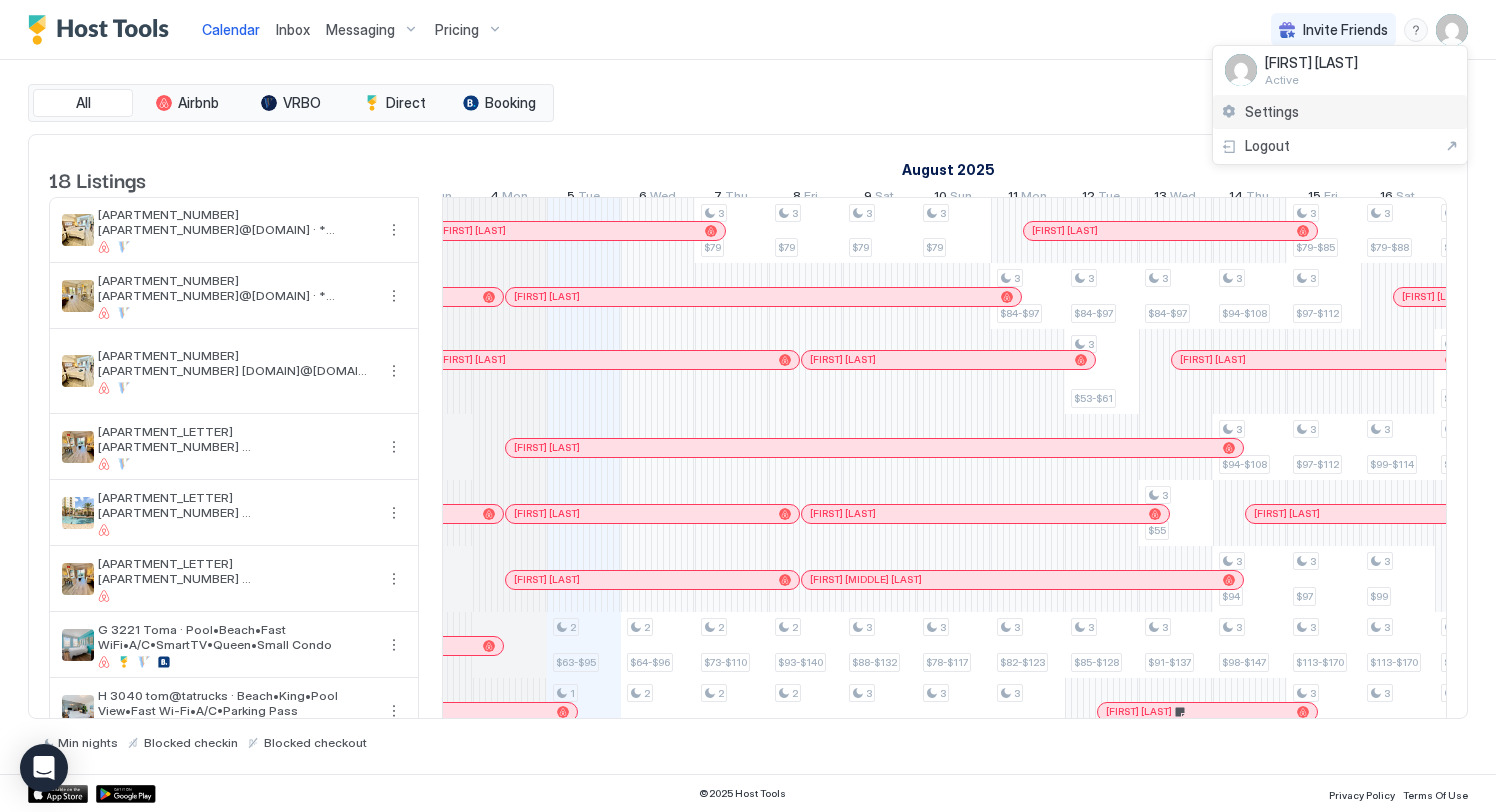 click on "Settings" at bounding box center [1272, 112] 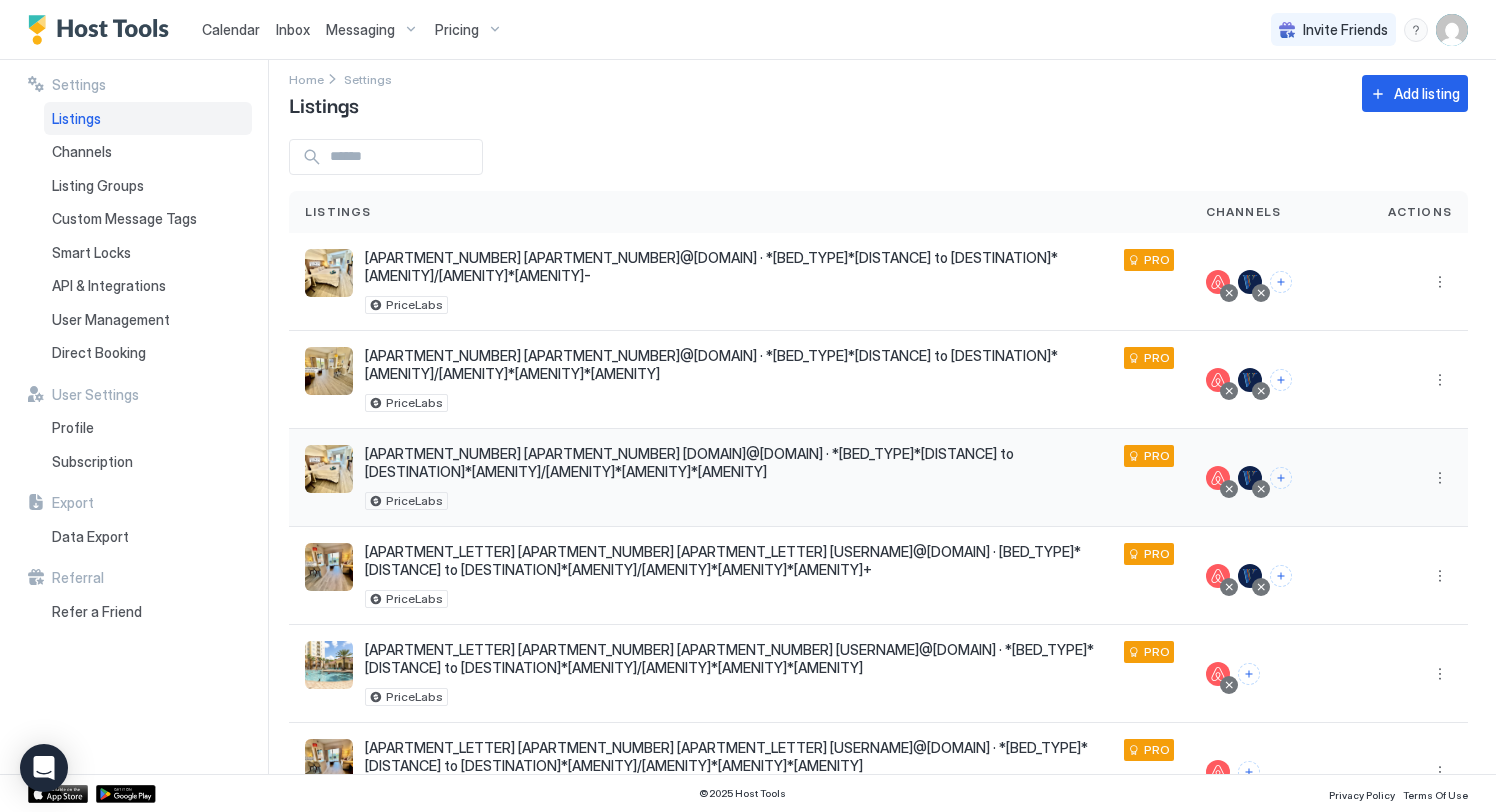 scroll, scrollTop: 0, scrollLeft: 0, axis: both 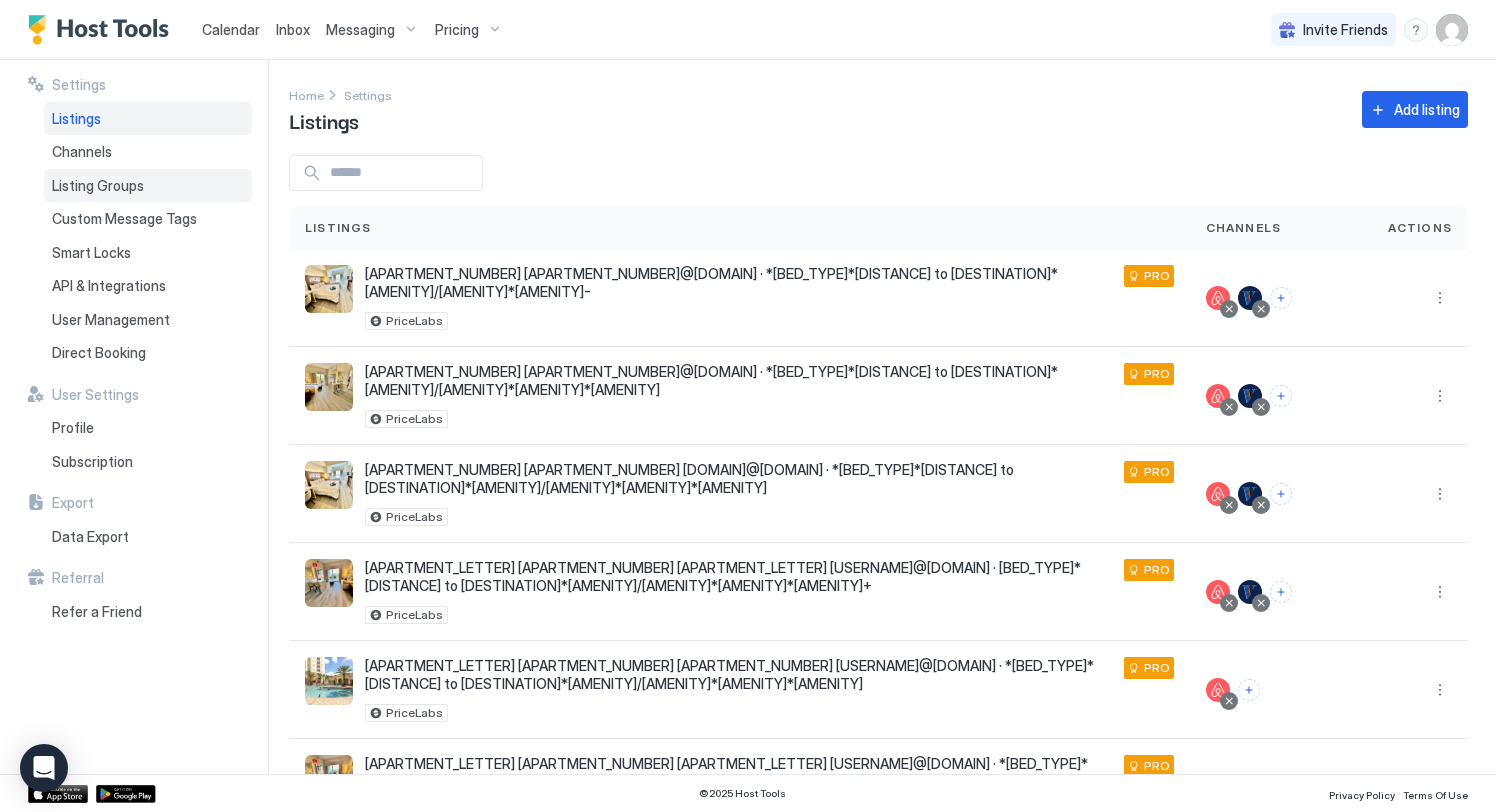 click on "Listing Groups" at bounding box center (98, 186) 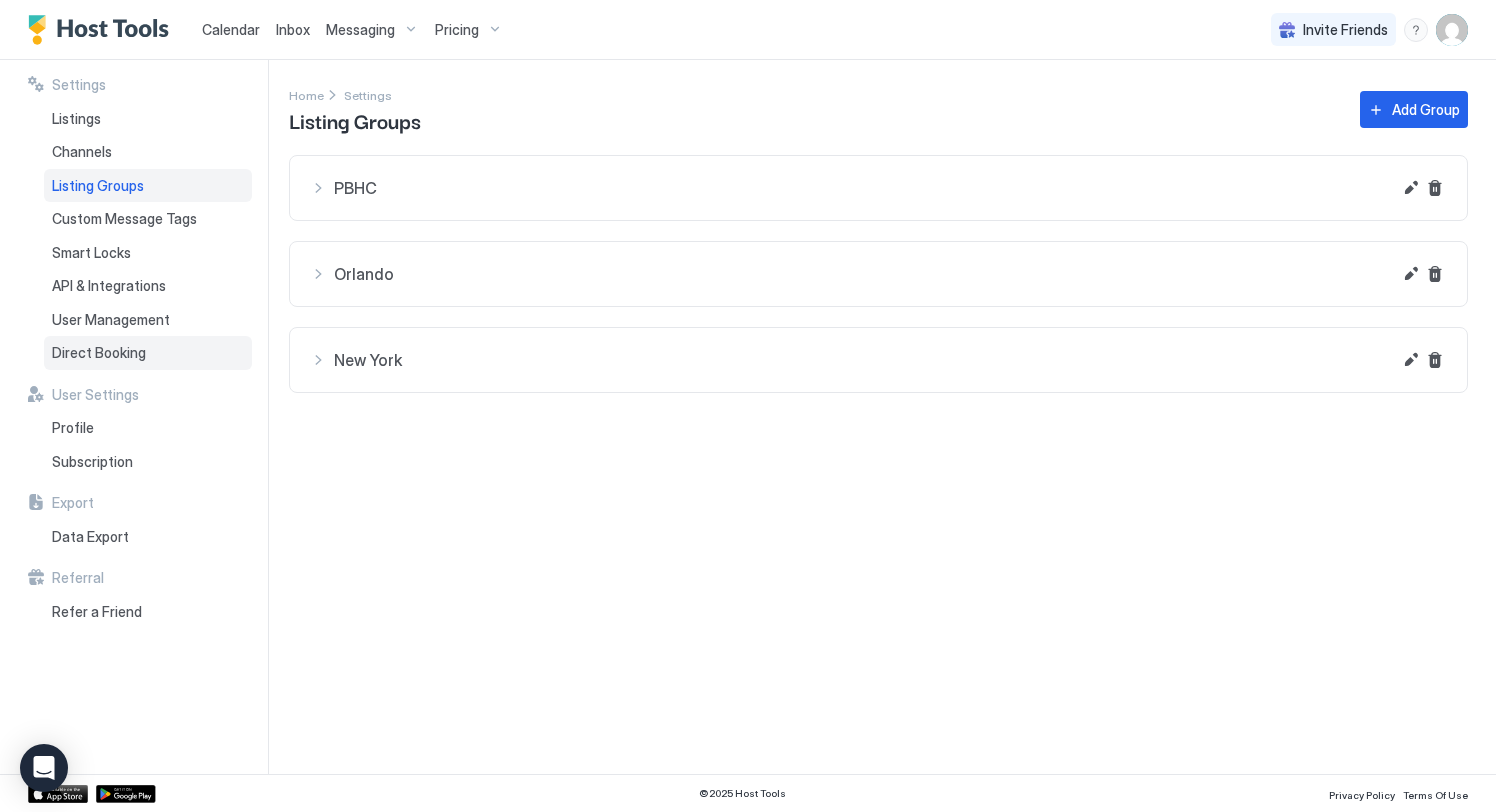 click on "Direct Booking" at bounding box center (99, 353) 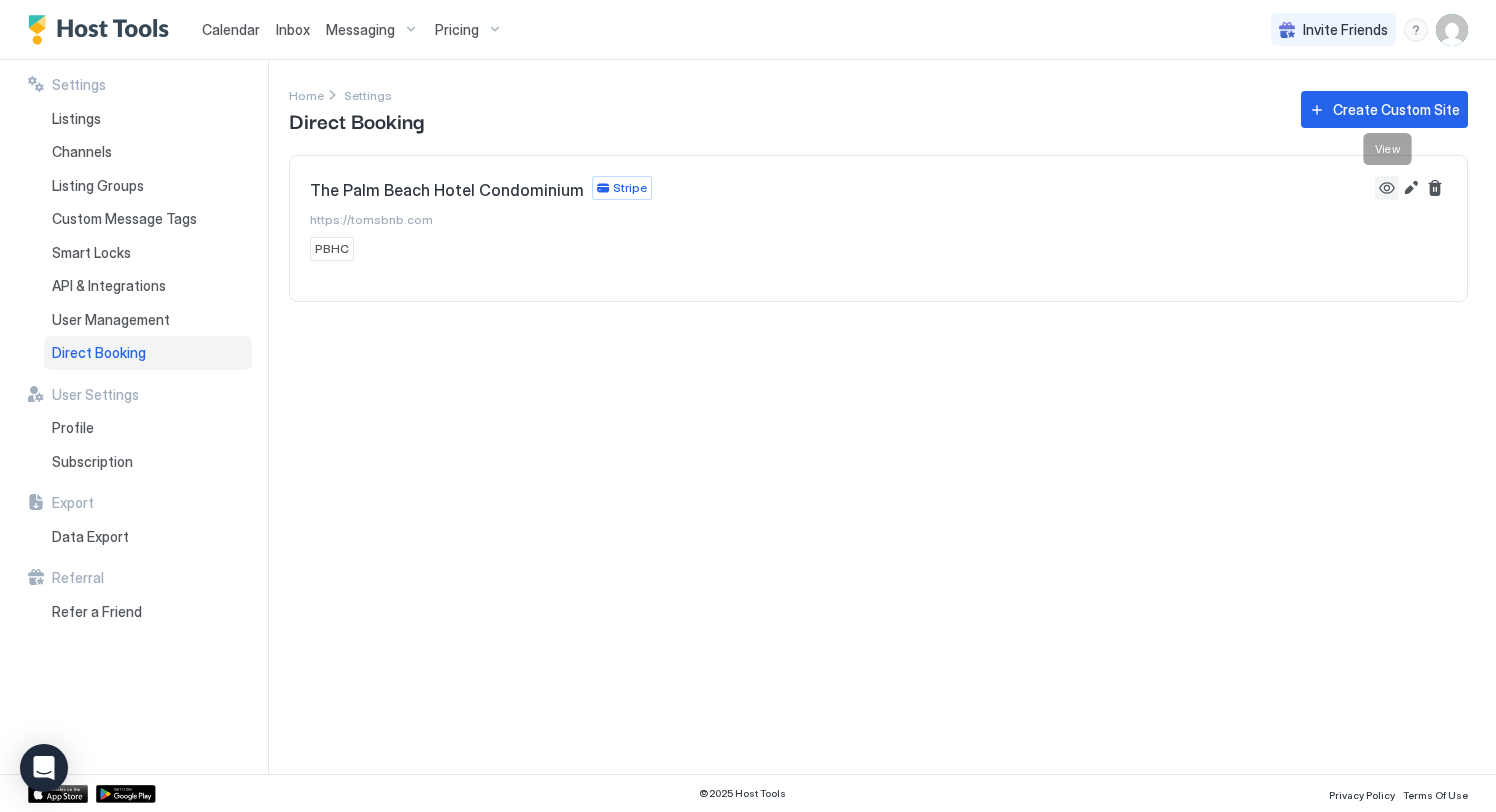 click at bounding box center [1387, 188] 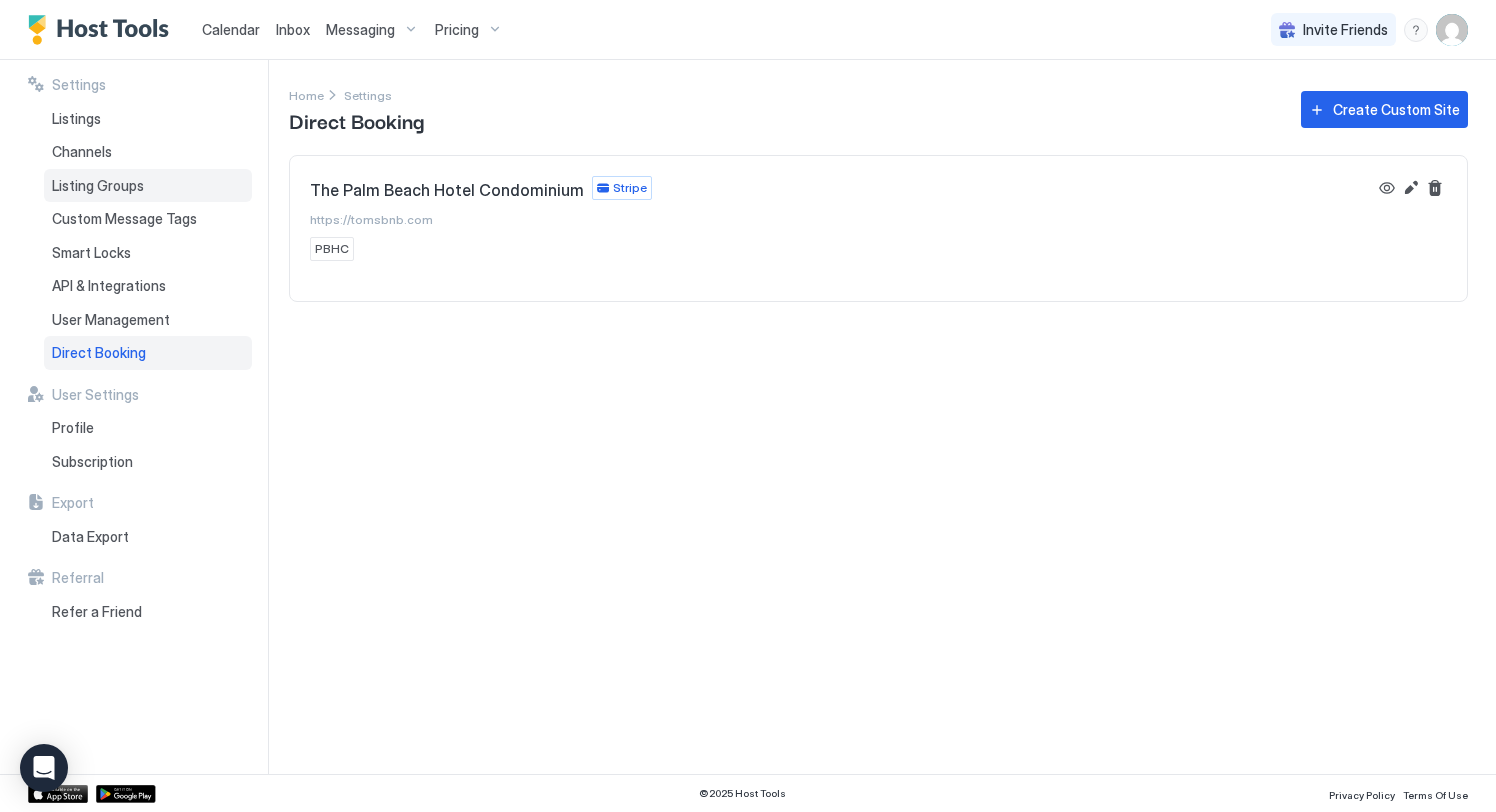 click on "Listing Groups" at bounding box center [98, 186] 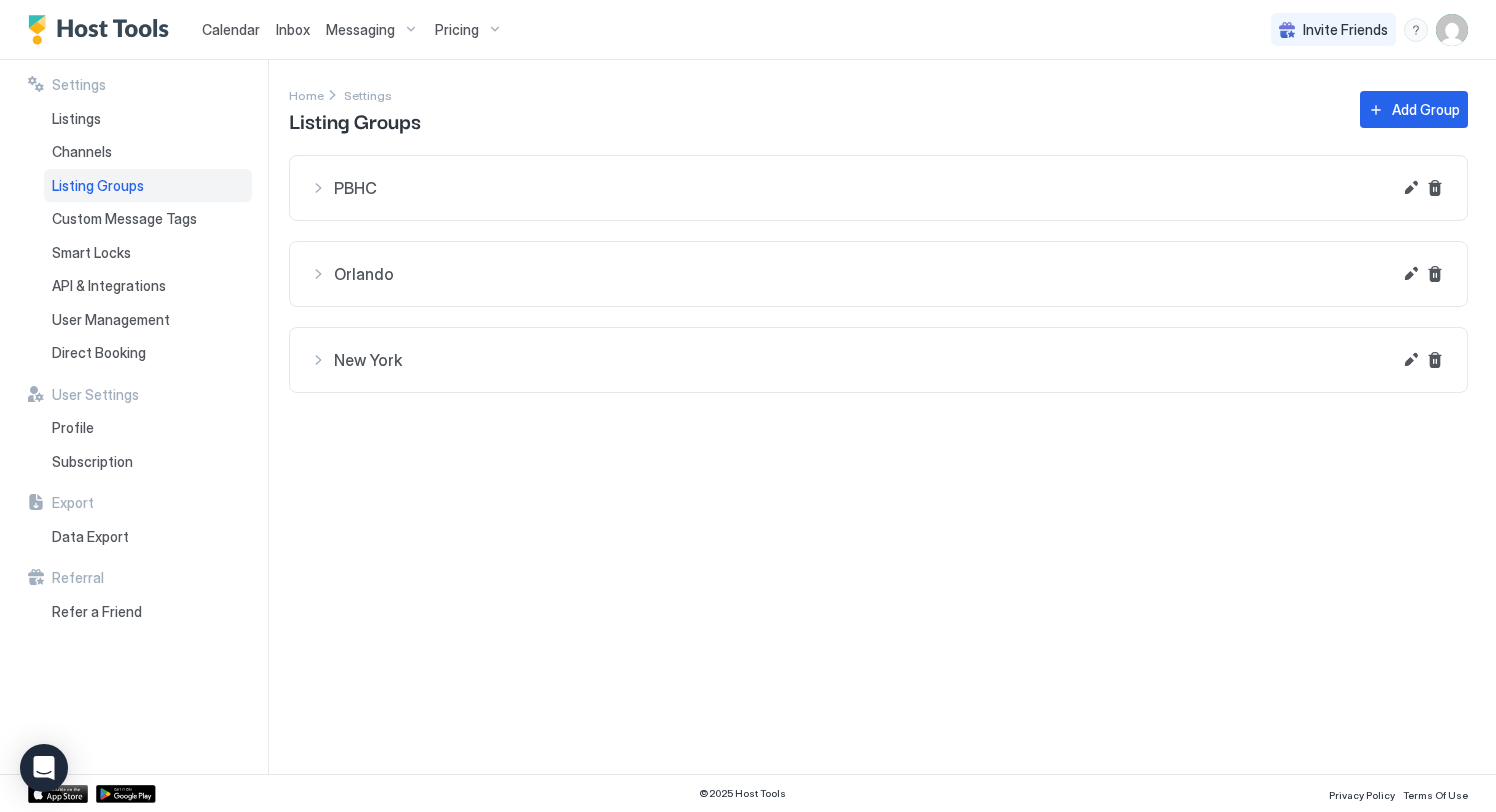 click on "PBHC" at bounding box center (850, 188) 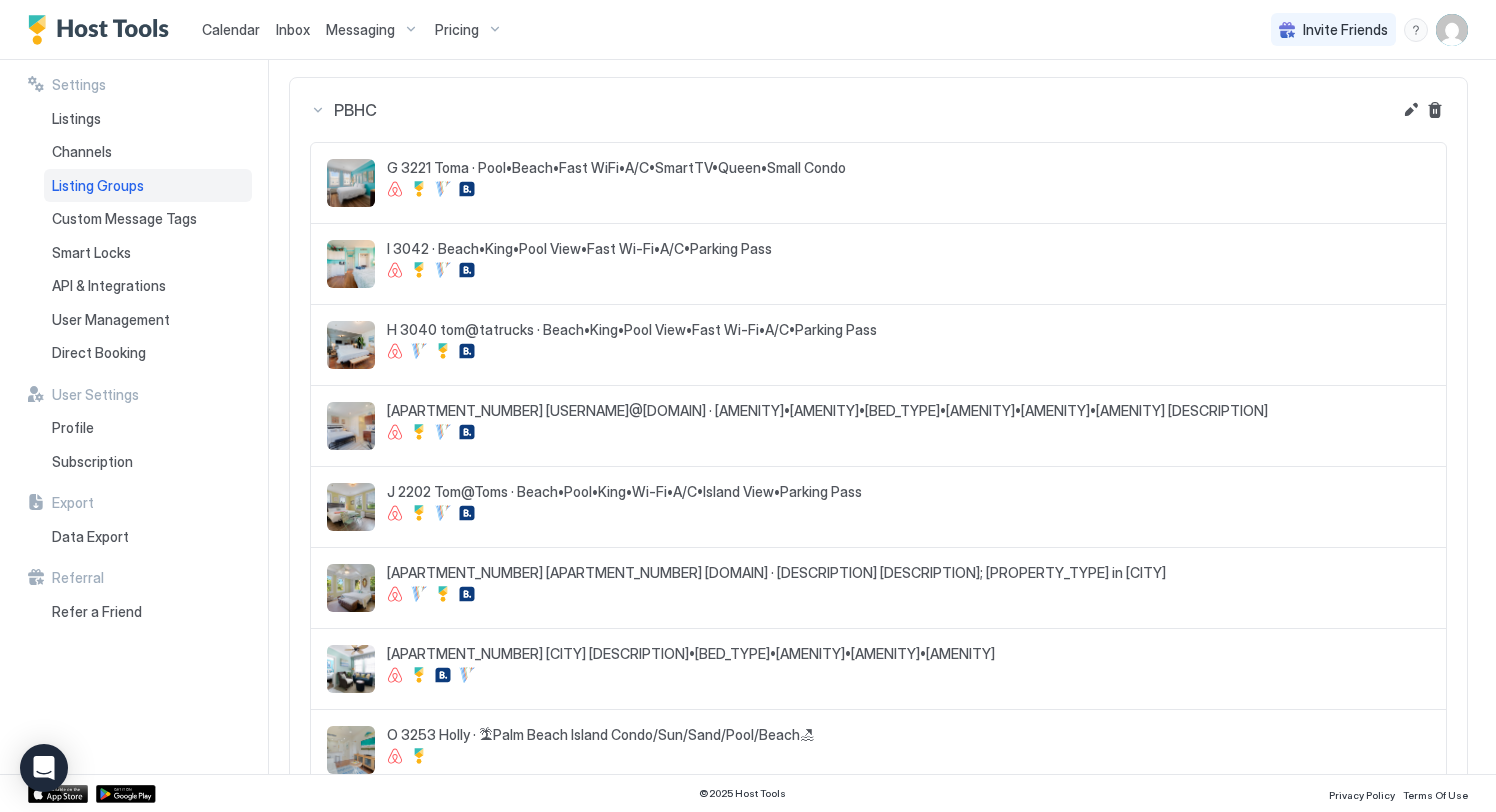 scroll, scrollTop: 56, scrollLeft: 0, axis: vertical 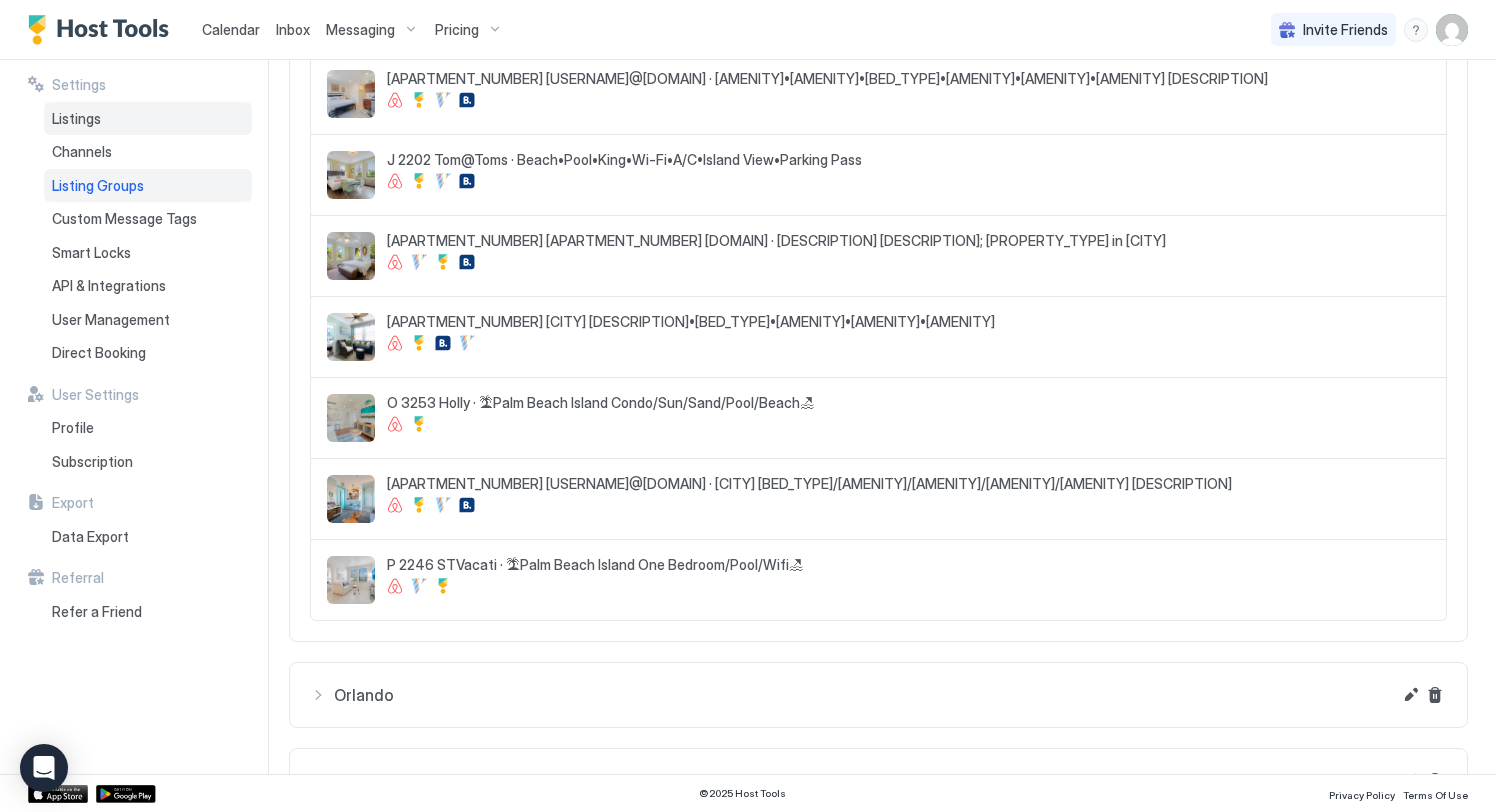 click on "Listings" at bounding box center [76, 119] 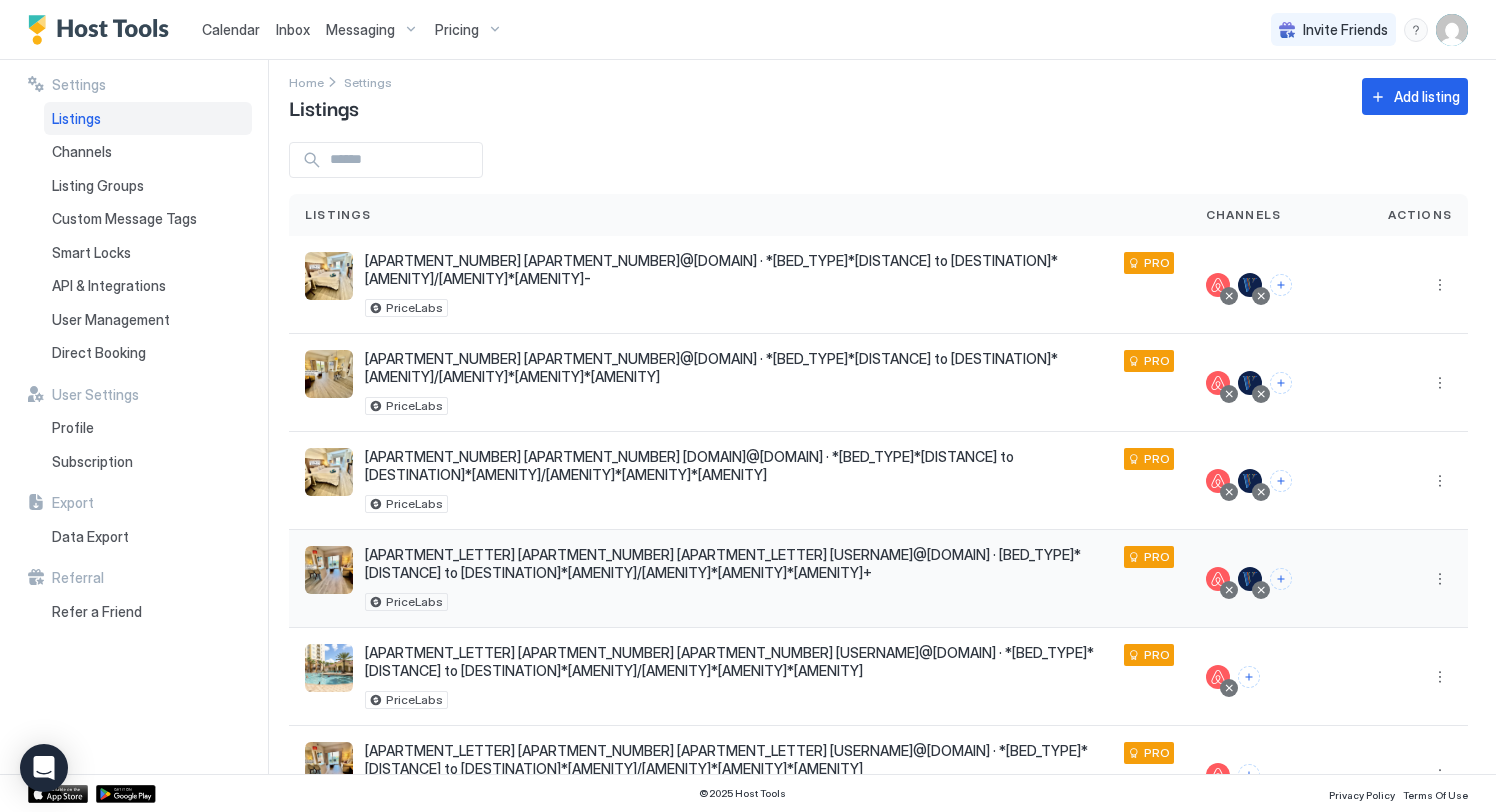 scroll, scrollTop: 0, scrollLeft: 0, axis: both 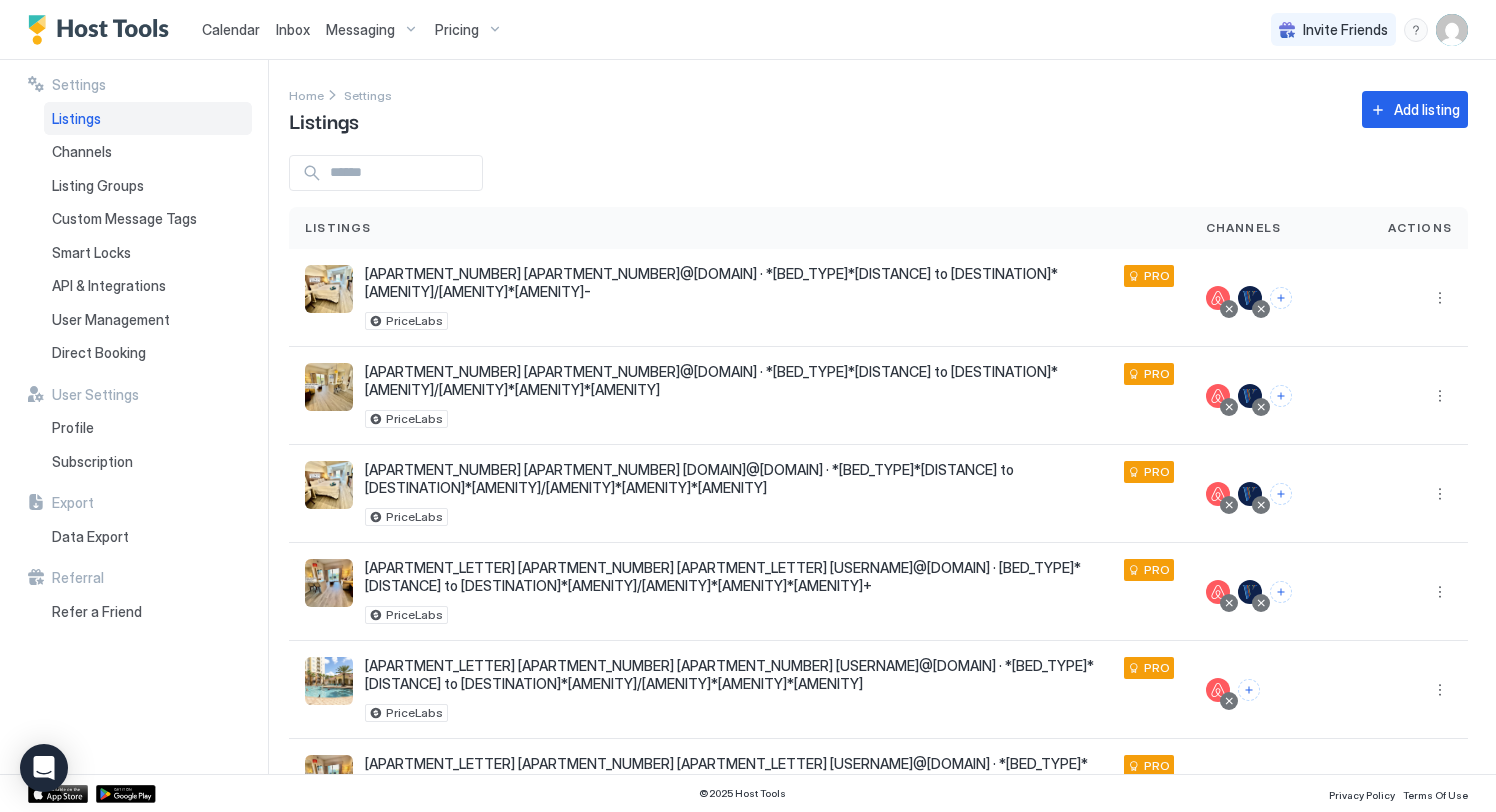 click on "Listings" at bounding box center (148, 119) 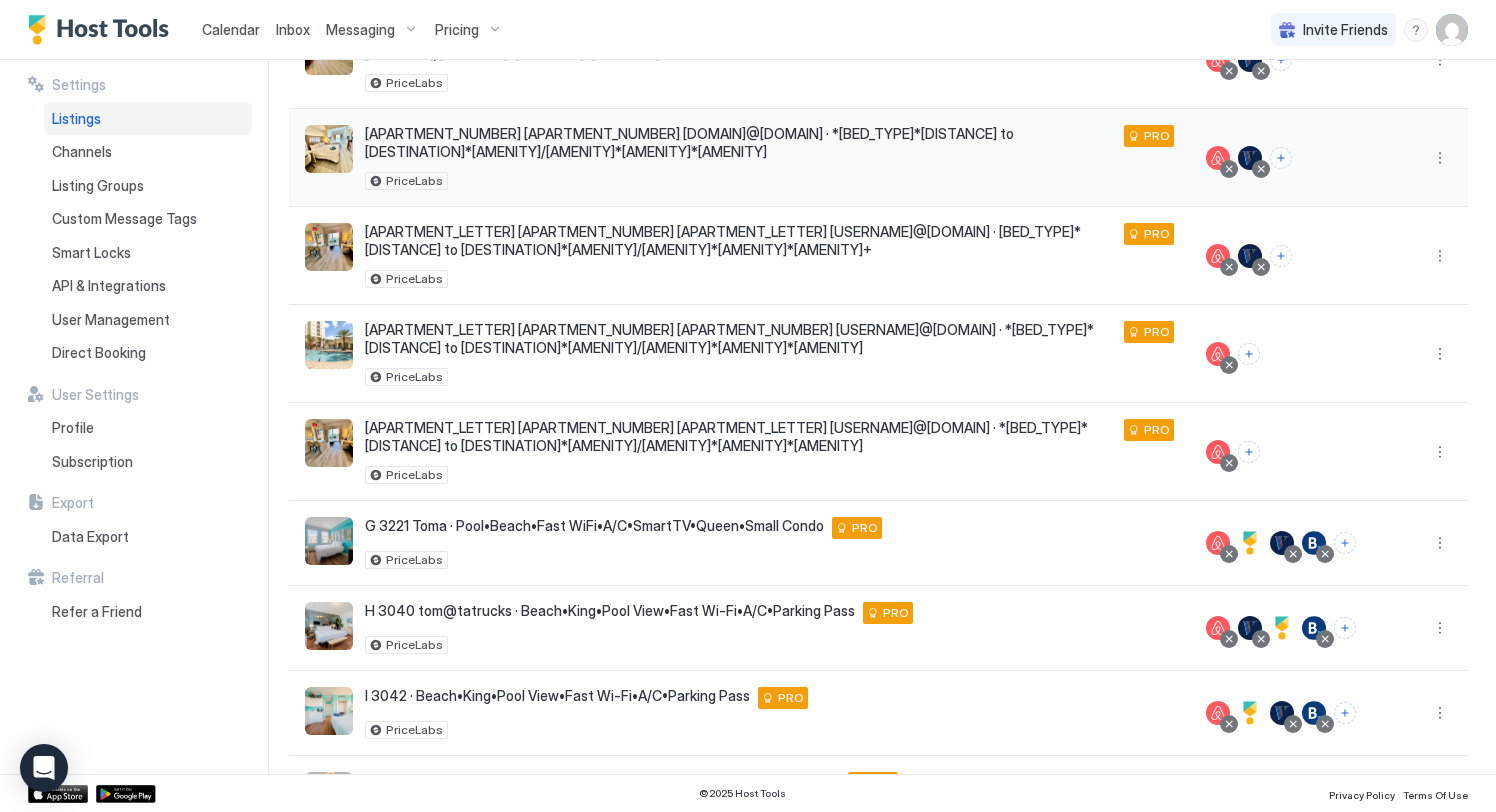 scroll, scrollTop: 397, scrollLeft: 0, axis: vertical 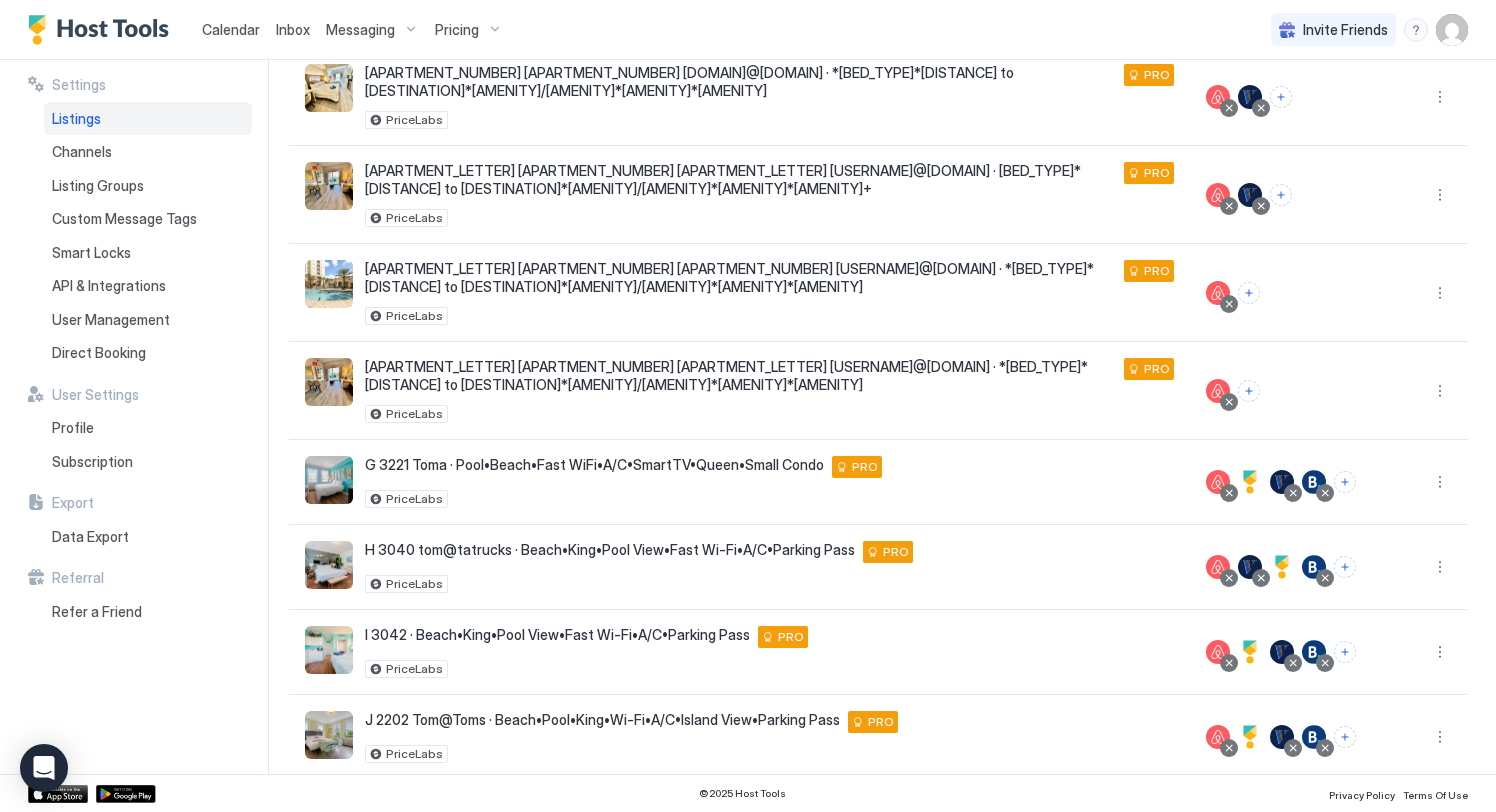 click on "2" at bounding box center (1372, 812) 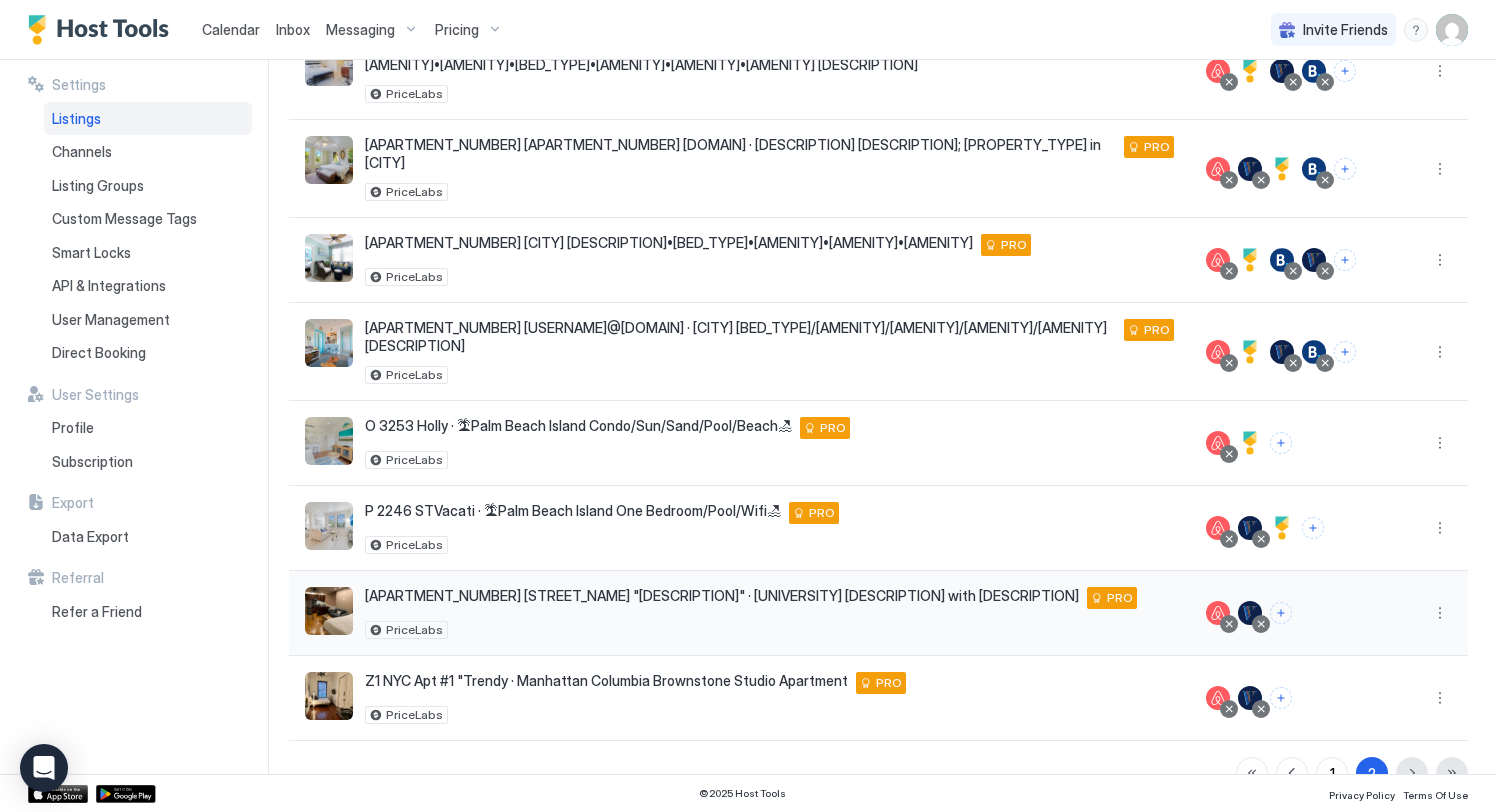 scroll, scrollTop: 201, scrollLeft: 0, axis: vertical 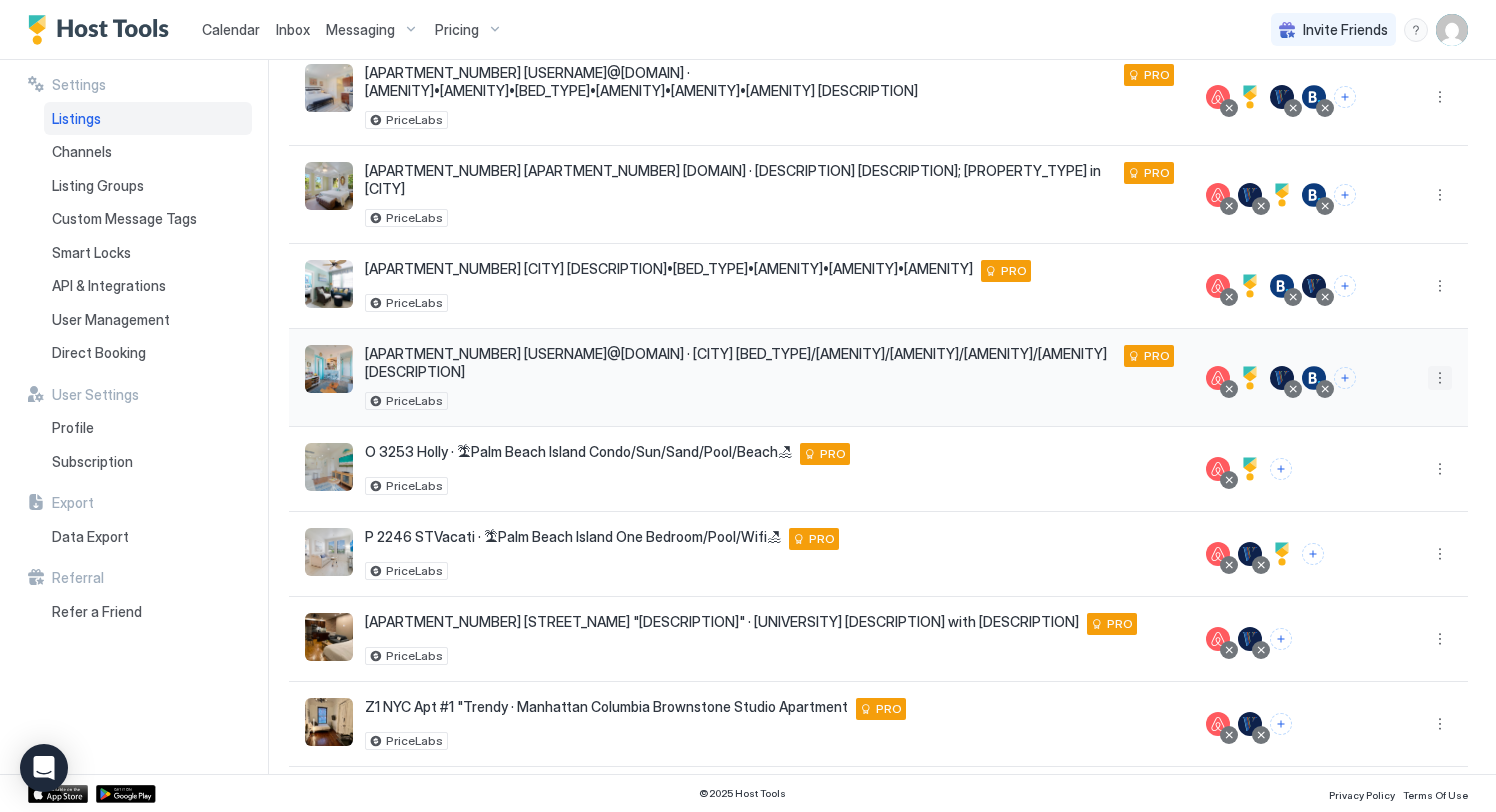 click at bounding box center [1440, 378] 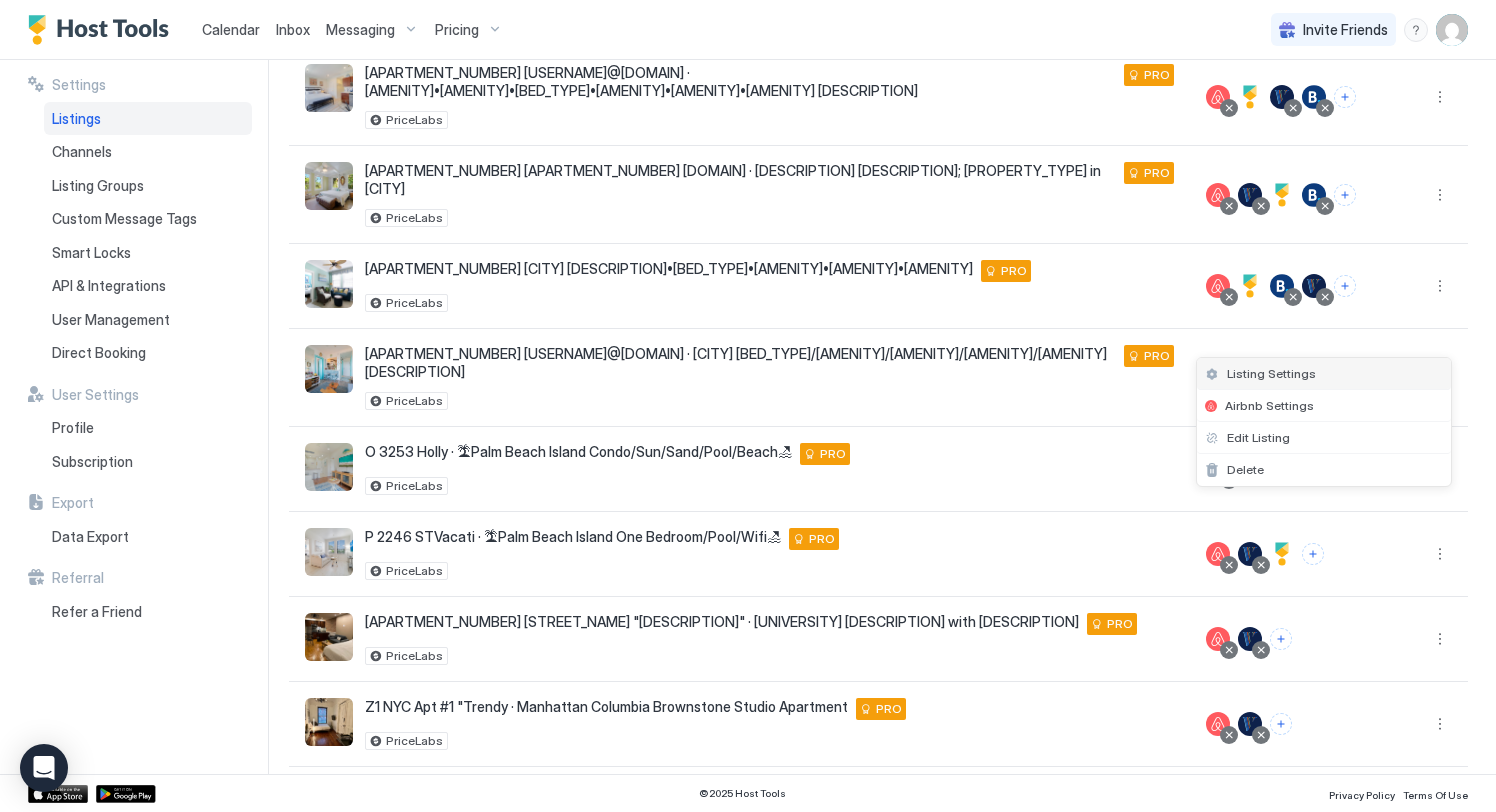 click on "Listing Settings" at bounding box center [1324, 374] 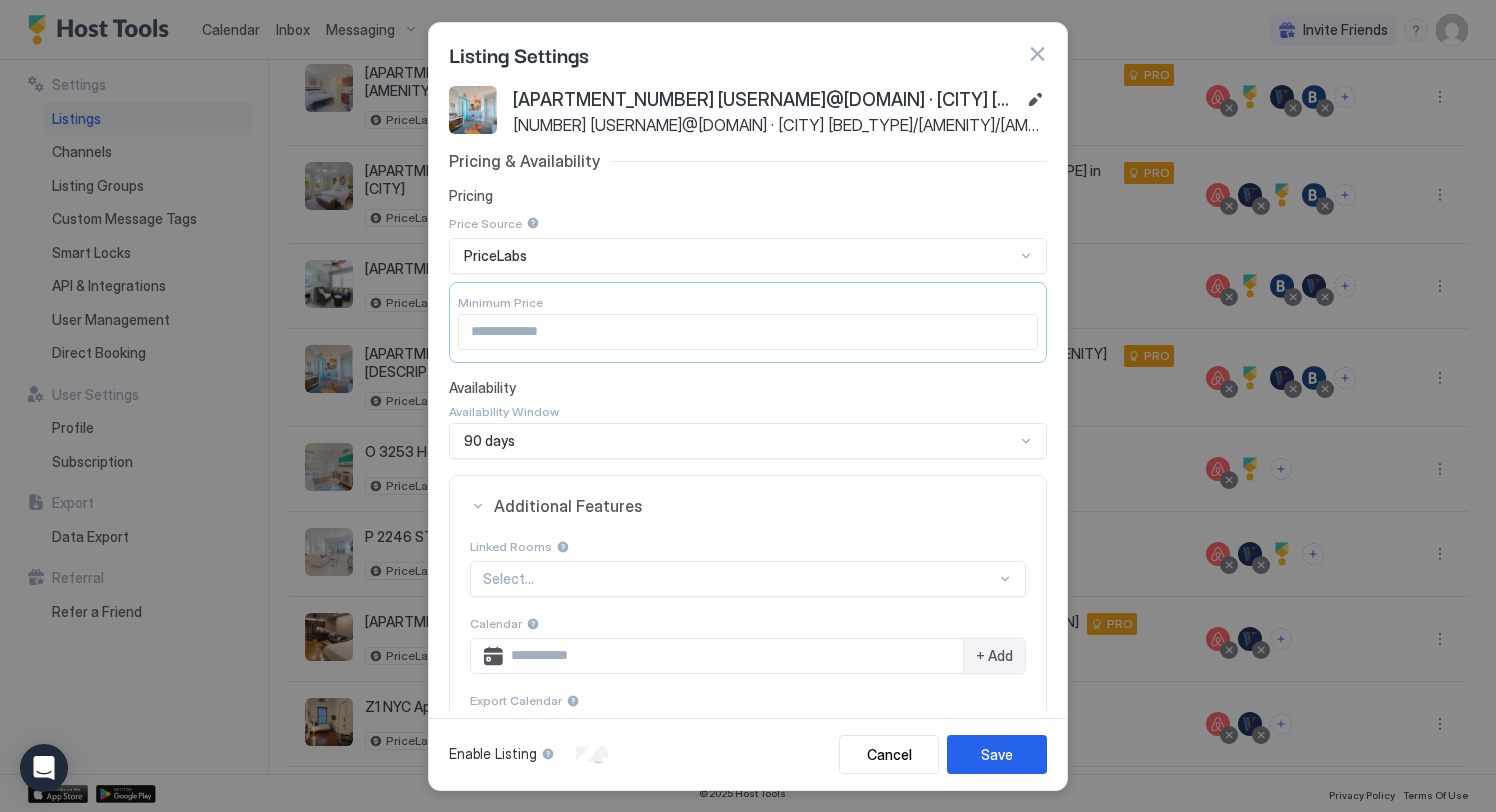click on "**" at bounding box center (748, 332) 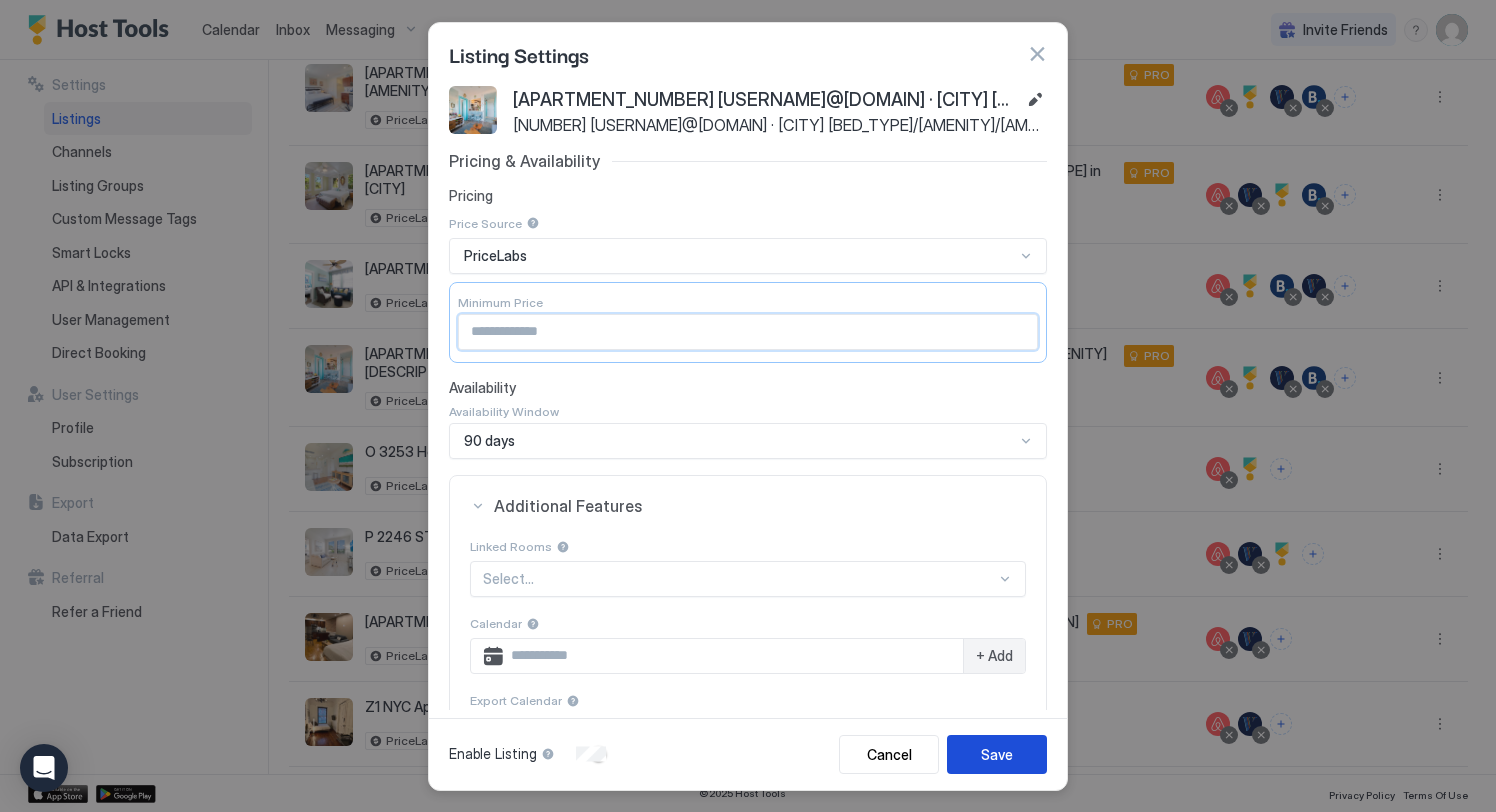 type on "**" 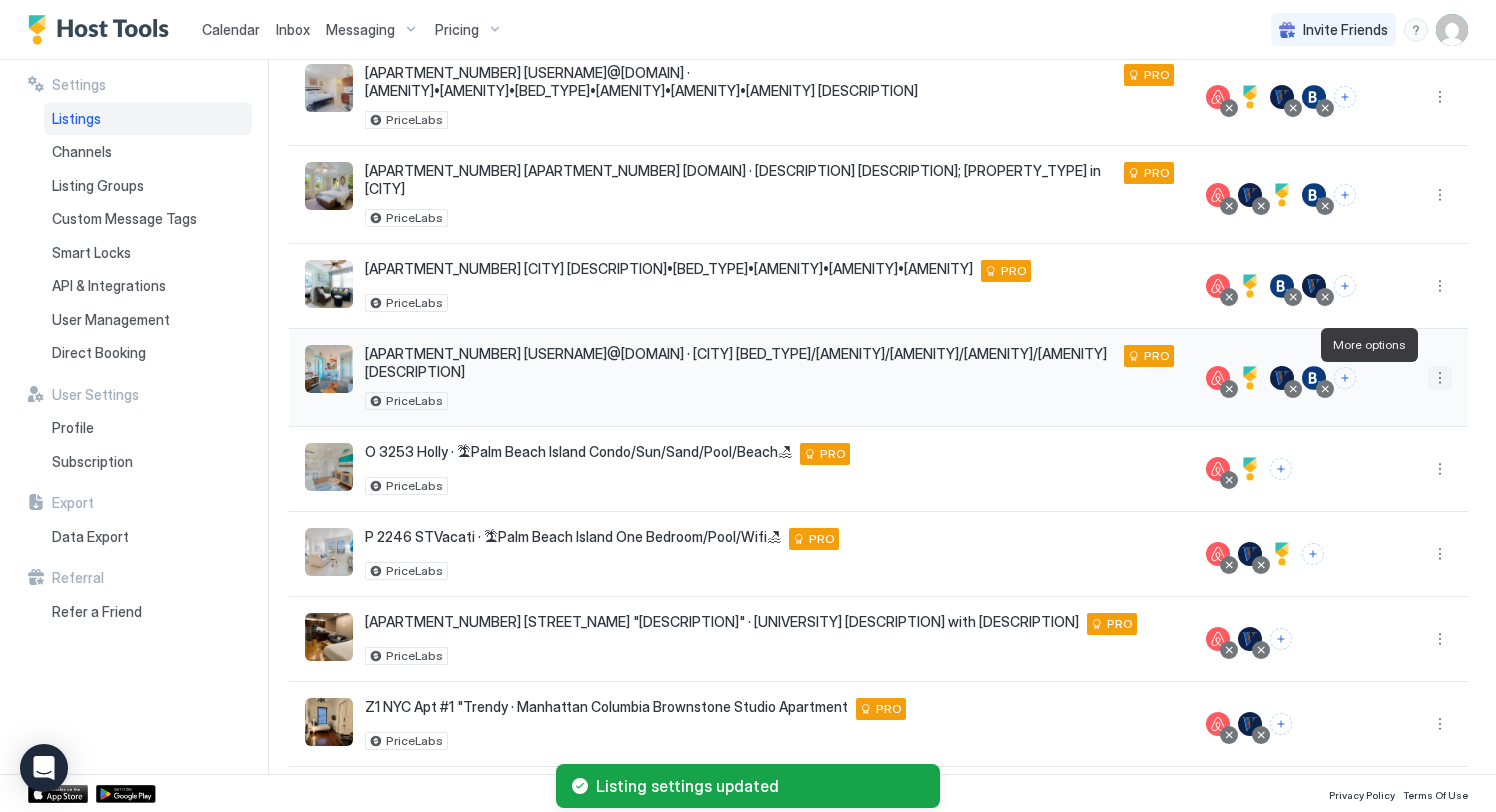 click at bounding box center (1440, 378) 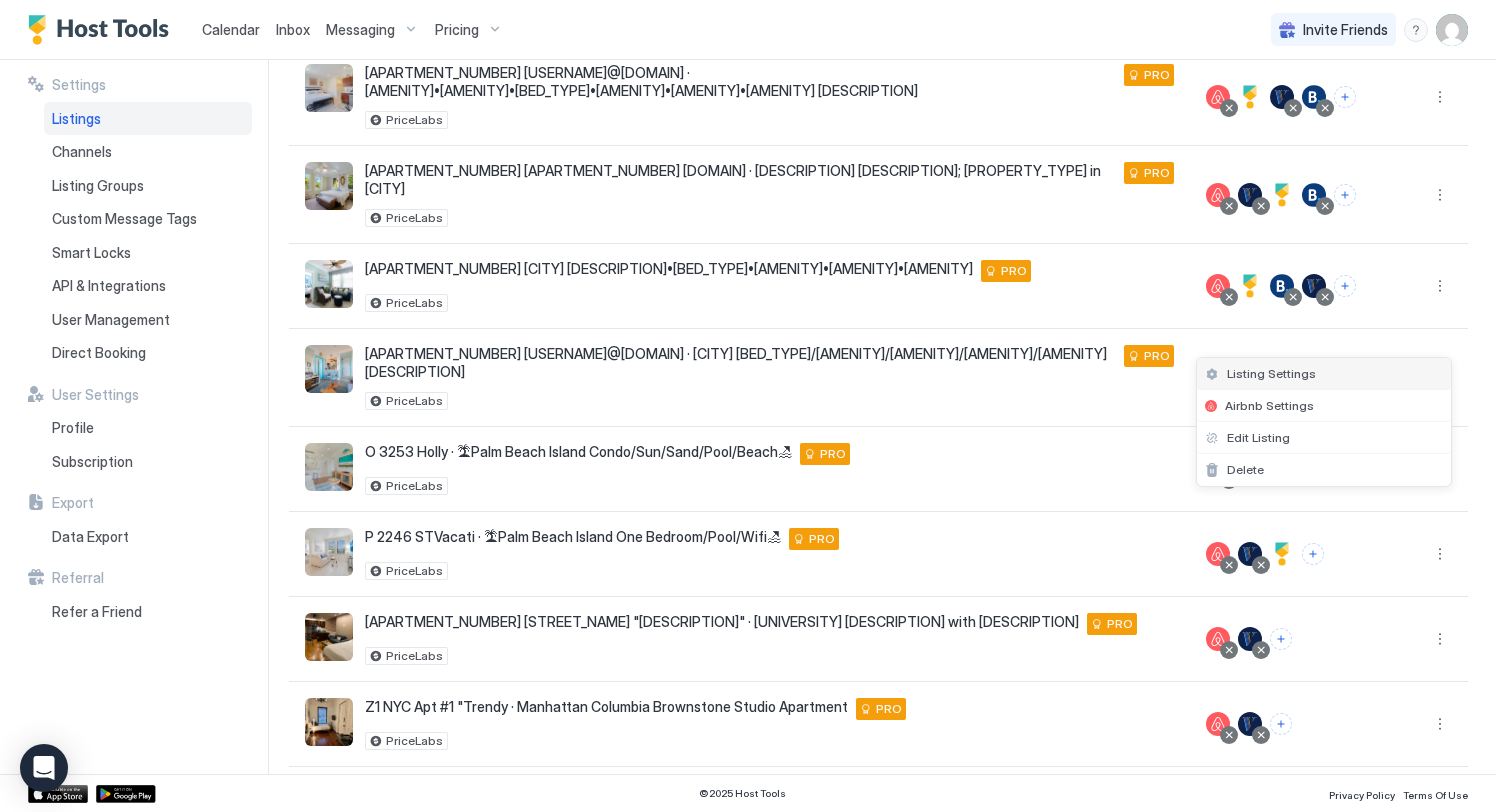 click on "Listing Settings" at bounding box center (1271, 373) 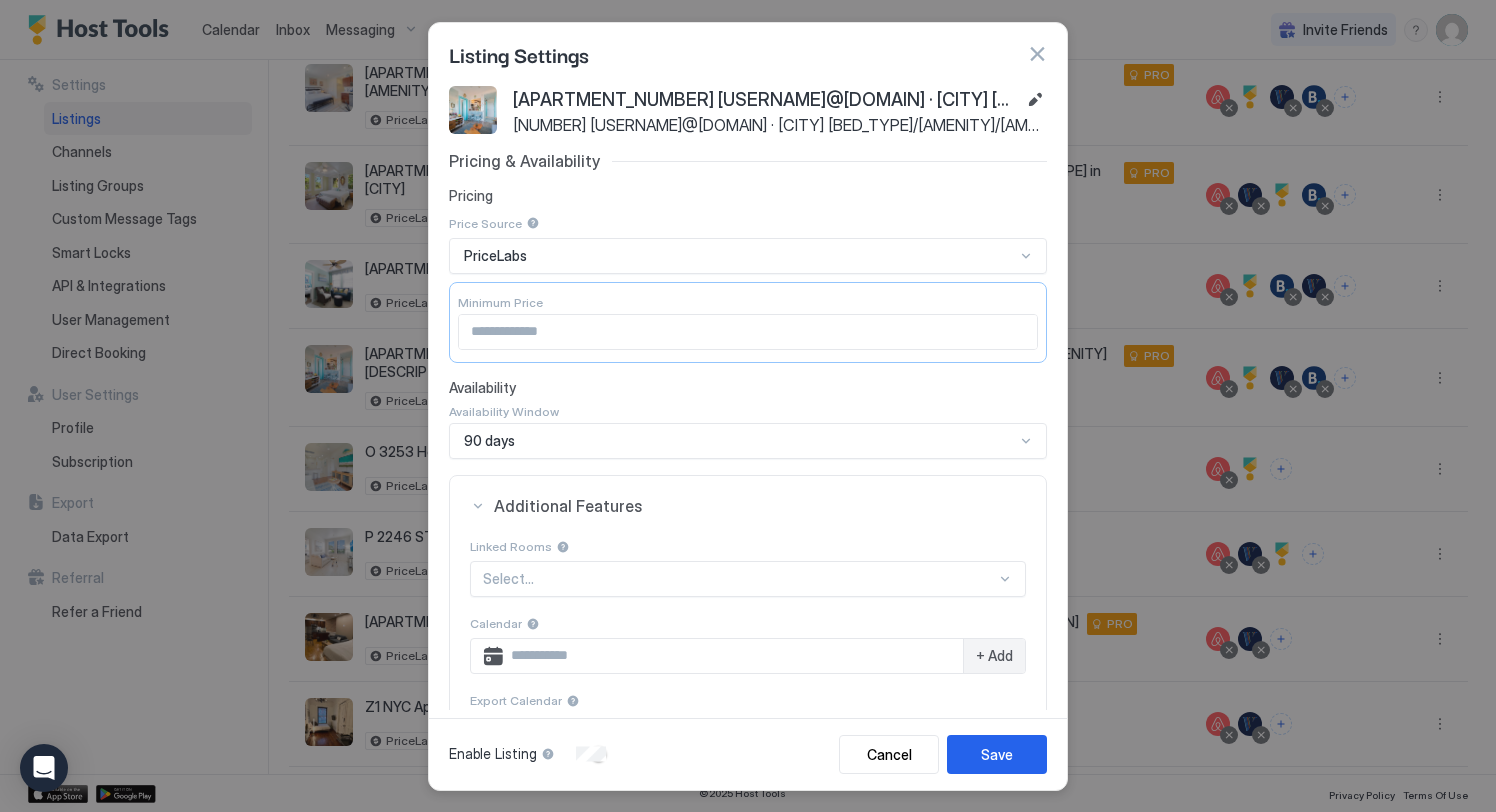 click on "**" at bounding box center [748, 332] 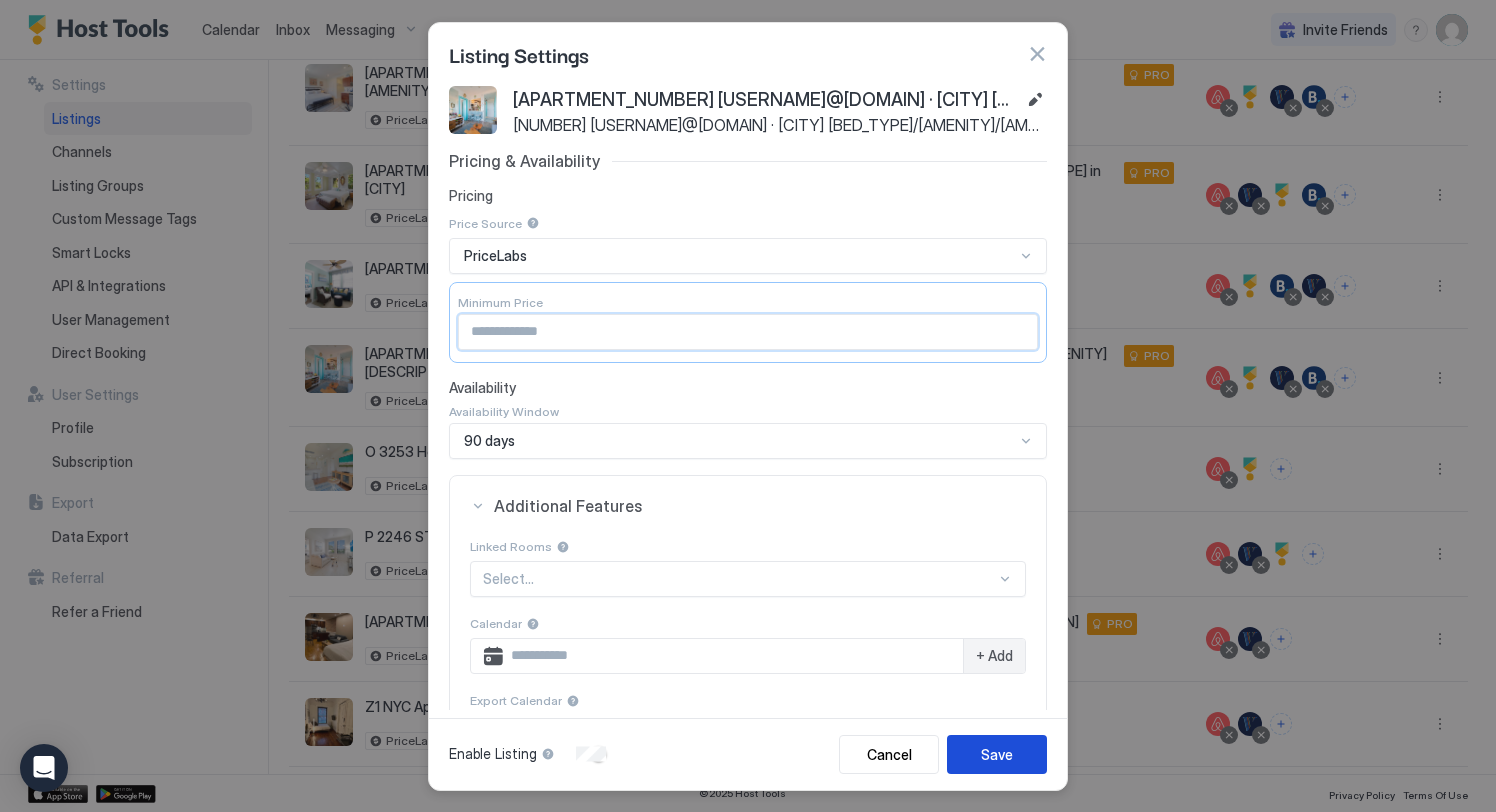 type on "**" 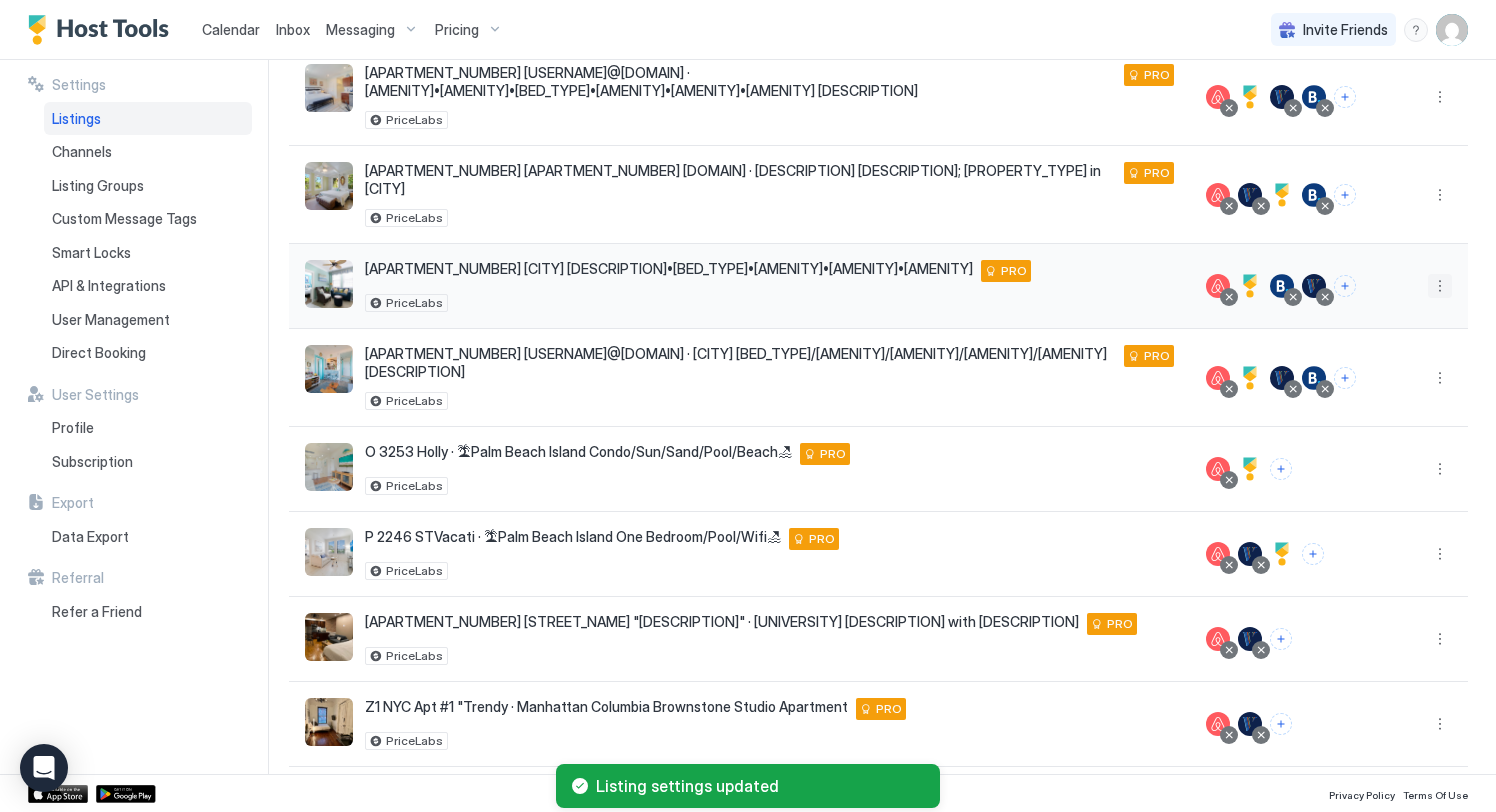 click at bounding box center [1440, 286] 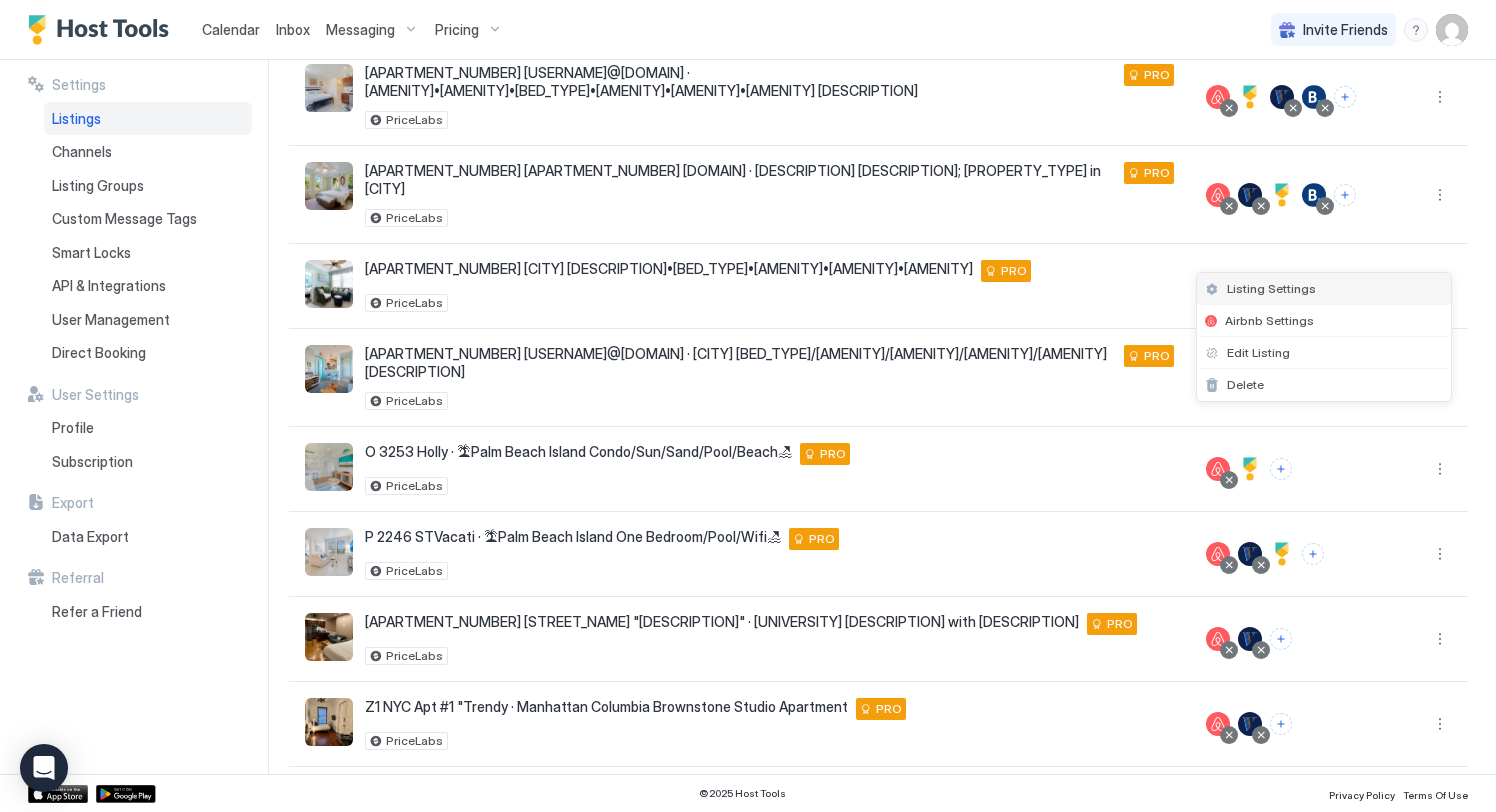 click on "Listing Settings" at bounding box center [1271, 288] 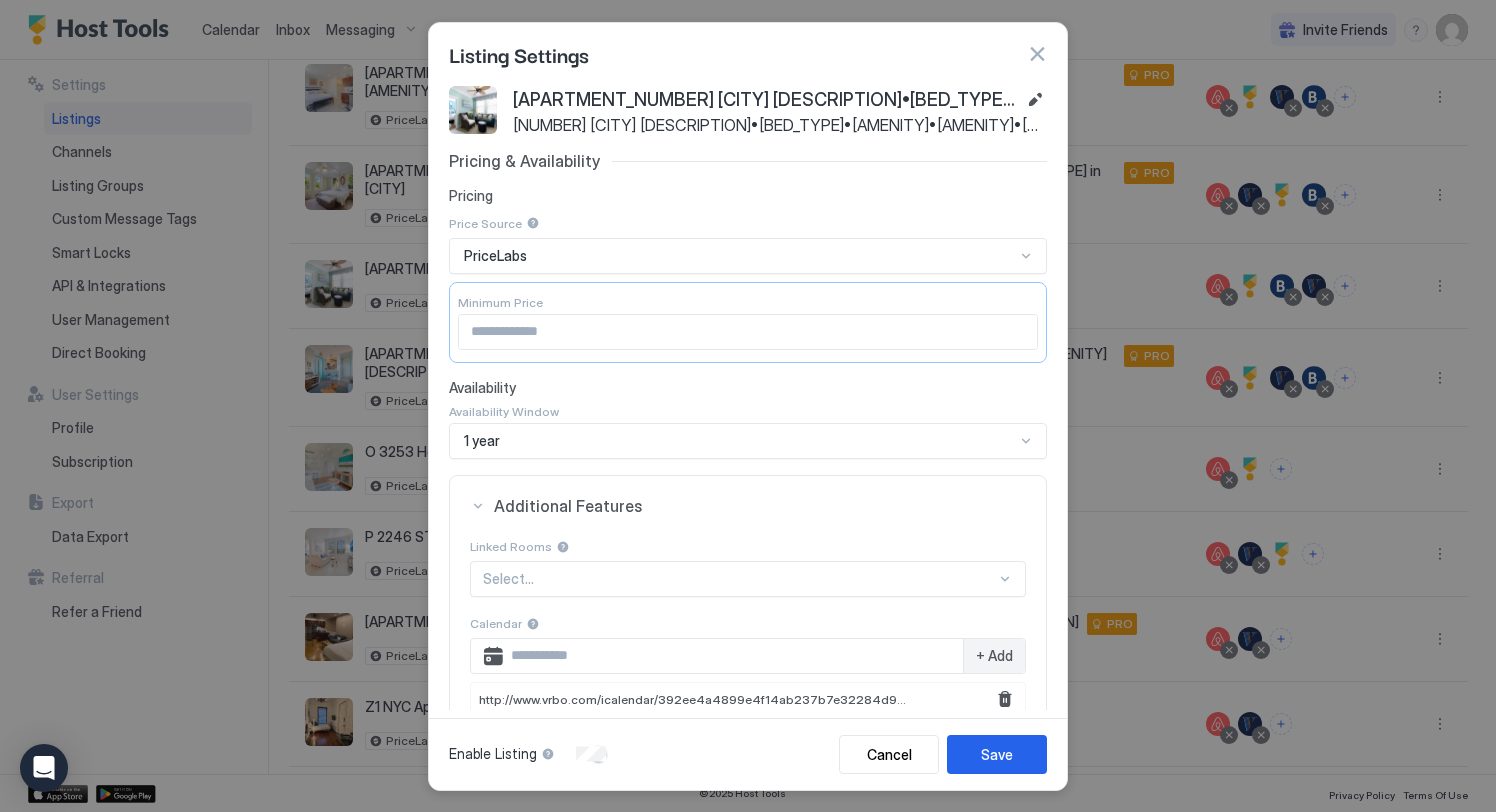 click at bounding box center [1037, 54] 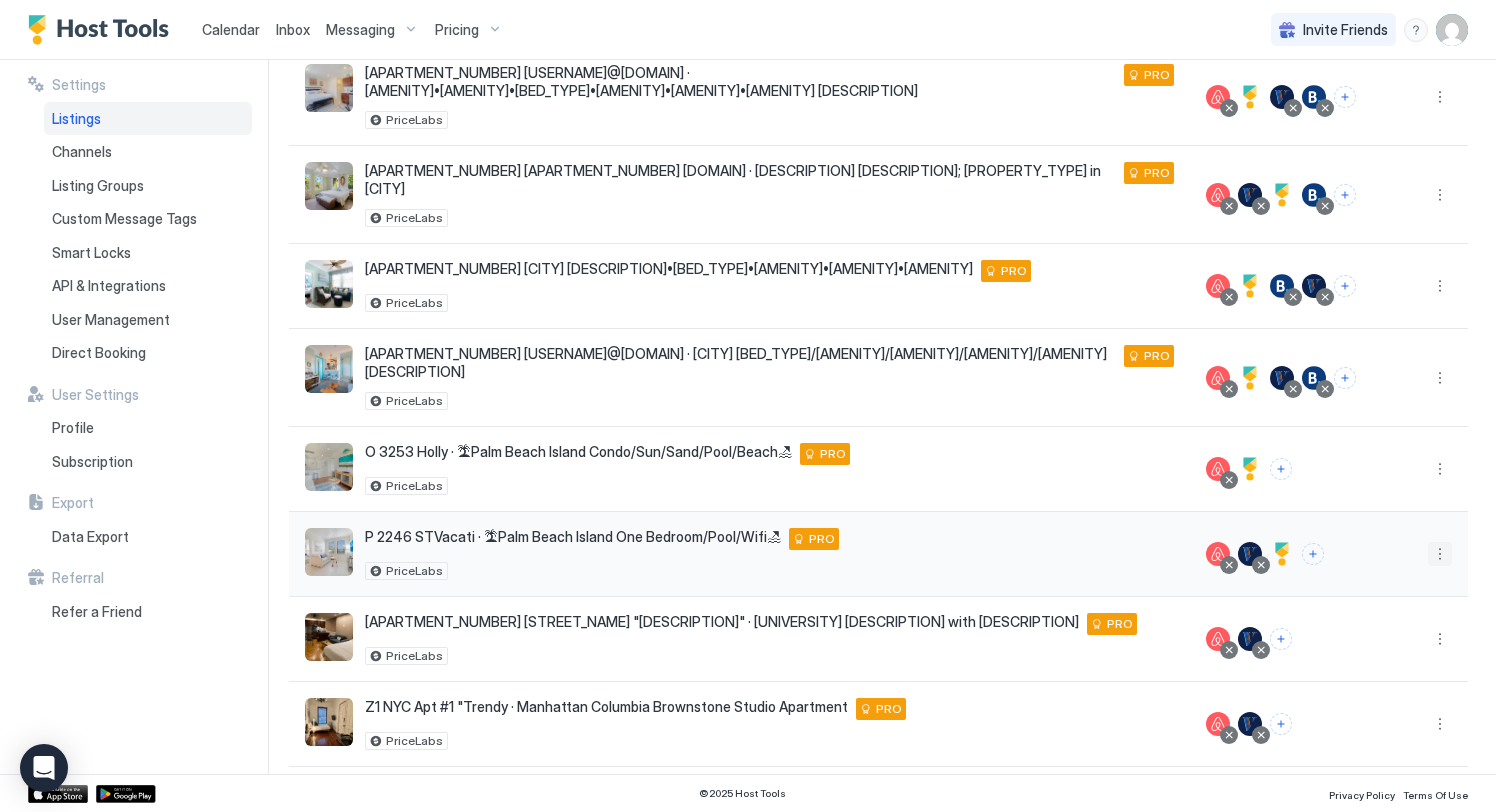 click at bounding box center (1440, 554) 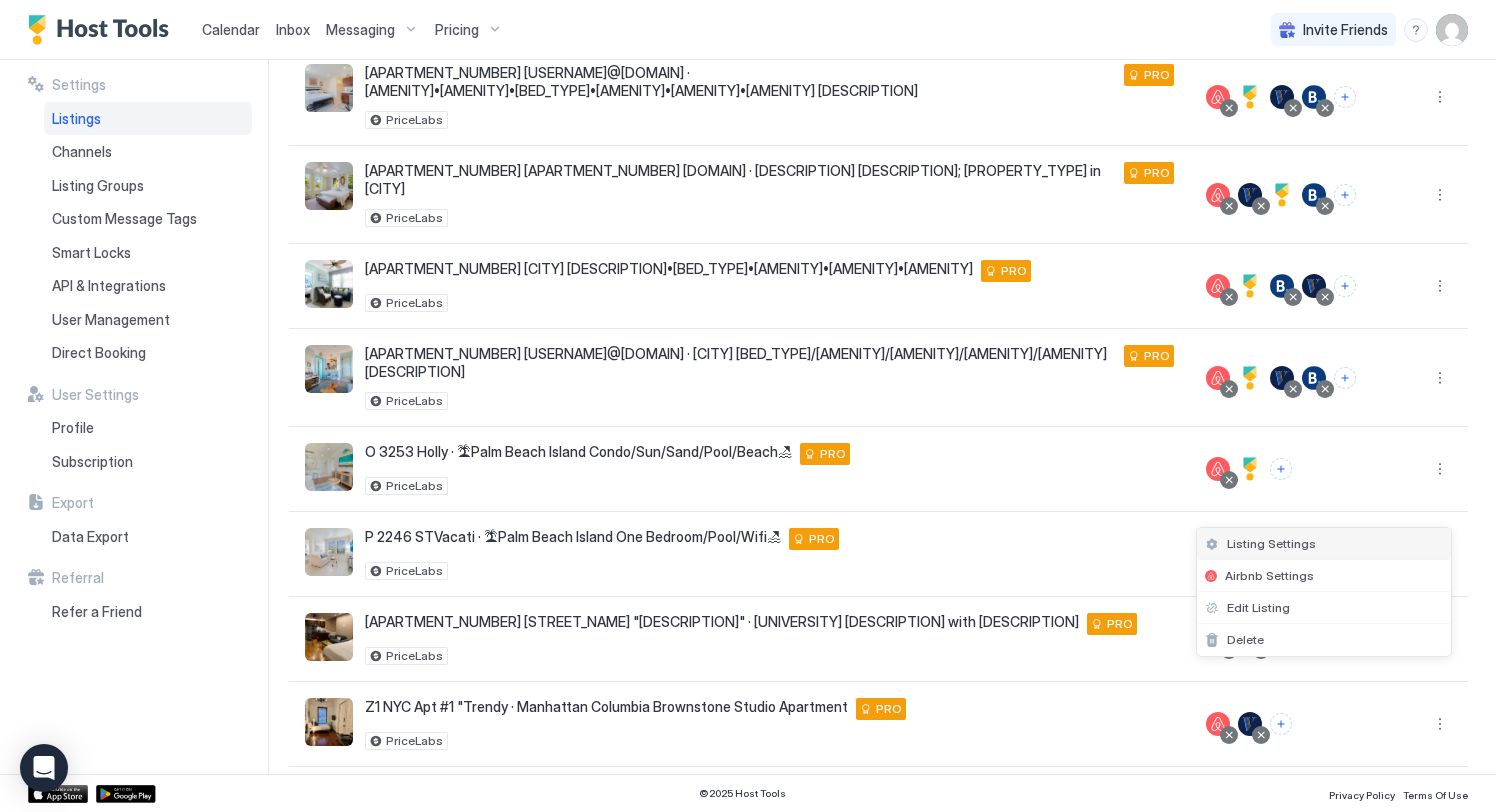click on "Listing Settings" at bounding box center (1324, 544) 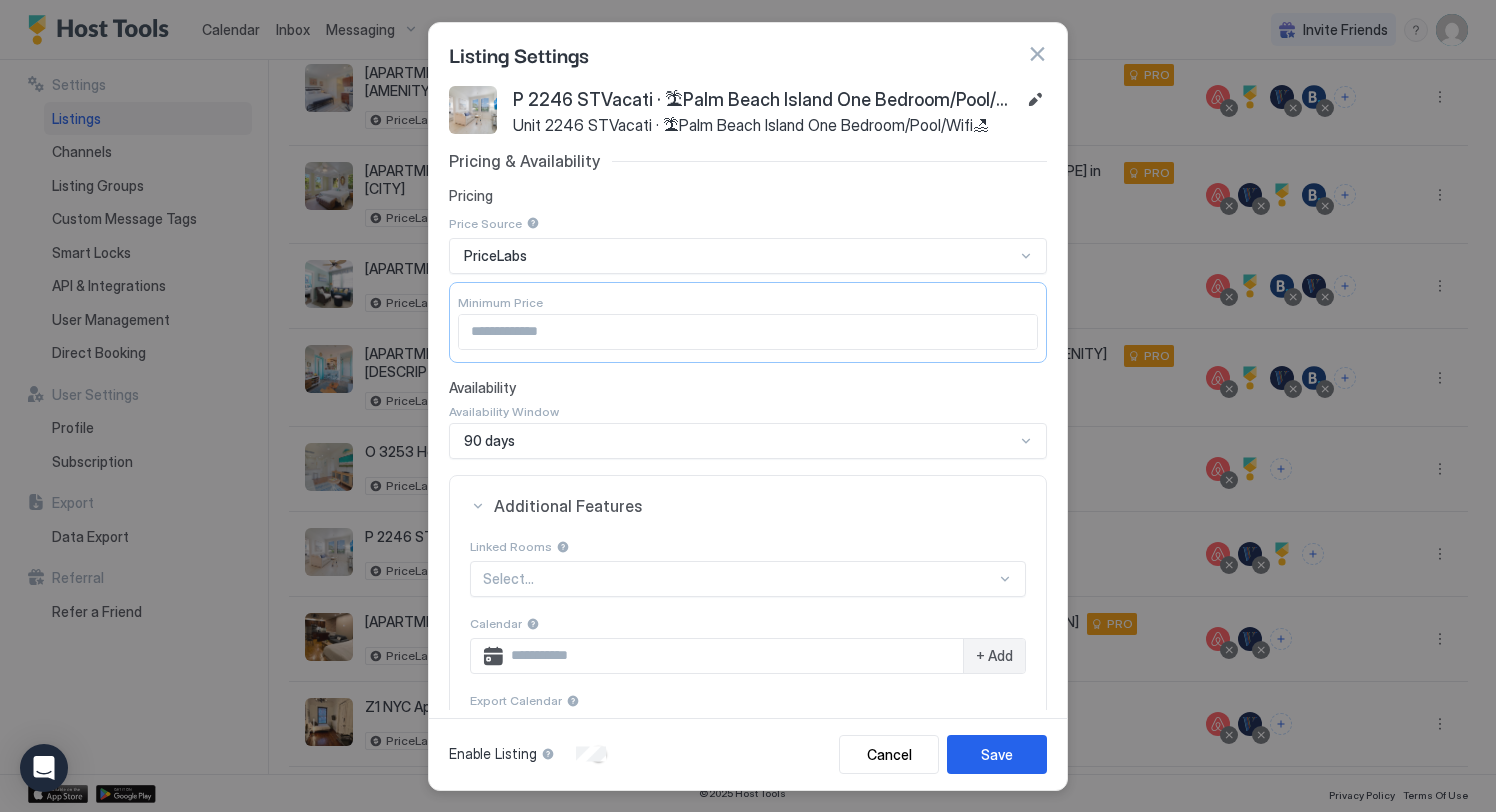 click at bounding box center [1037, 54] 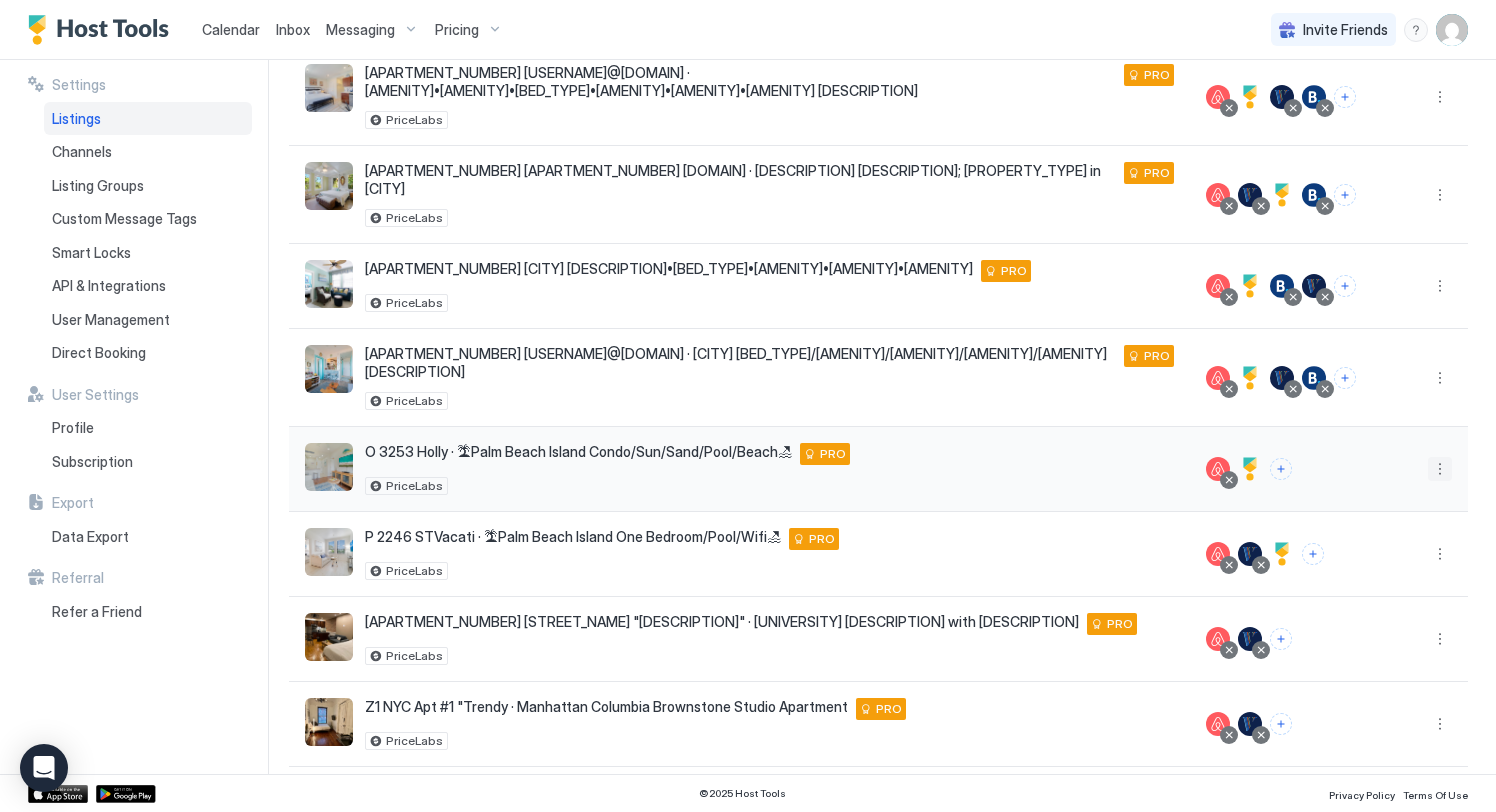 click at bounding box center [1440, 469] 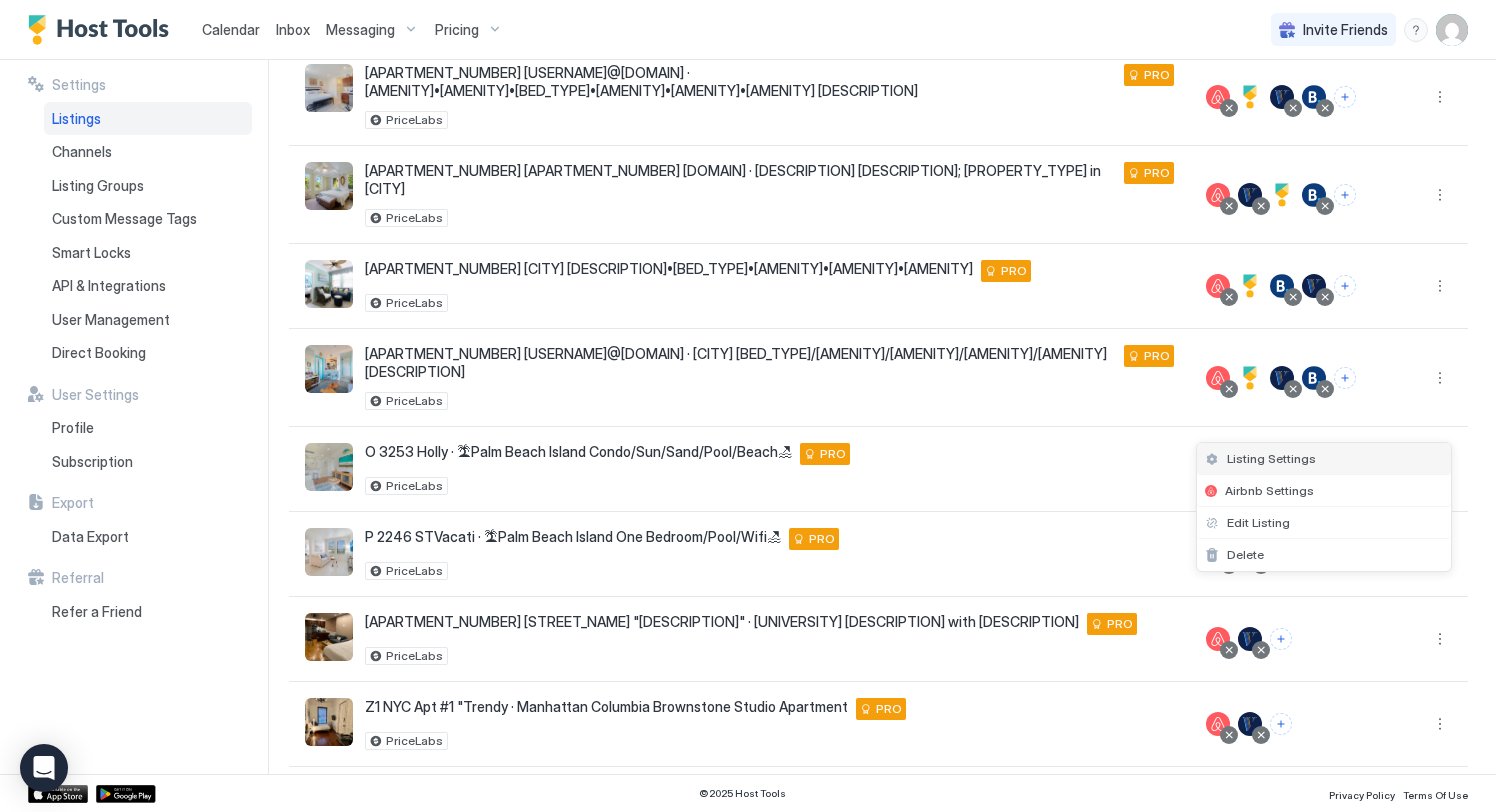 click on "Listing Settings" at bounding box center [1324, 459] 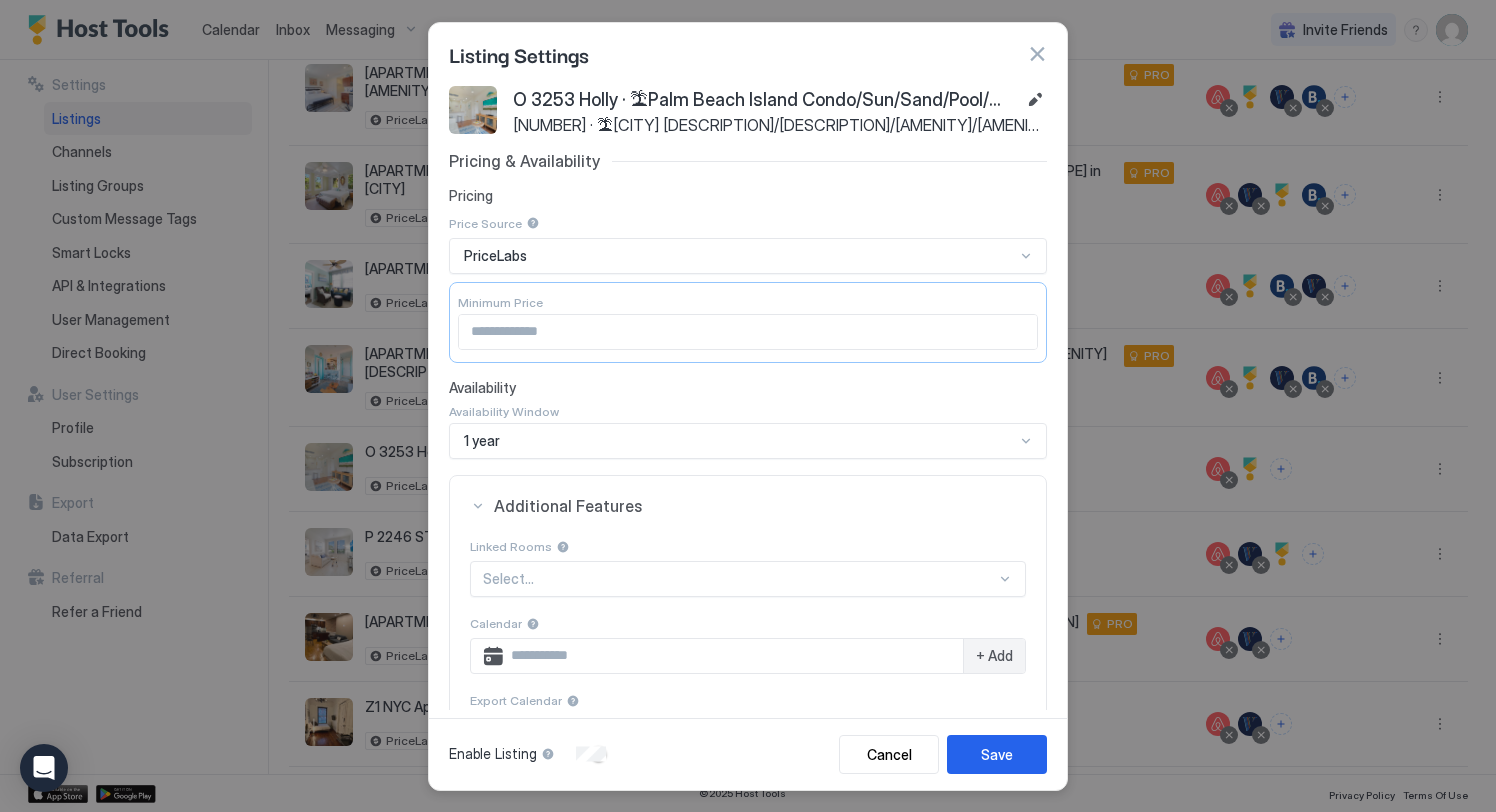 click at bounding box center (1037, 54) 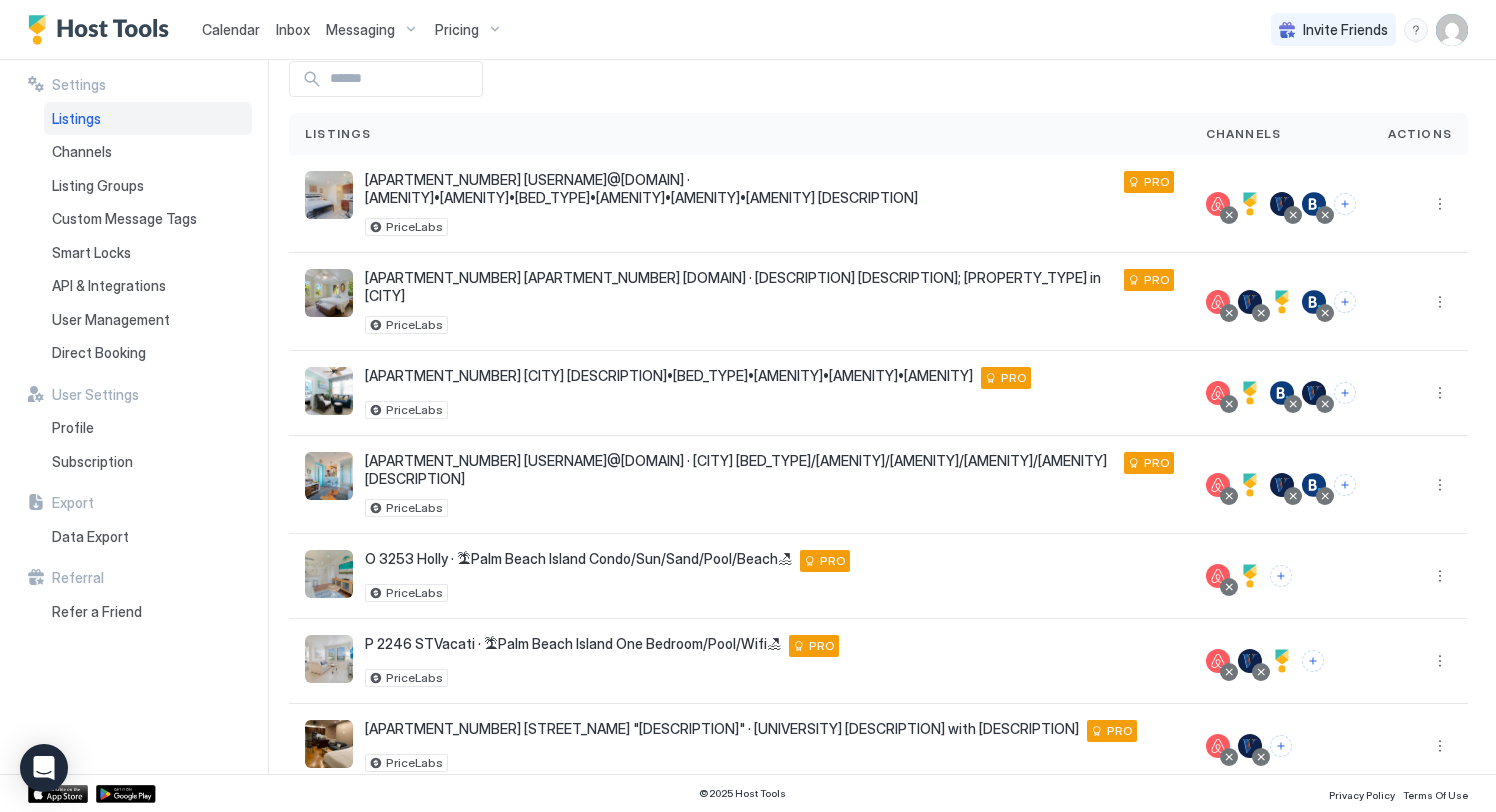 scroll, scrollTop: 0, scrollLeft: 0, axis: both 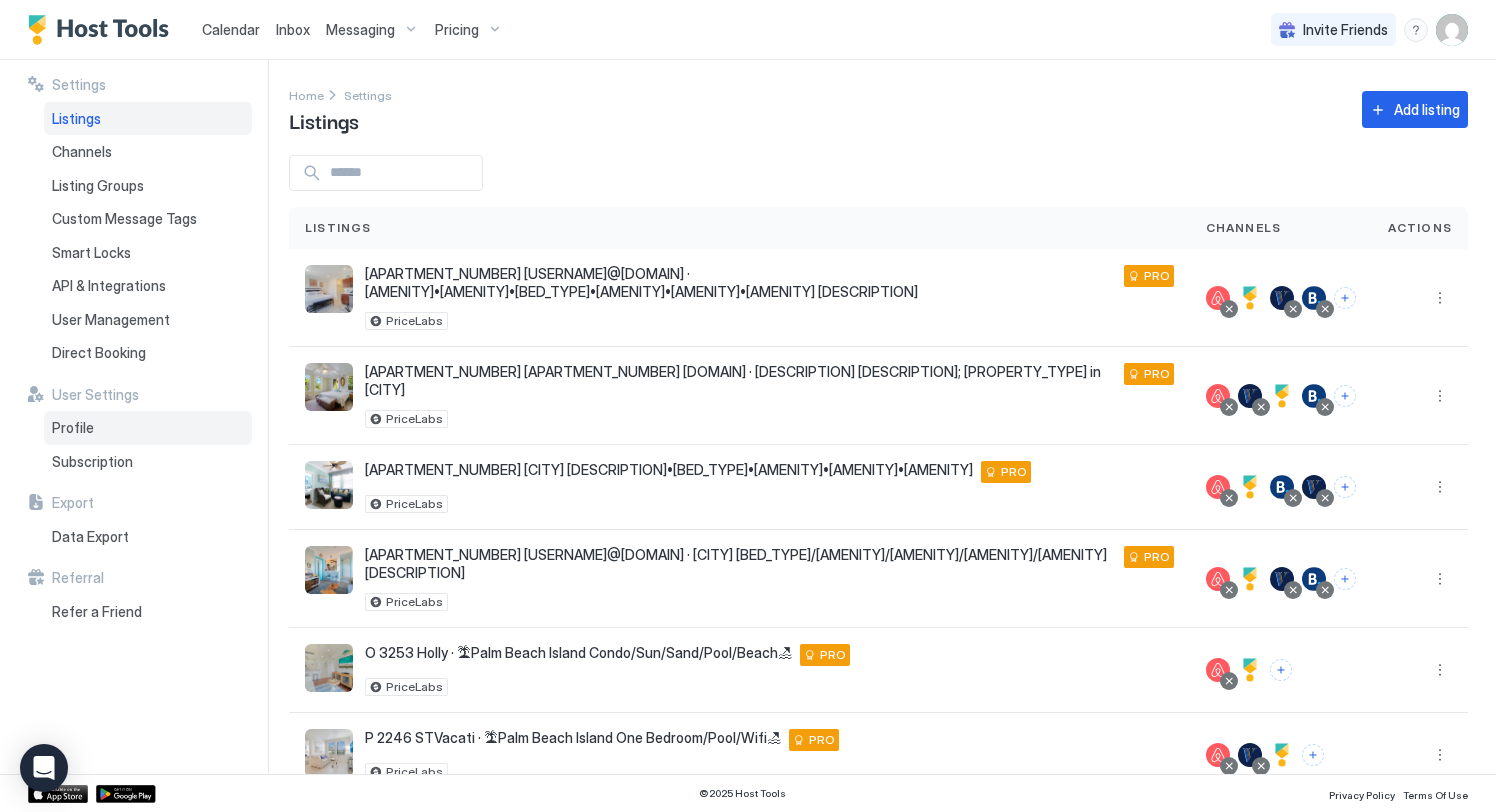 click on "Profile" at bounding box center (73, 428) 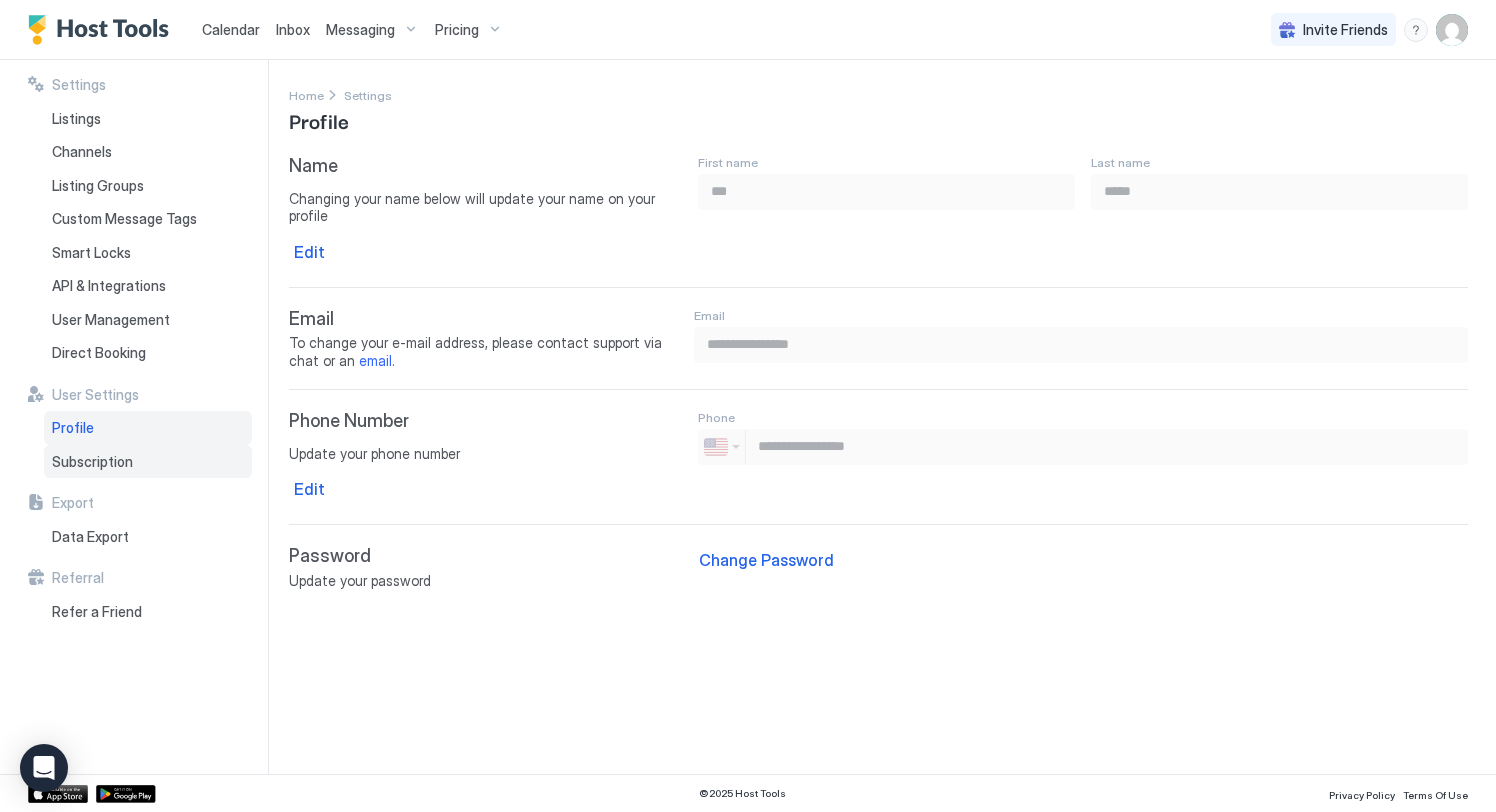 click on "Subscription" at bounding box center [92, 462] 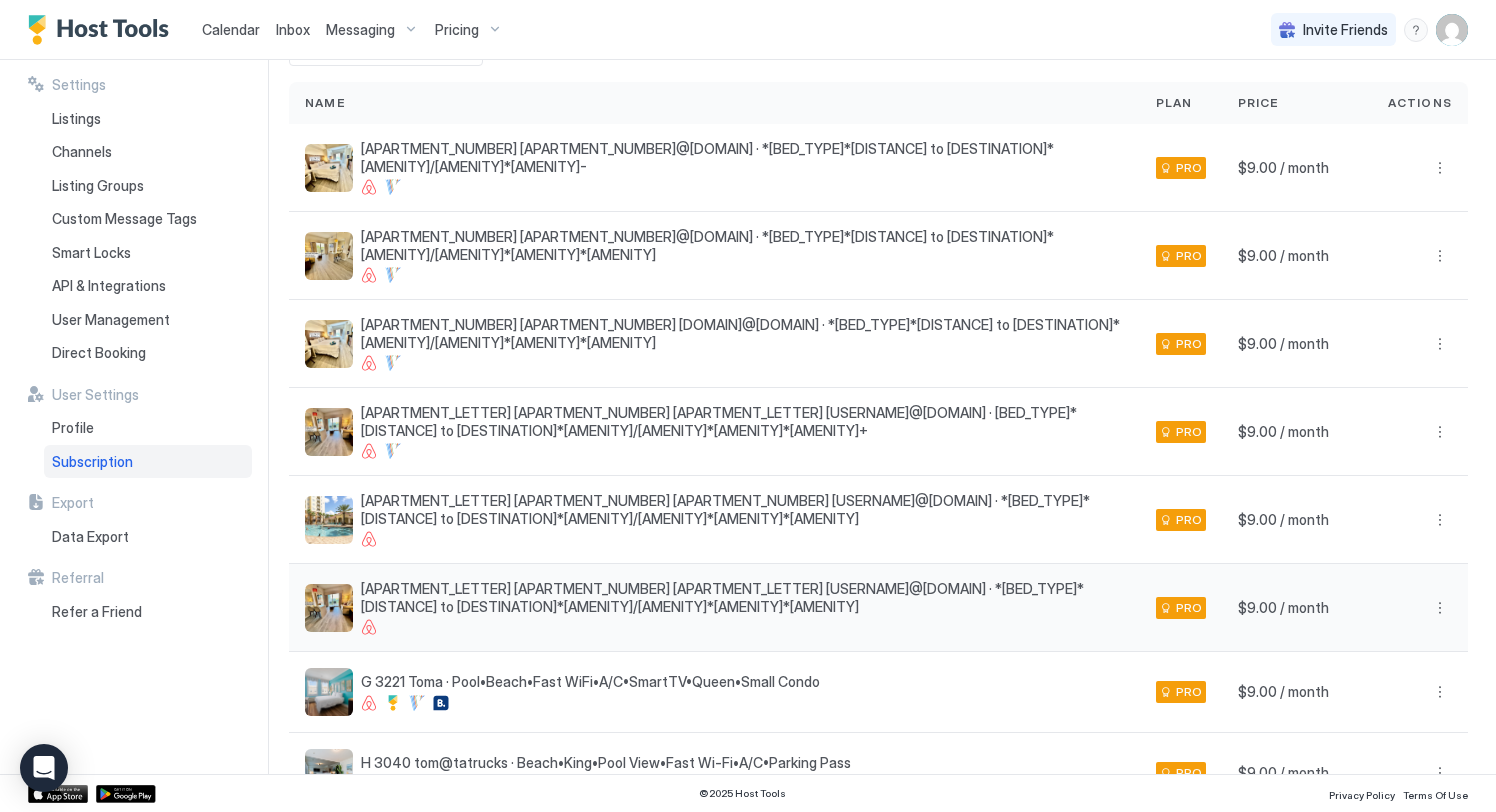 scroll, scrollTop: 295, scrollLeft: 0, axis: vertical 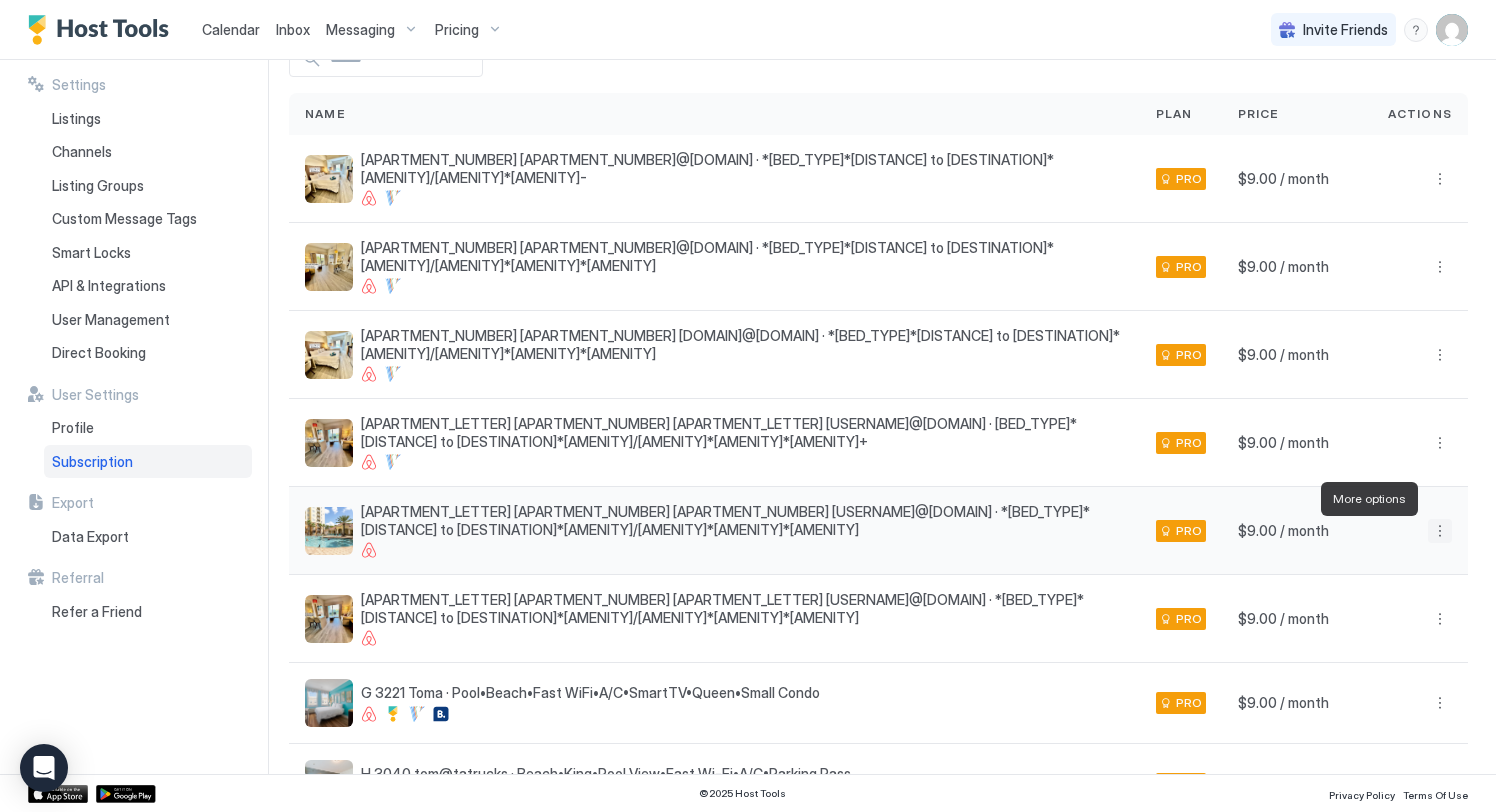 click at bounding box center [1440, 531] 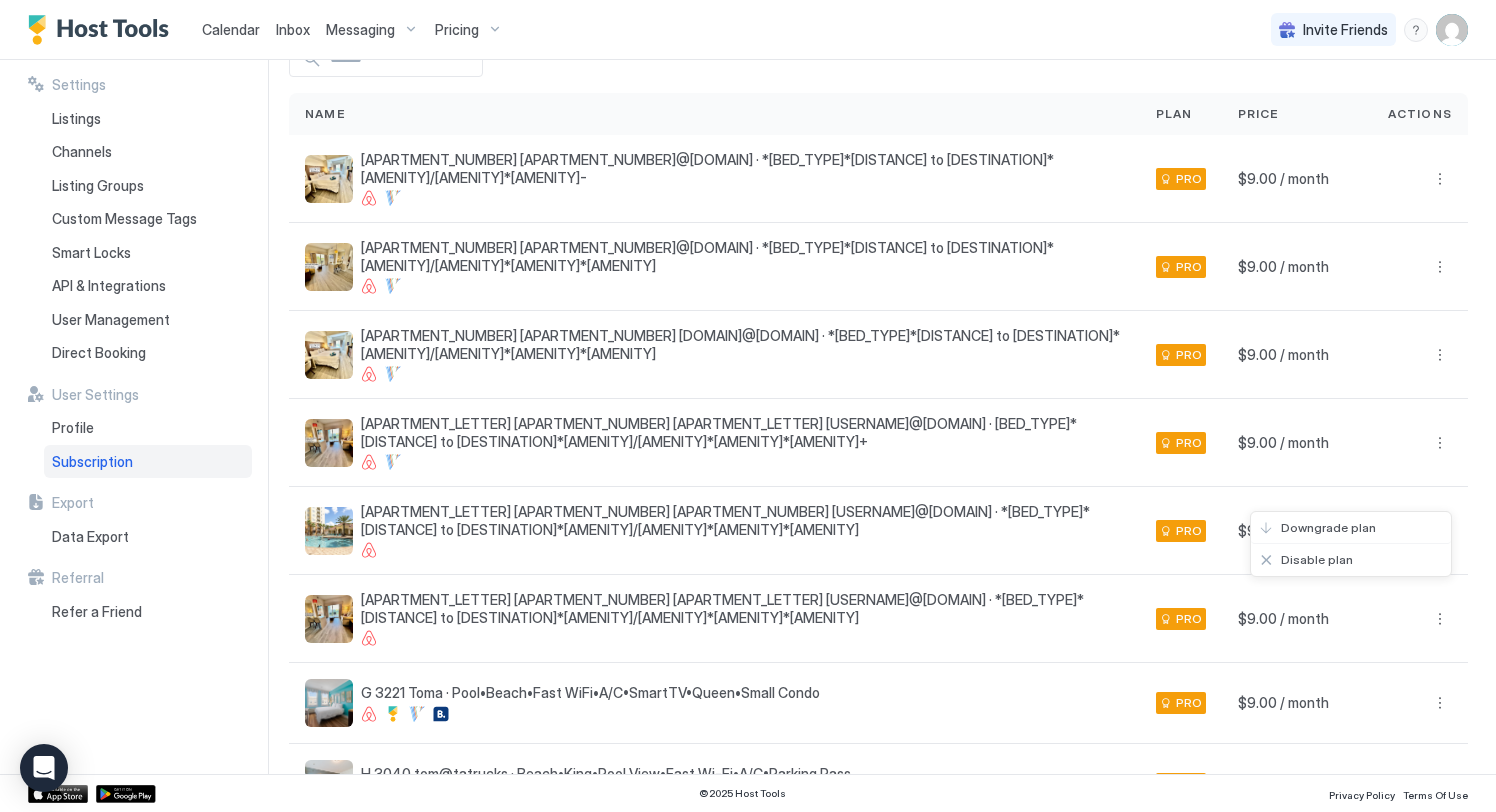 click at bounding box center [748, 406] 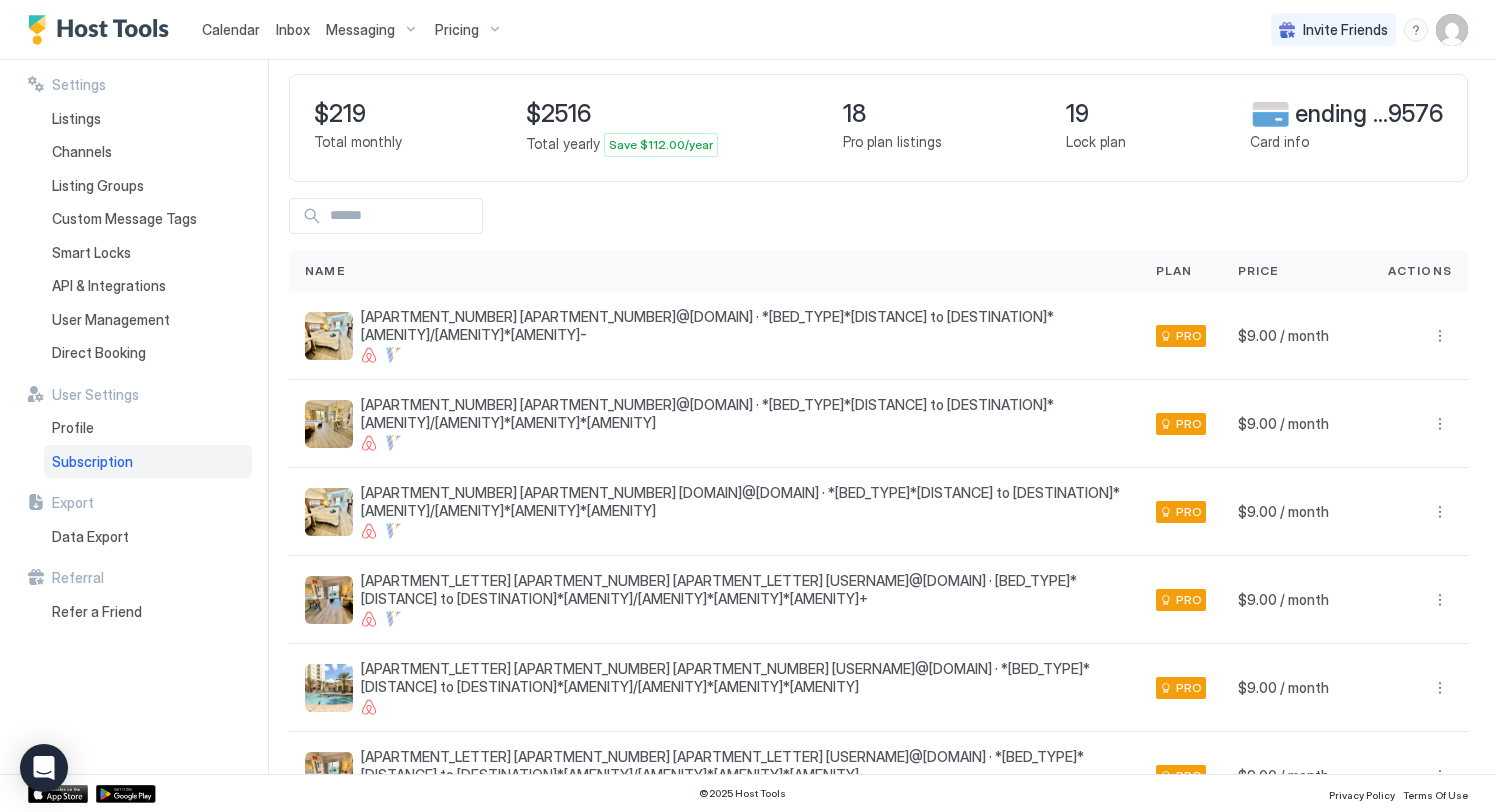 scroll, scrollTop: 0, scrollLeft: 0, axis: both 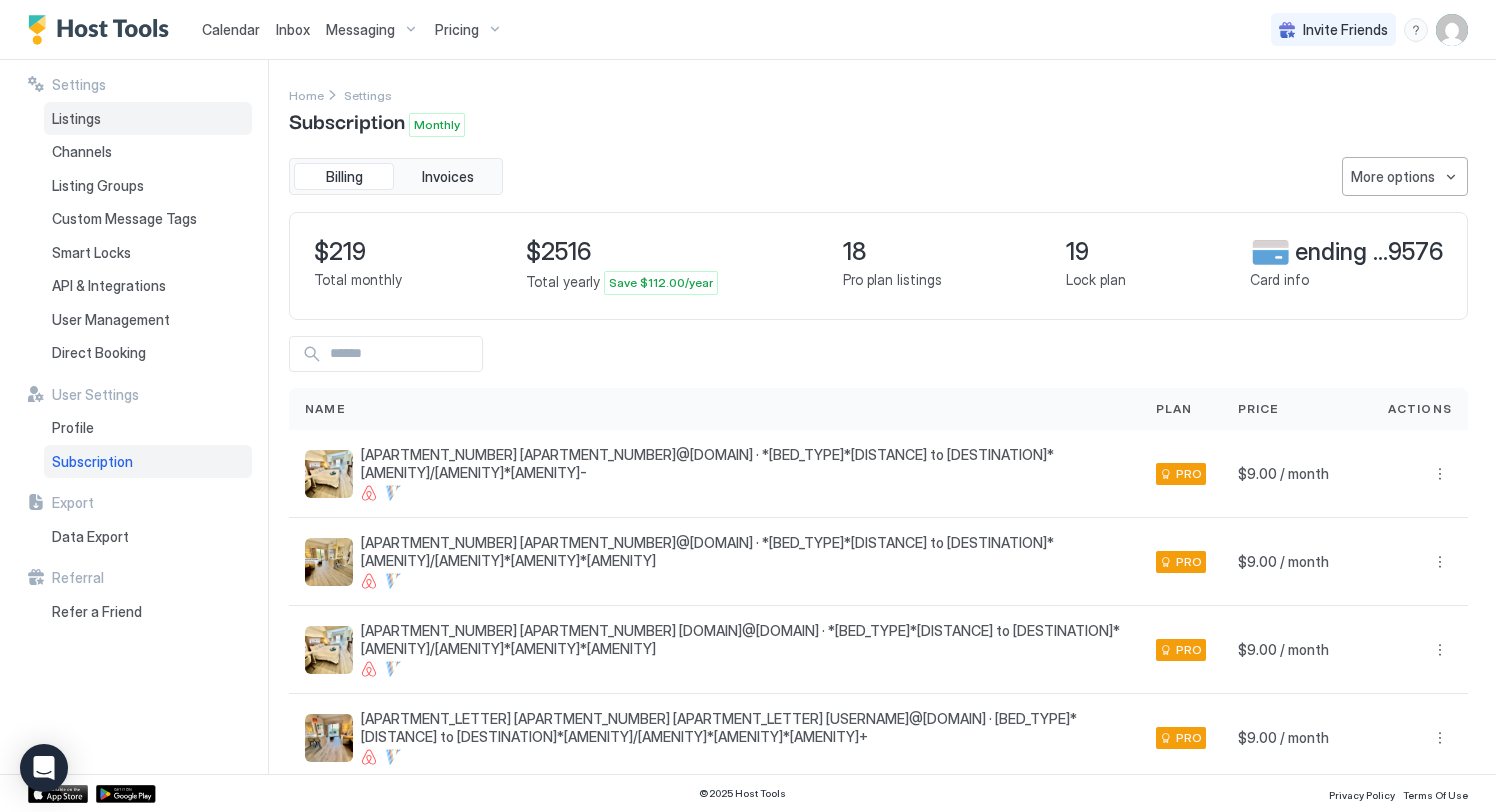 click on "Listings" at bounding box center (76, 119) 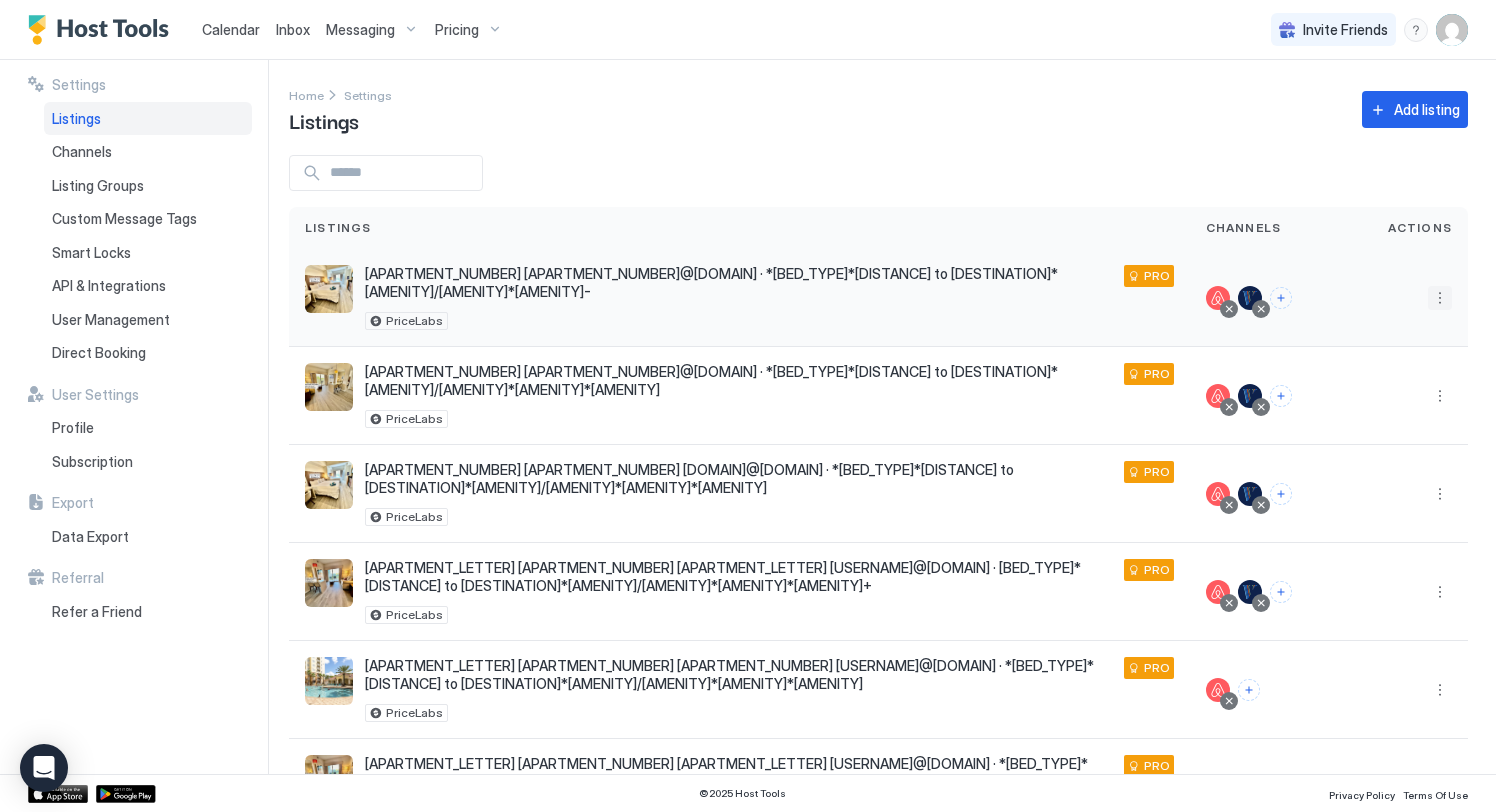 click at bounding box center (1440, 298) 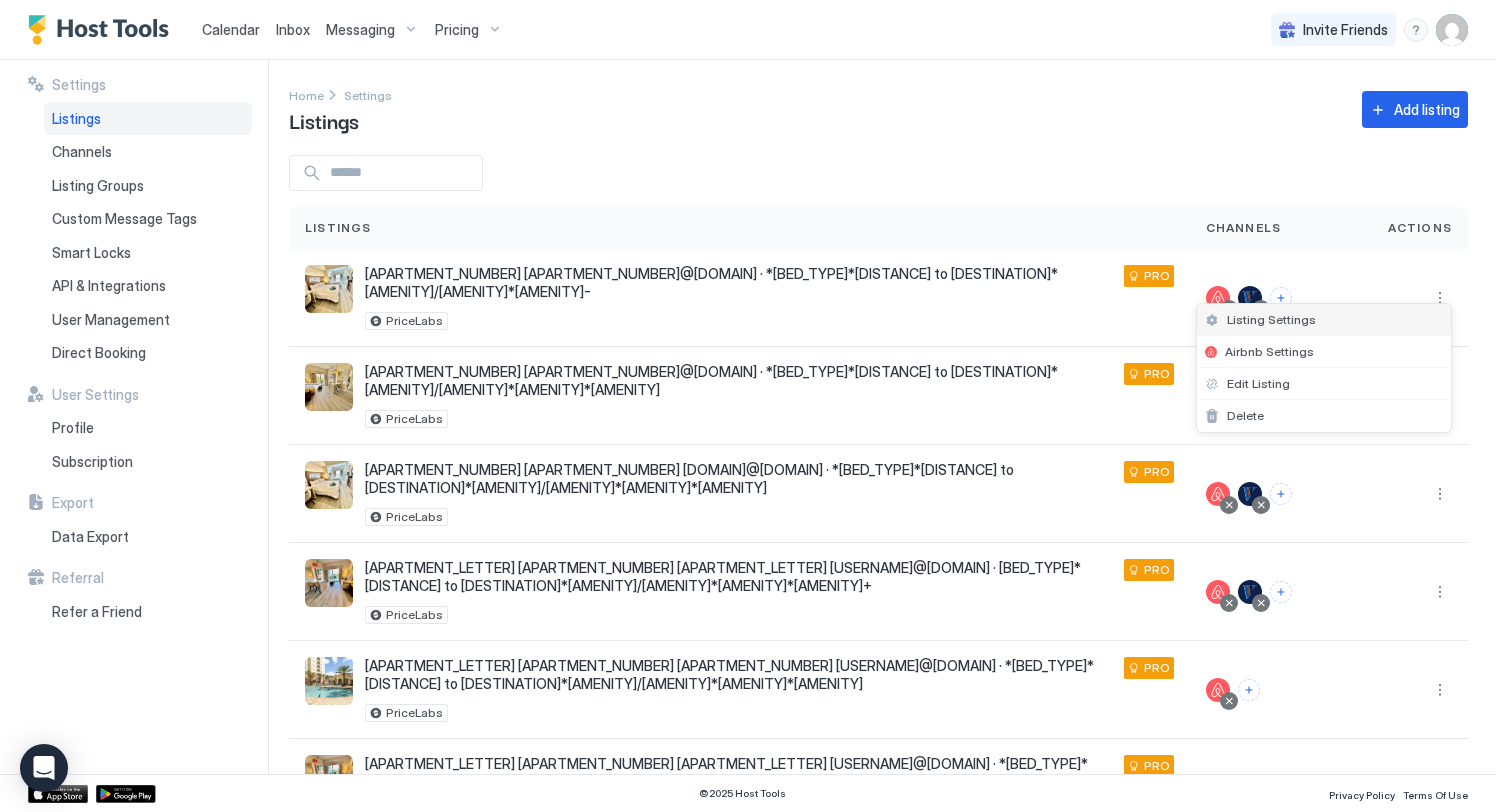 click on "Listing Settings" at bounding box center [1271, 319] 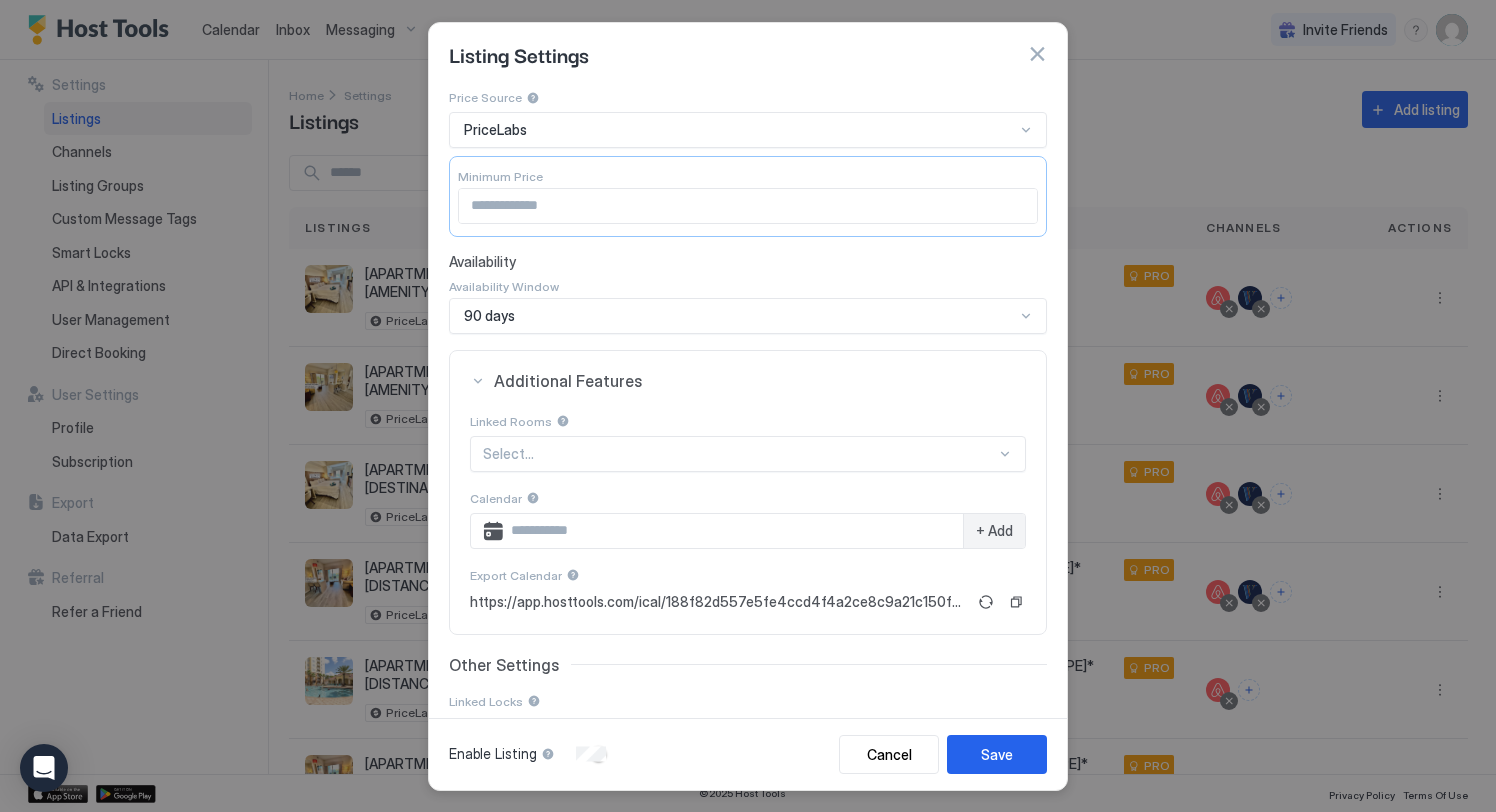 scroll, scrollTop: 0, scrollLeft: 0, axis: both 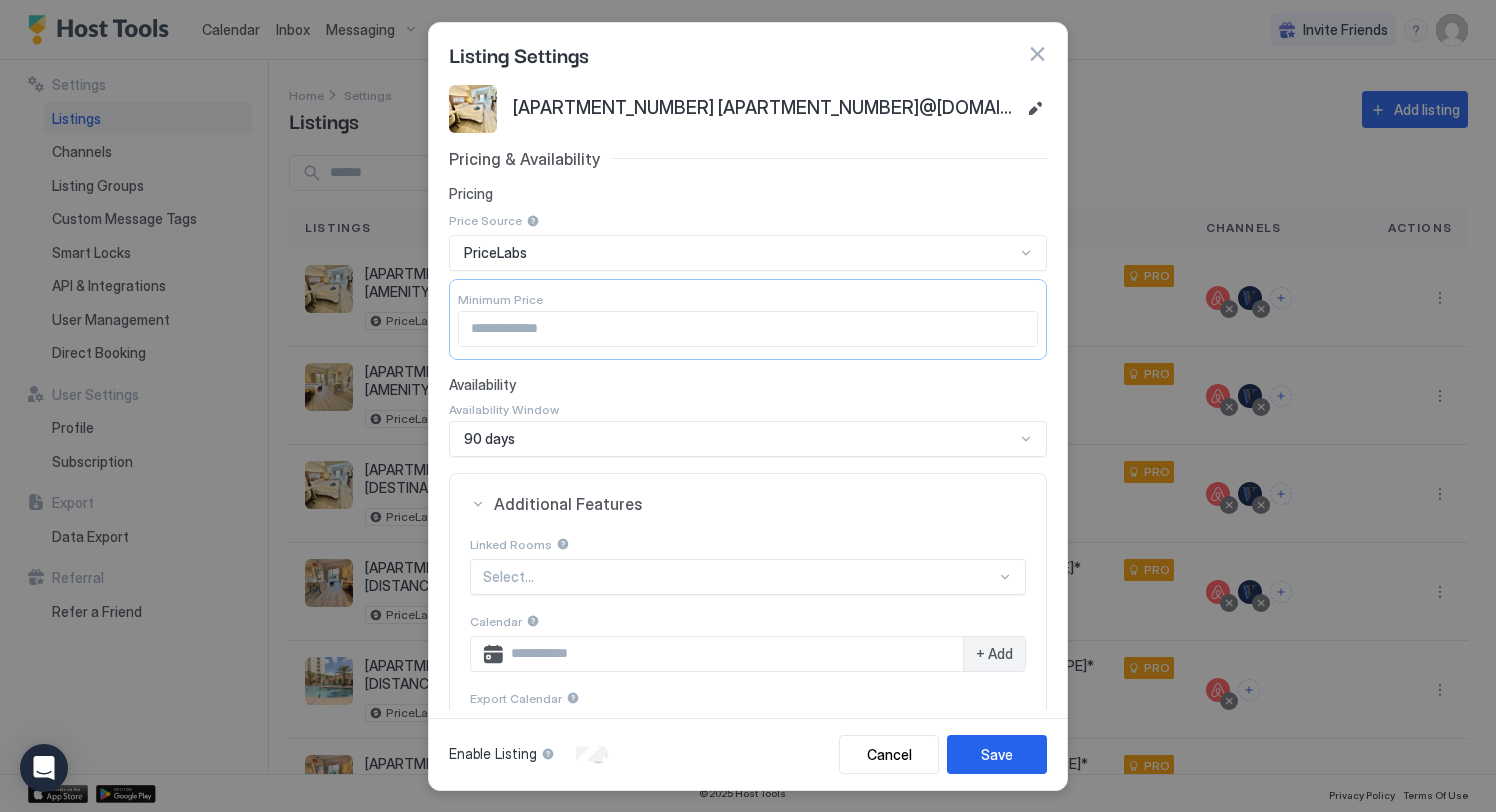 click at bounding box center [1037, 54] 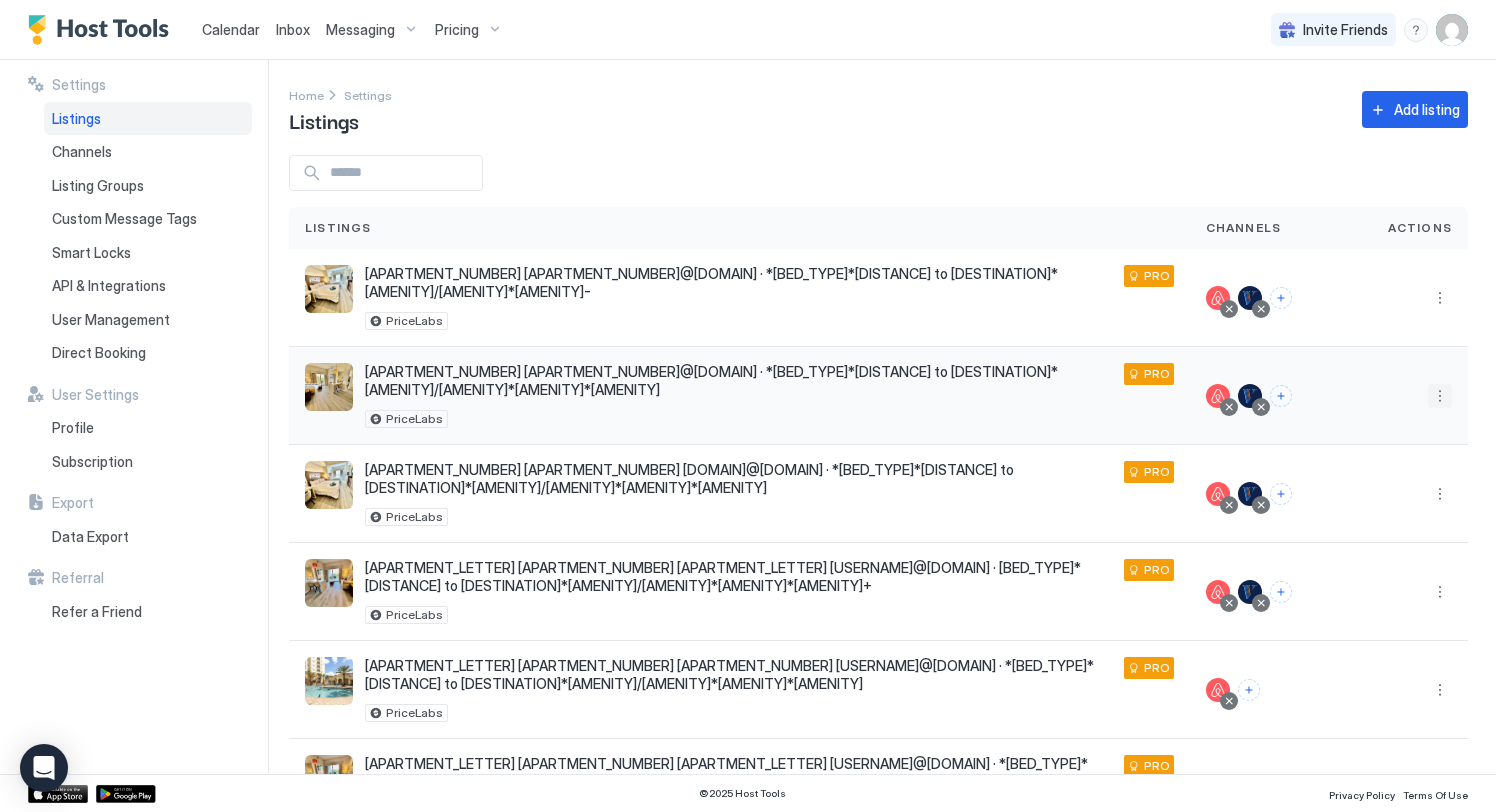 click at bounding box center (1440, 396) 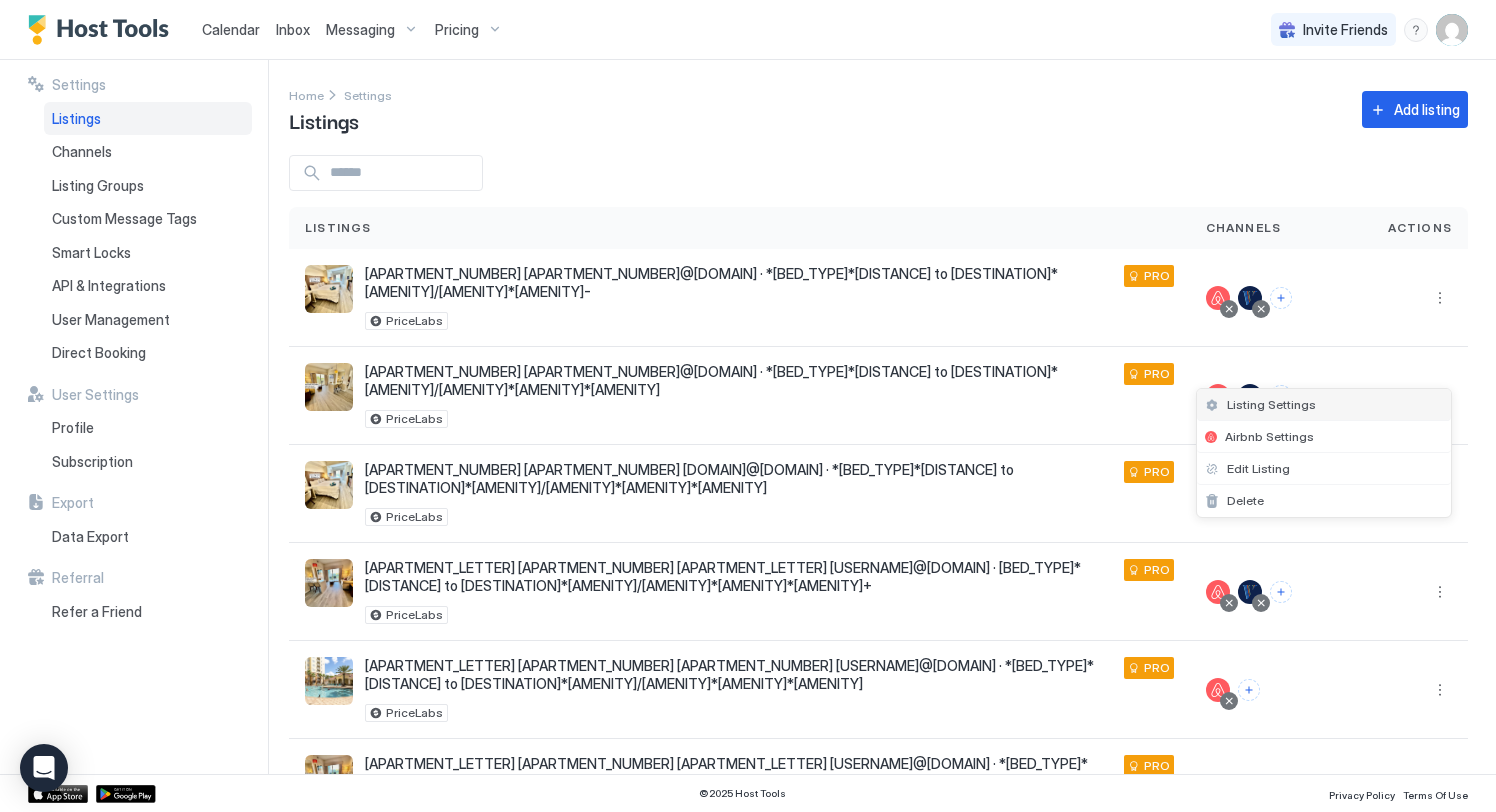 click on "Listing Settings" at bounding box center [1324, 405] 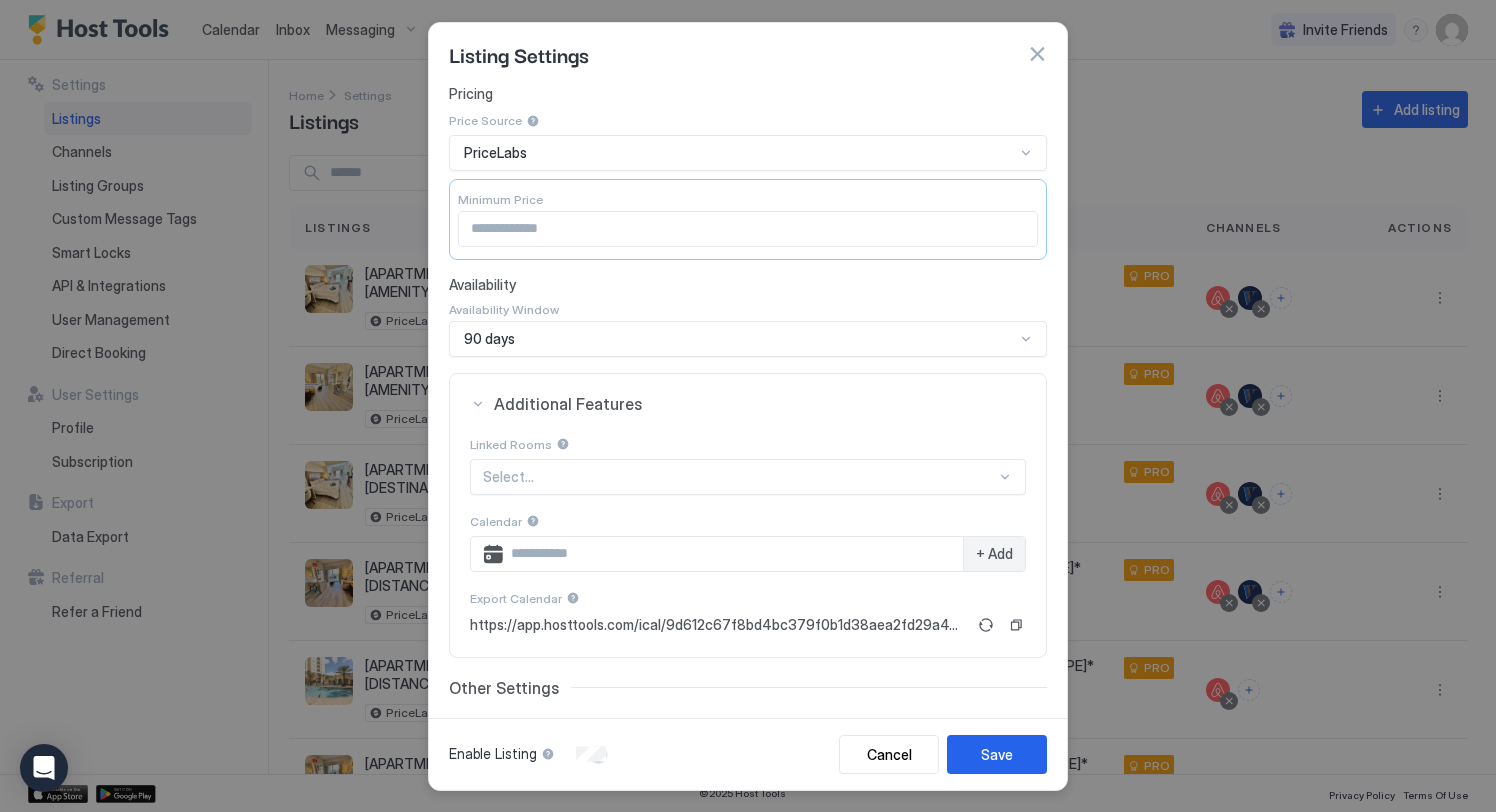 scroll, scrollTop: 0, scrollLeft: 0, axis: both 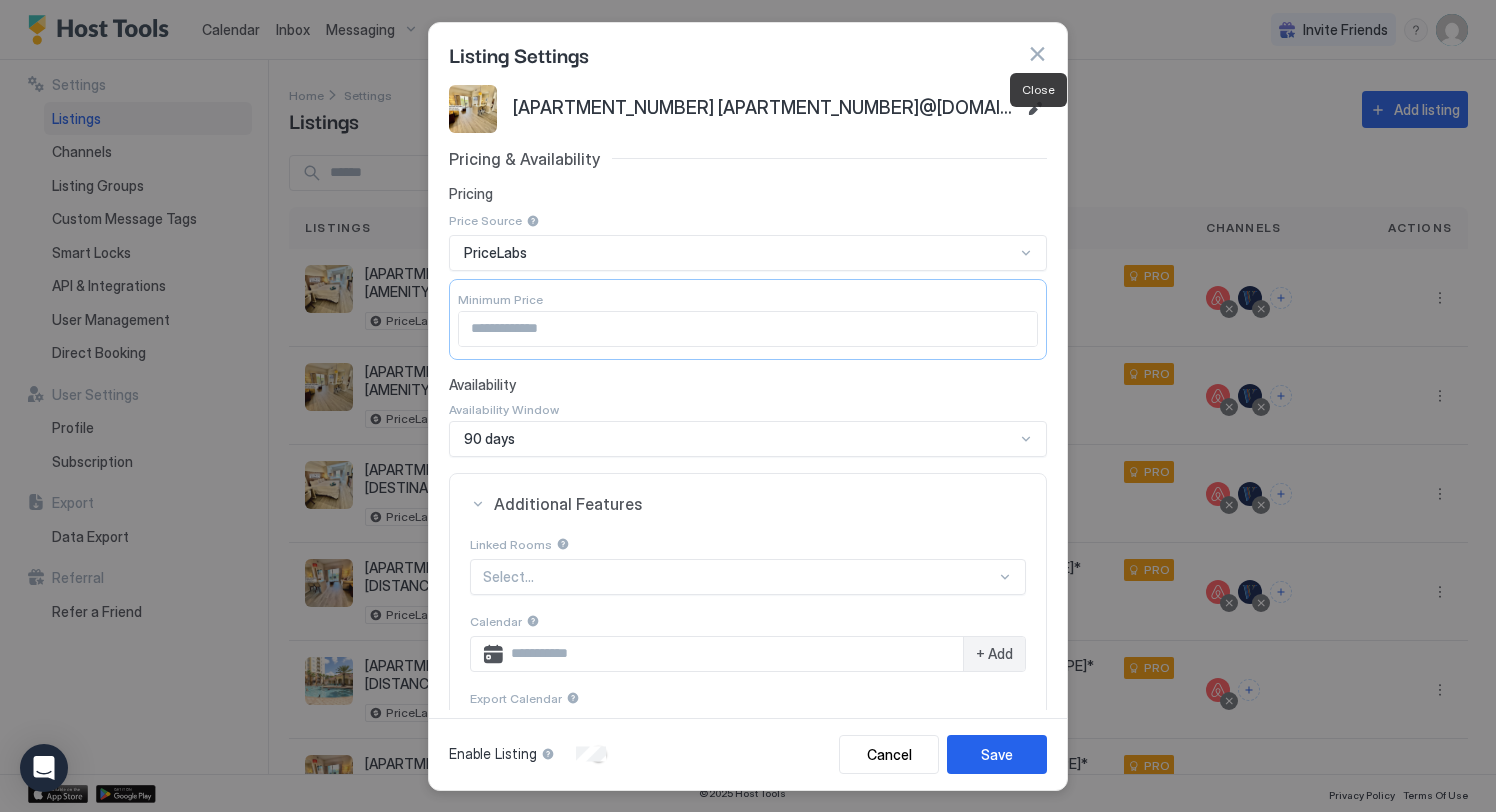 click at bounding box center (1037, 54) 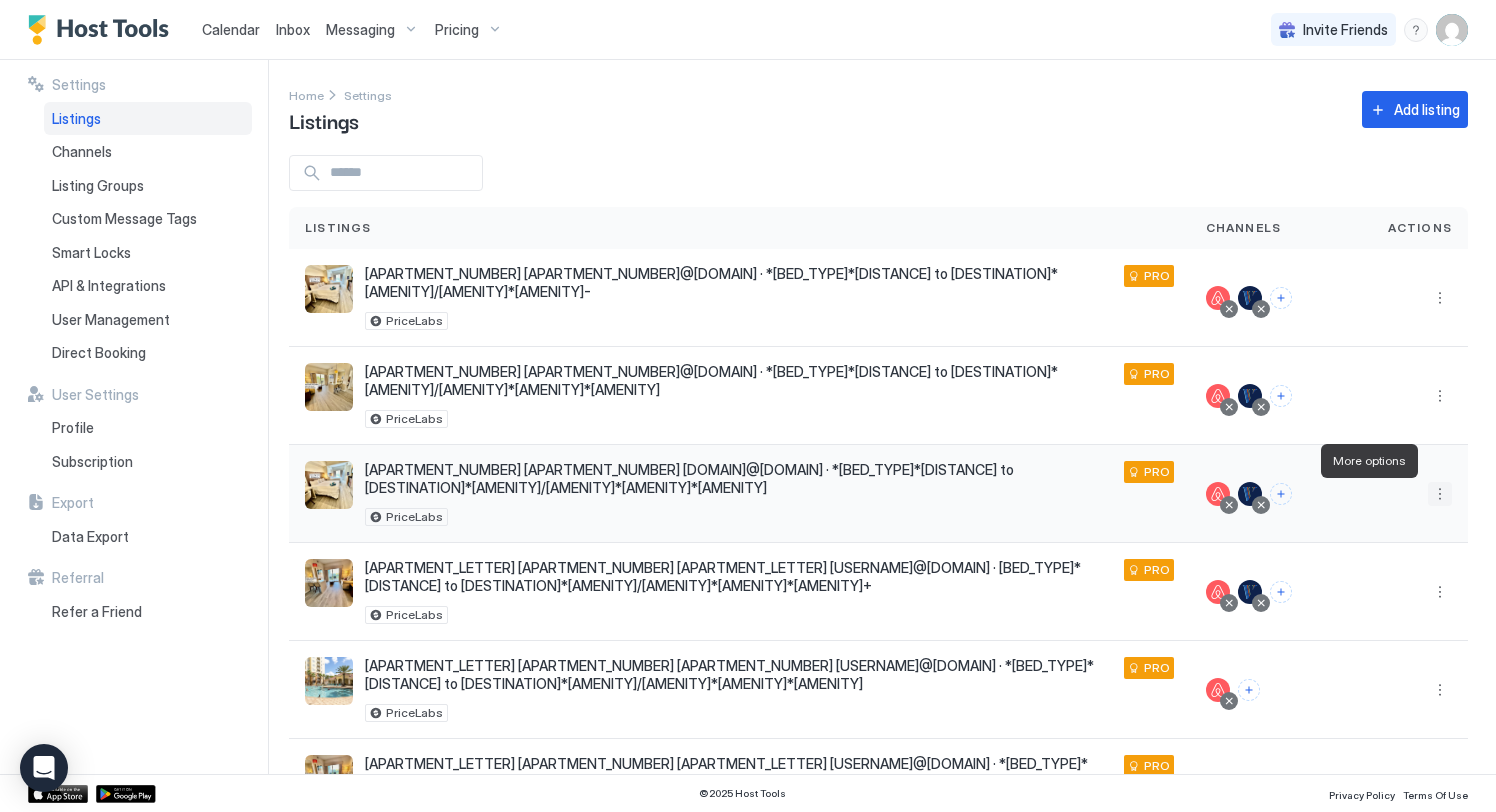 click at bounding box center (1440, 494) 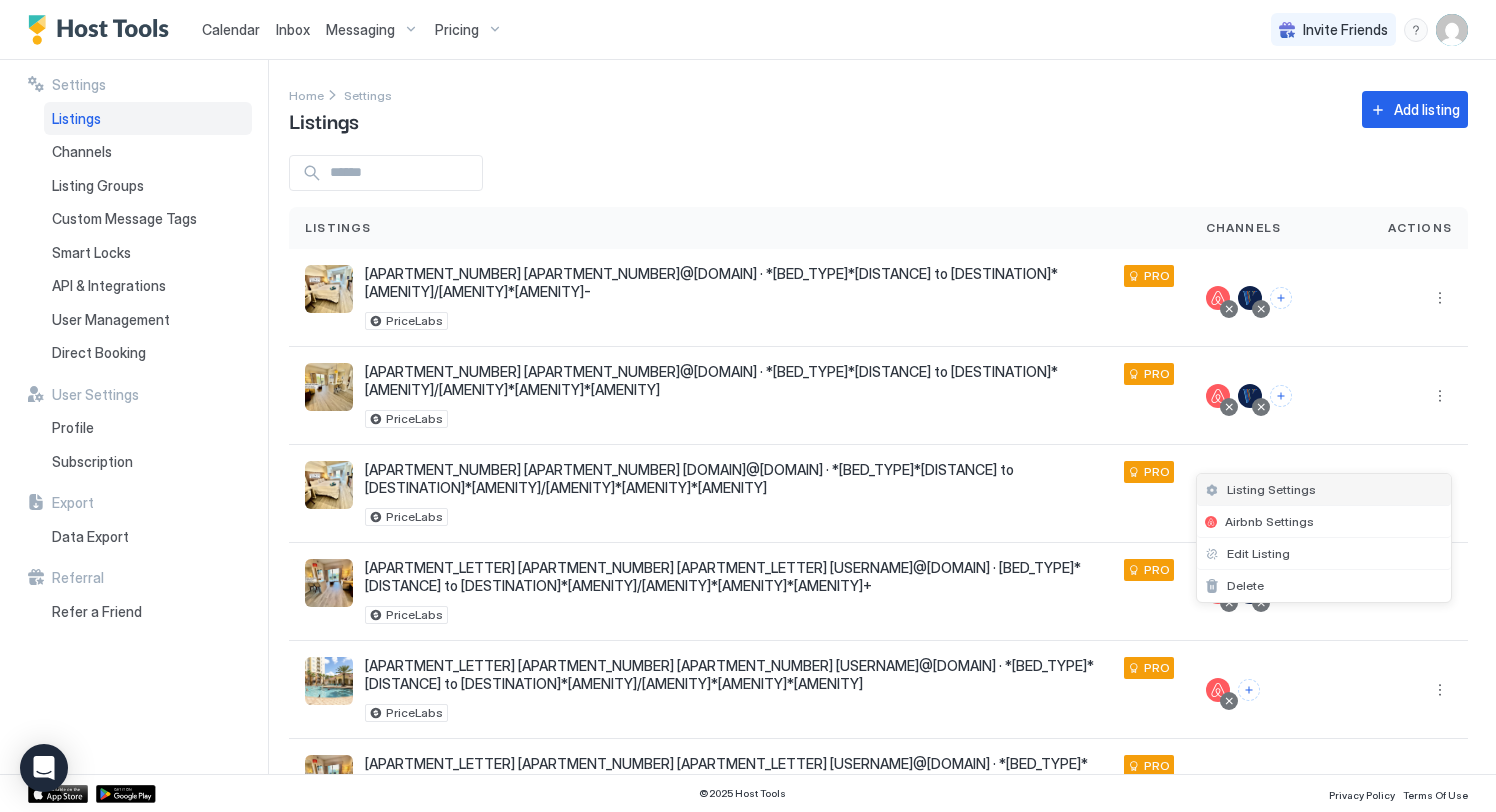 click on "Listing Settings" at bounding box center [1324, 490] 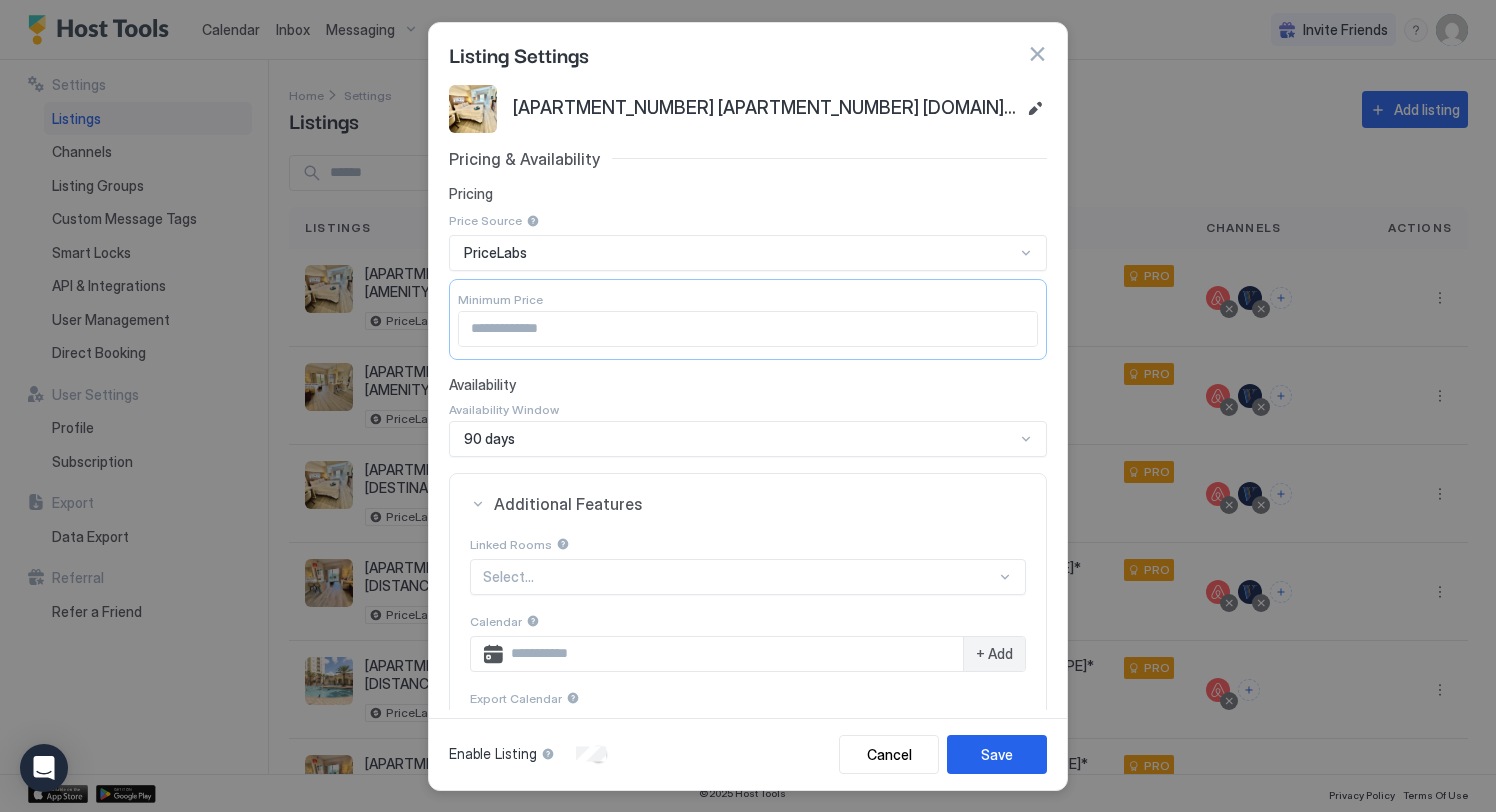 scroll, scrollTop: 257, scrollLeft: 0, axis: vertical 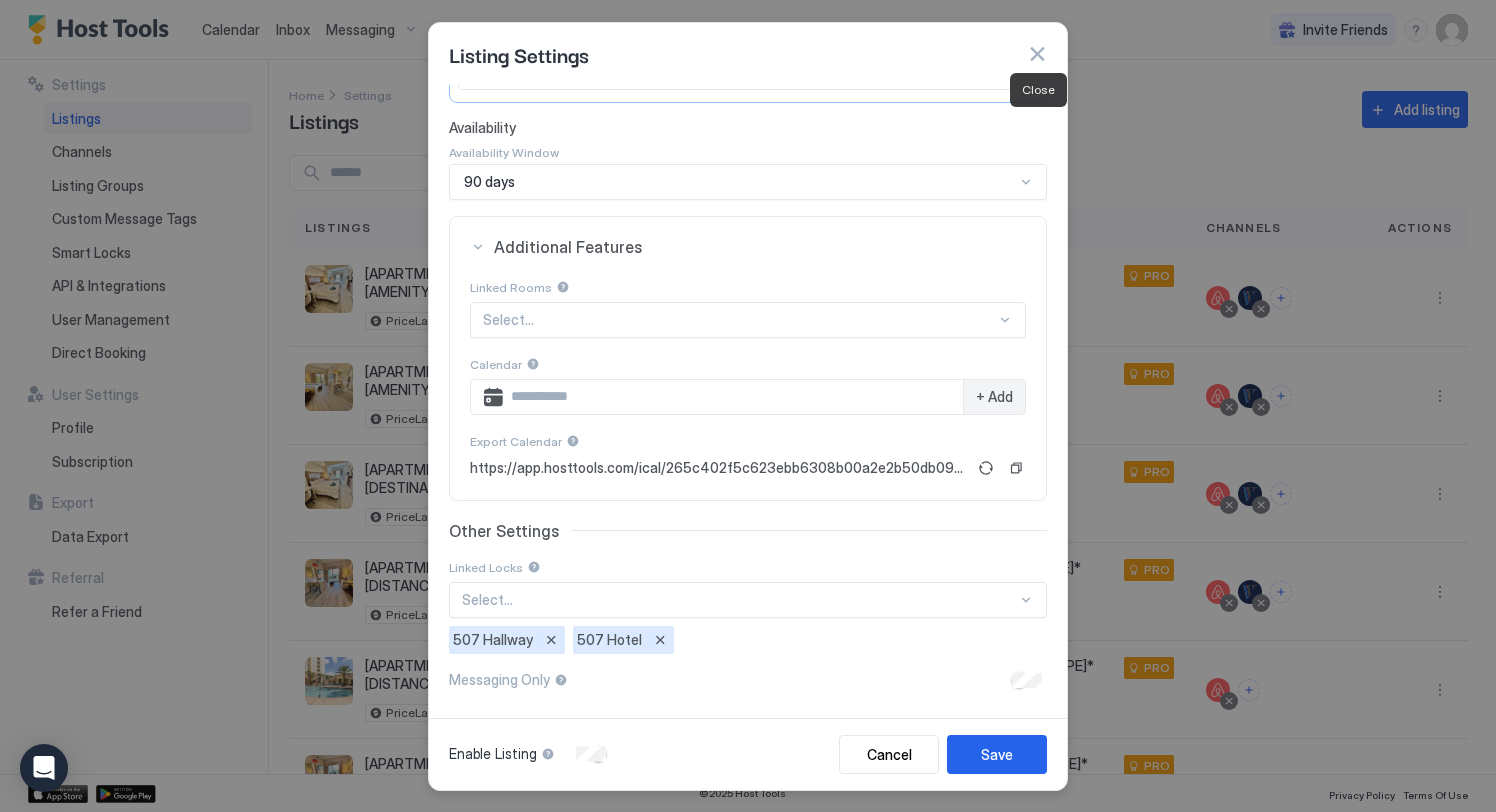 click at bounding box center [1037, 54] 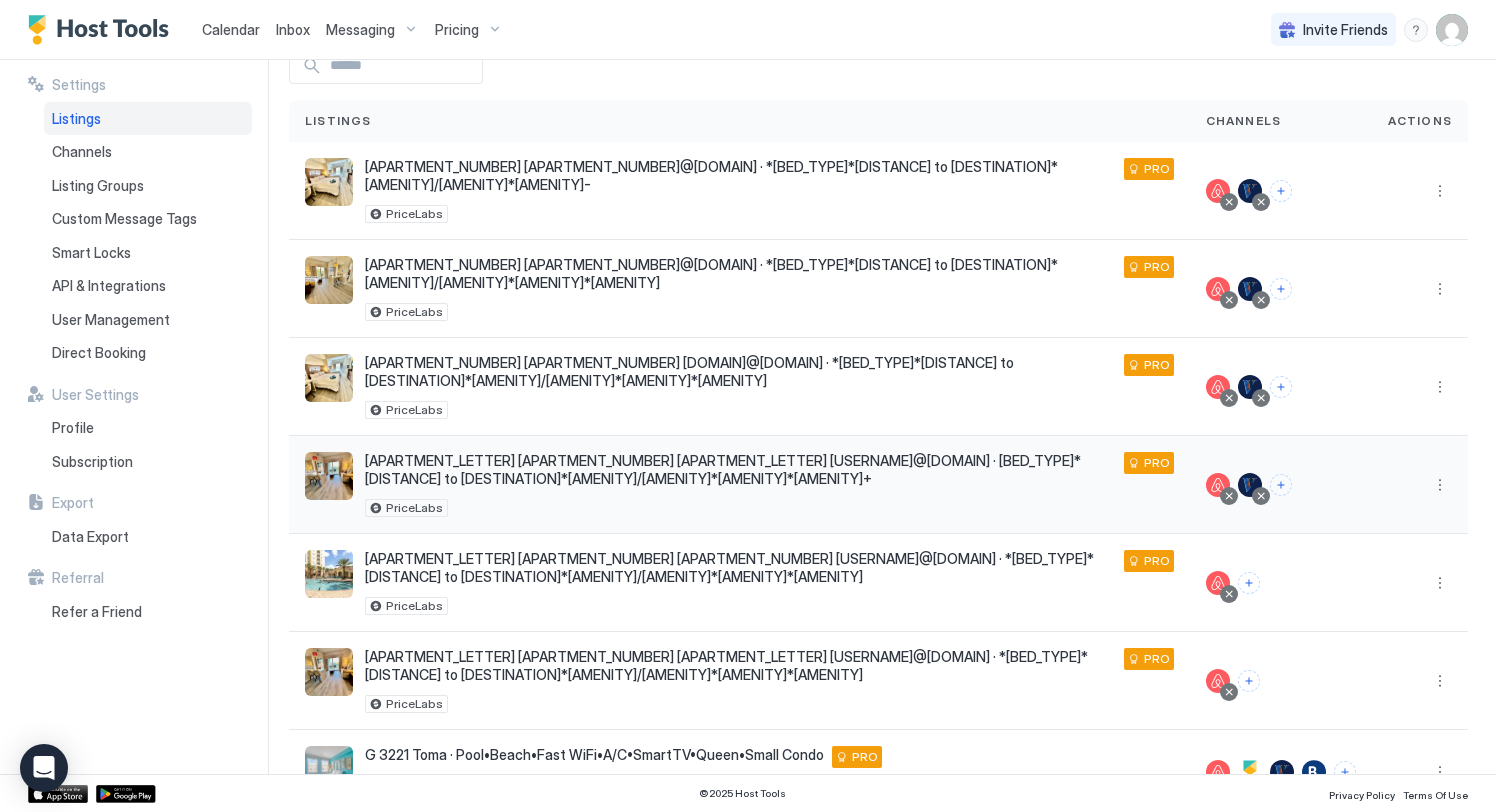 scroll, scrollTop: 119, scrollLeft: 0, axis: vertical 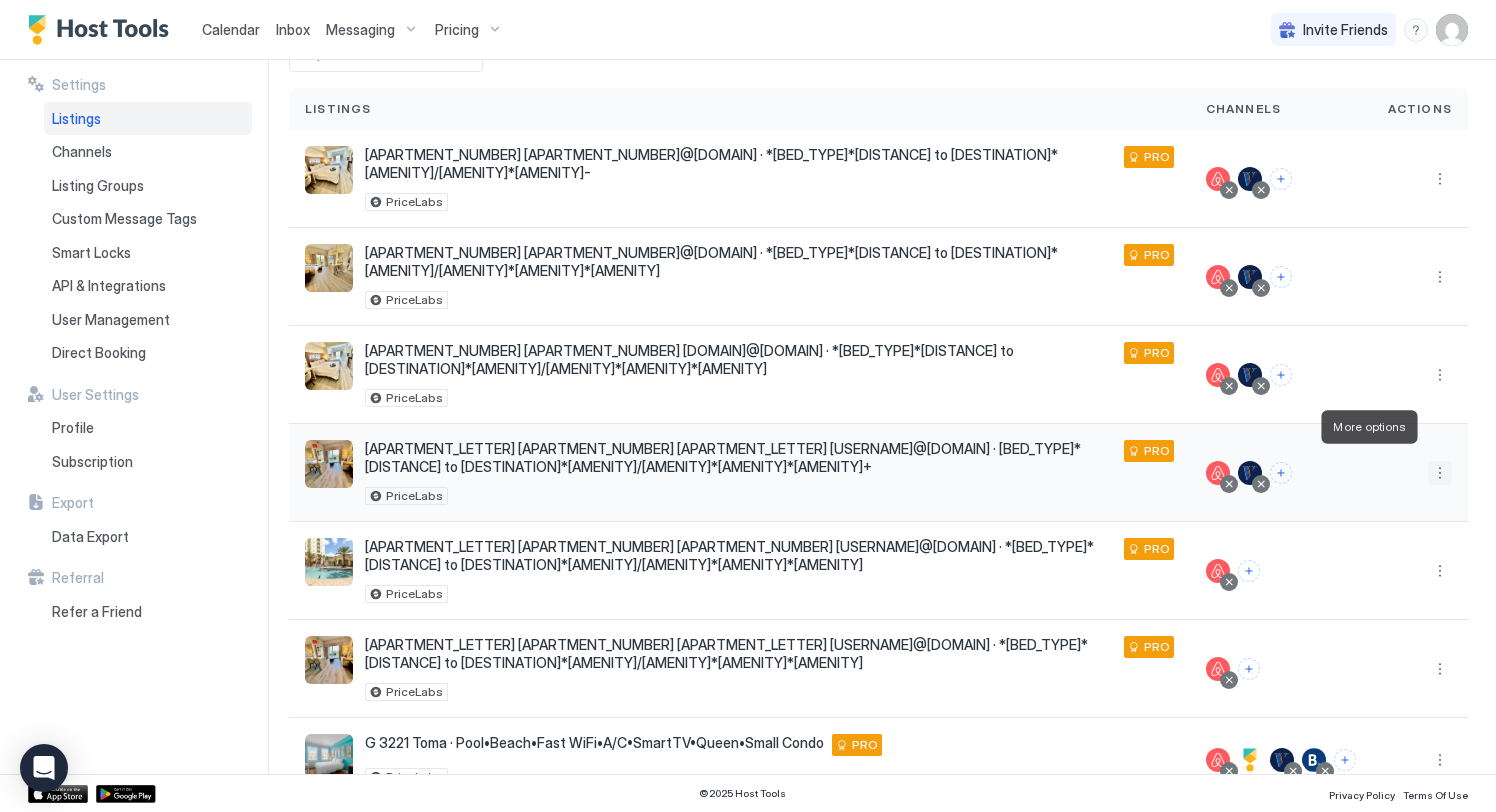 click at bounding box center [1440, 473] 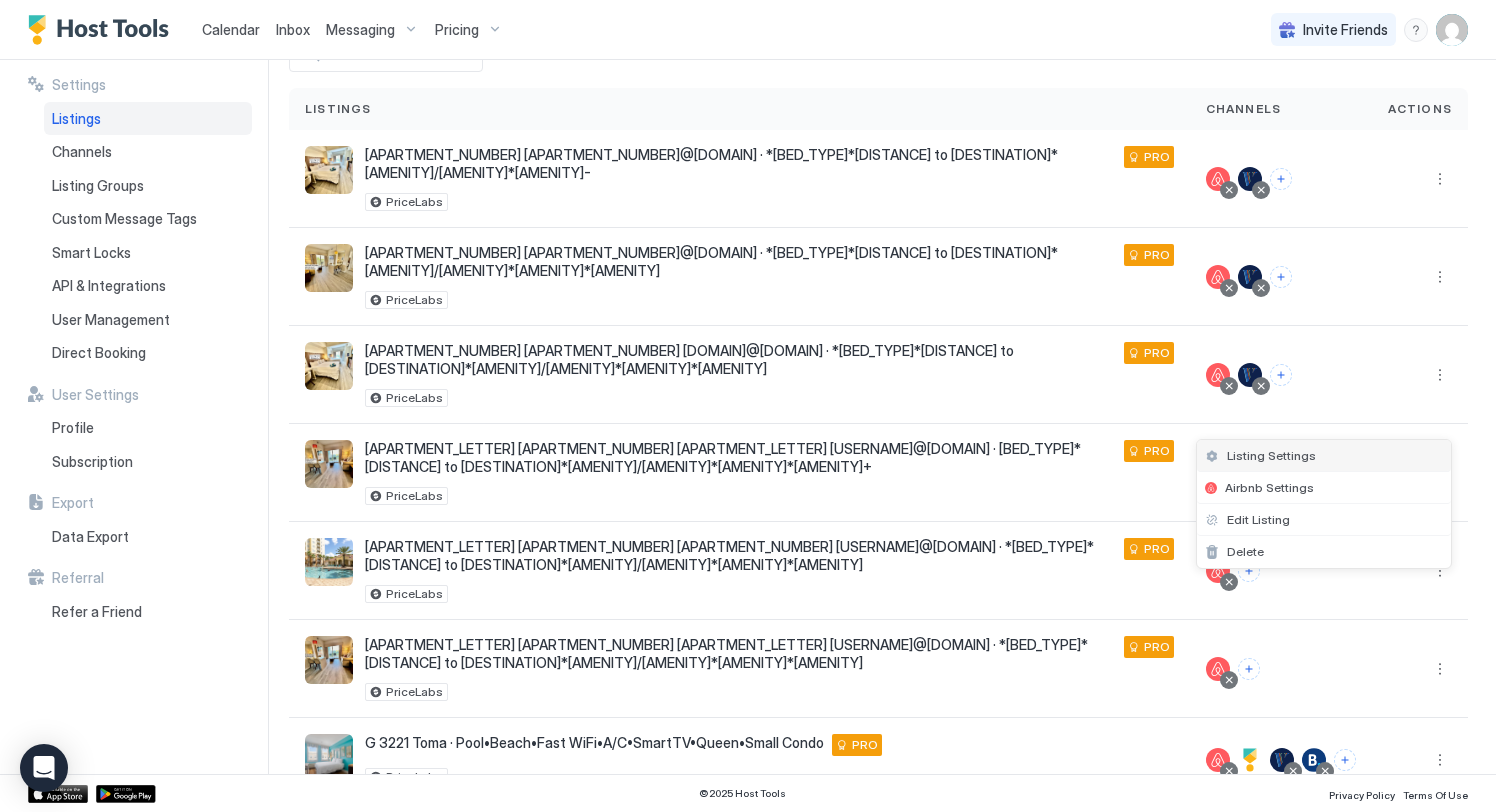 click on "Listing Settings" at bounding box center [1271, 455] 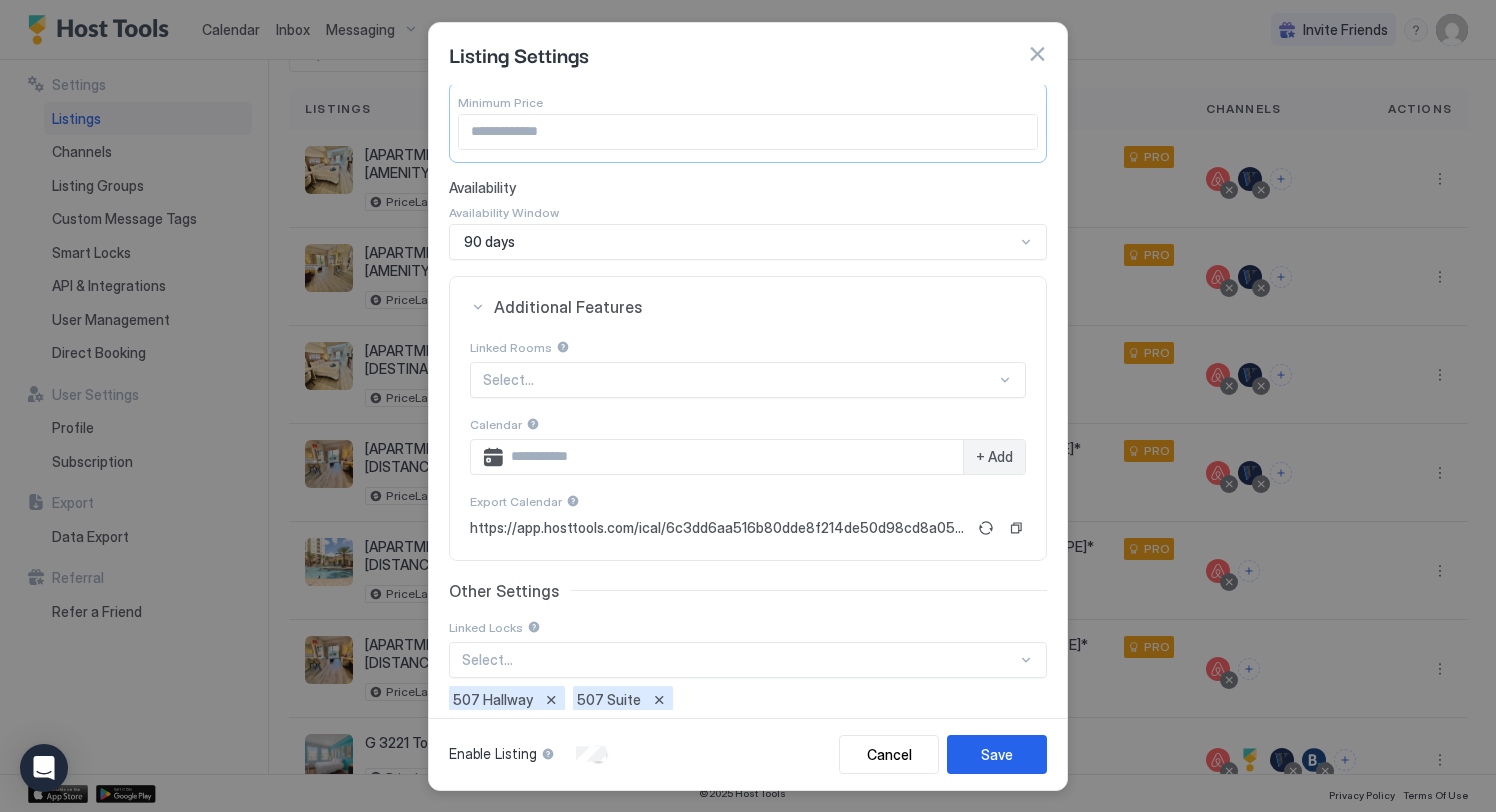 scroll, scrollTop: 257, scrollLeft: 0, axis: vertical 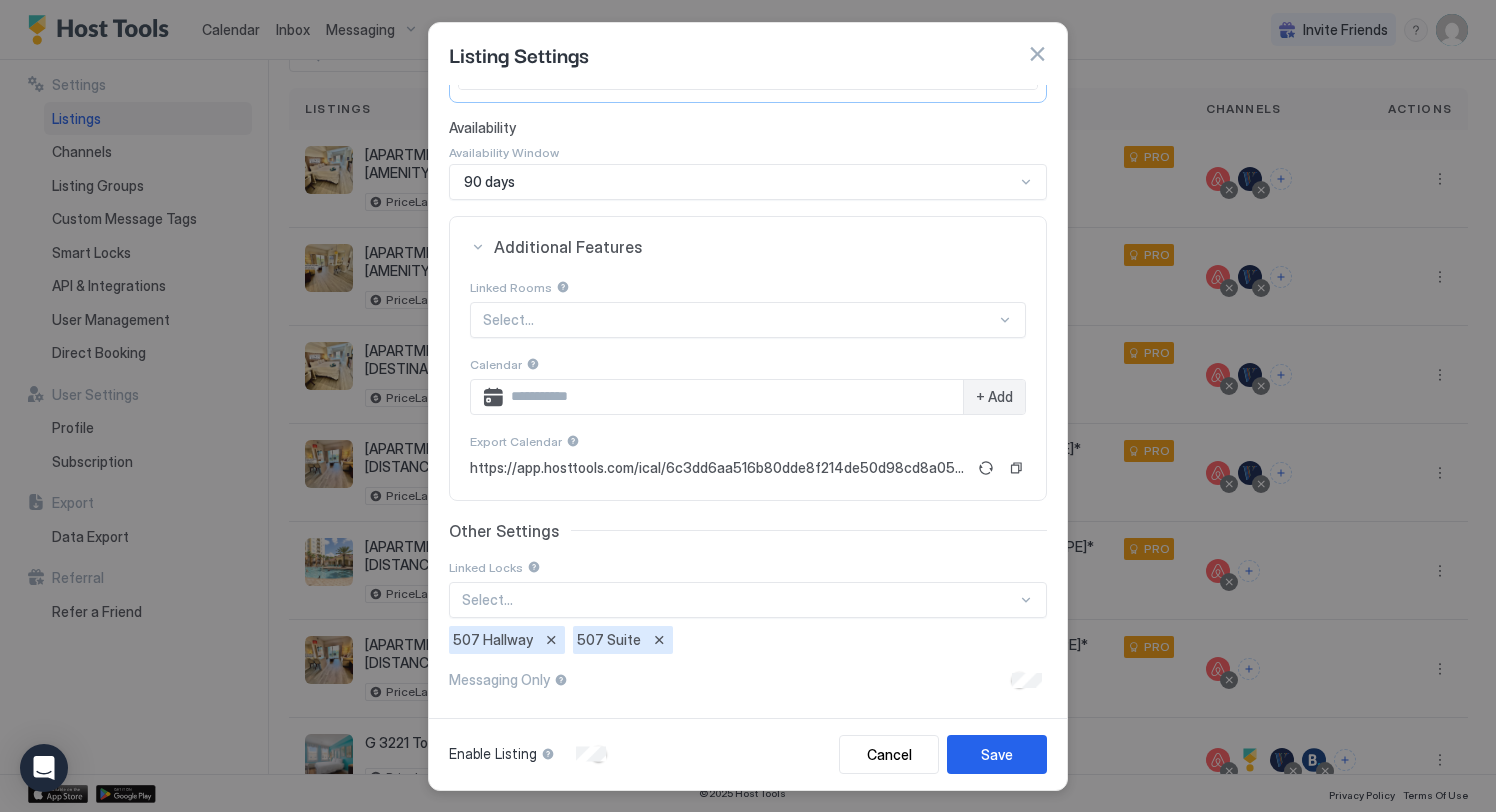 click at bounding box center [1037, 54] 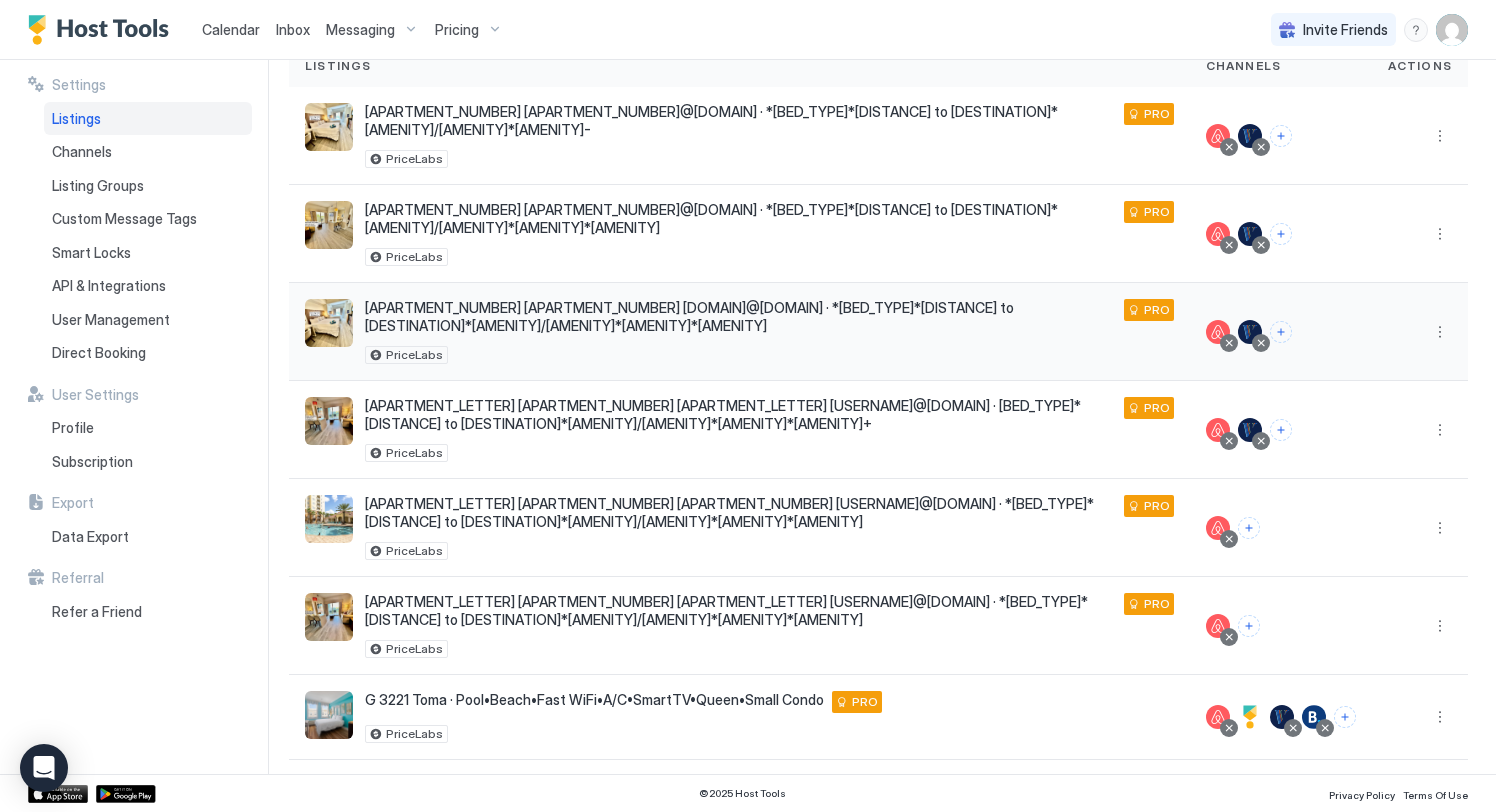 scroll, scrollTop: 184, scrollLeft: 0, axis: vertical 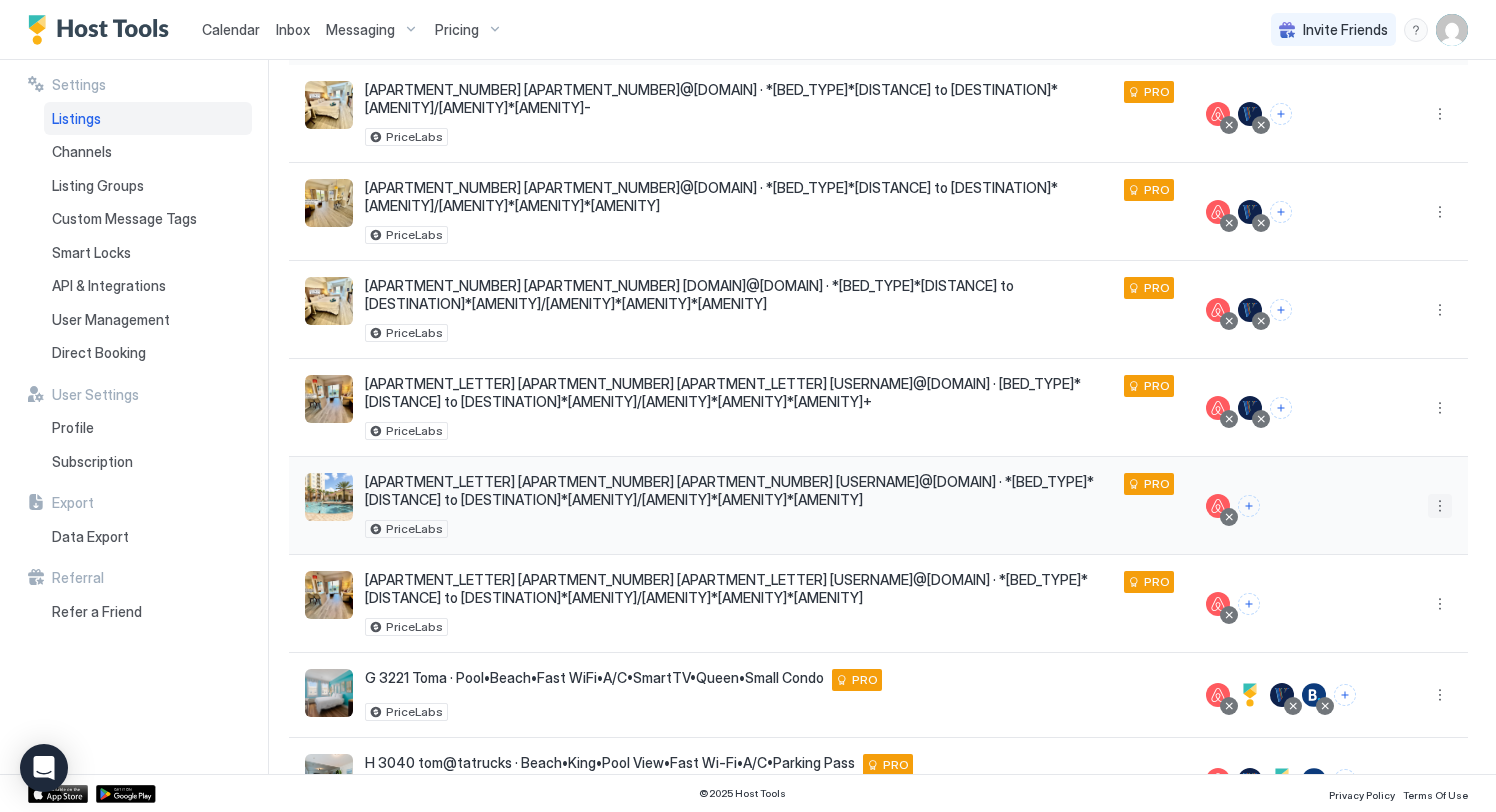 click at bounding box center [1440, 506] 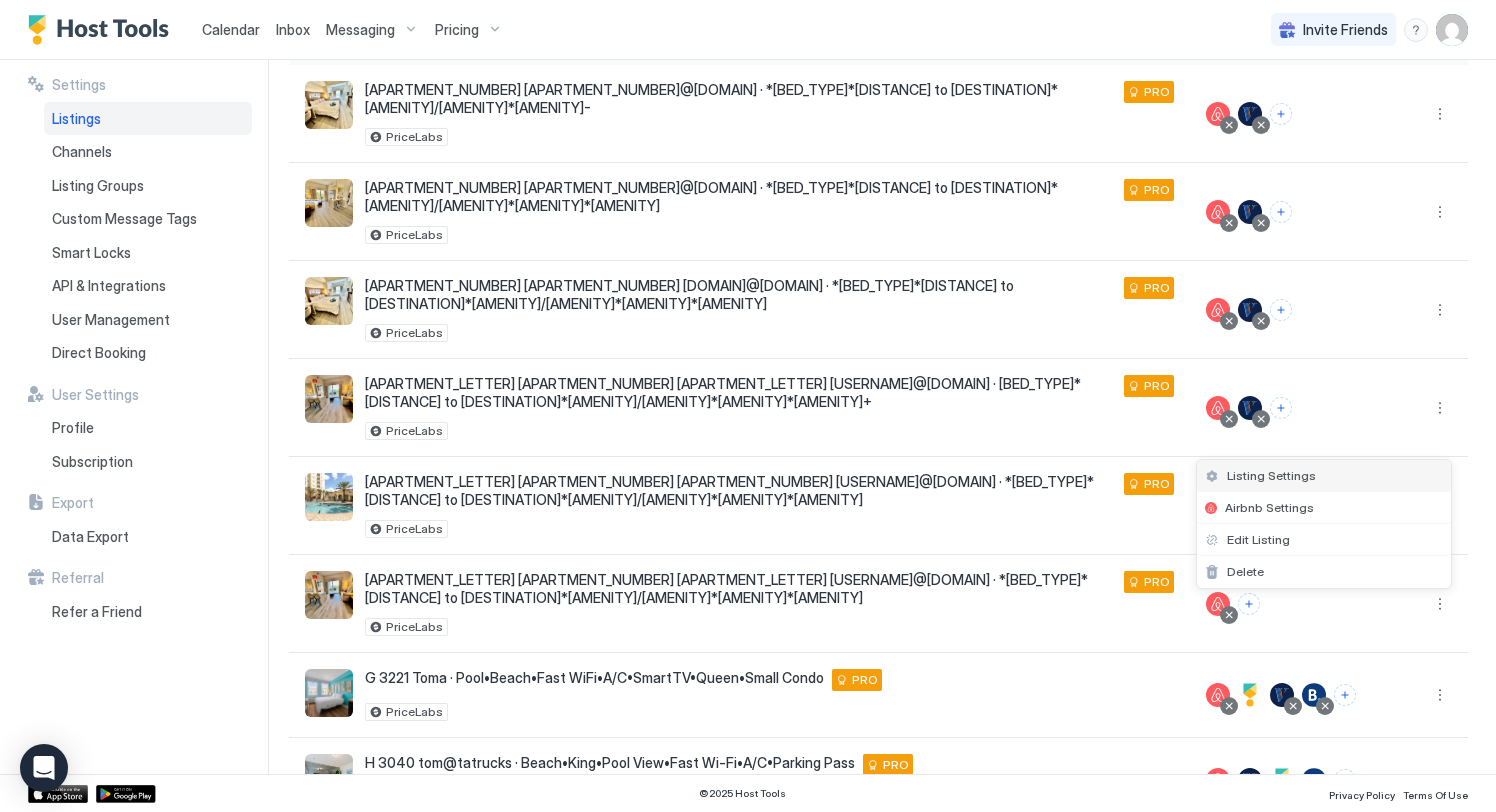 click on "Listing Settings" at bounding box center (1271, 475) 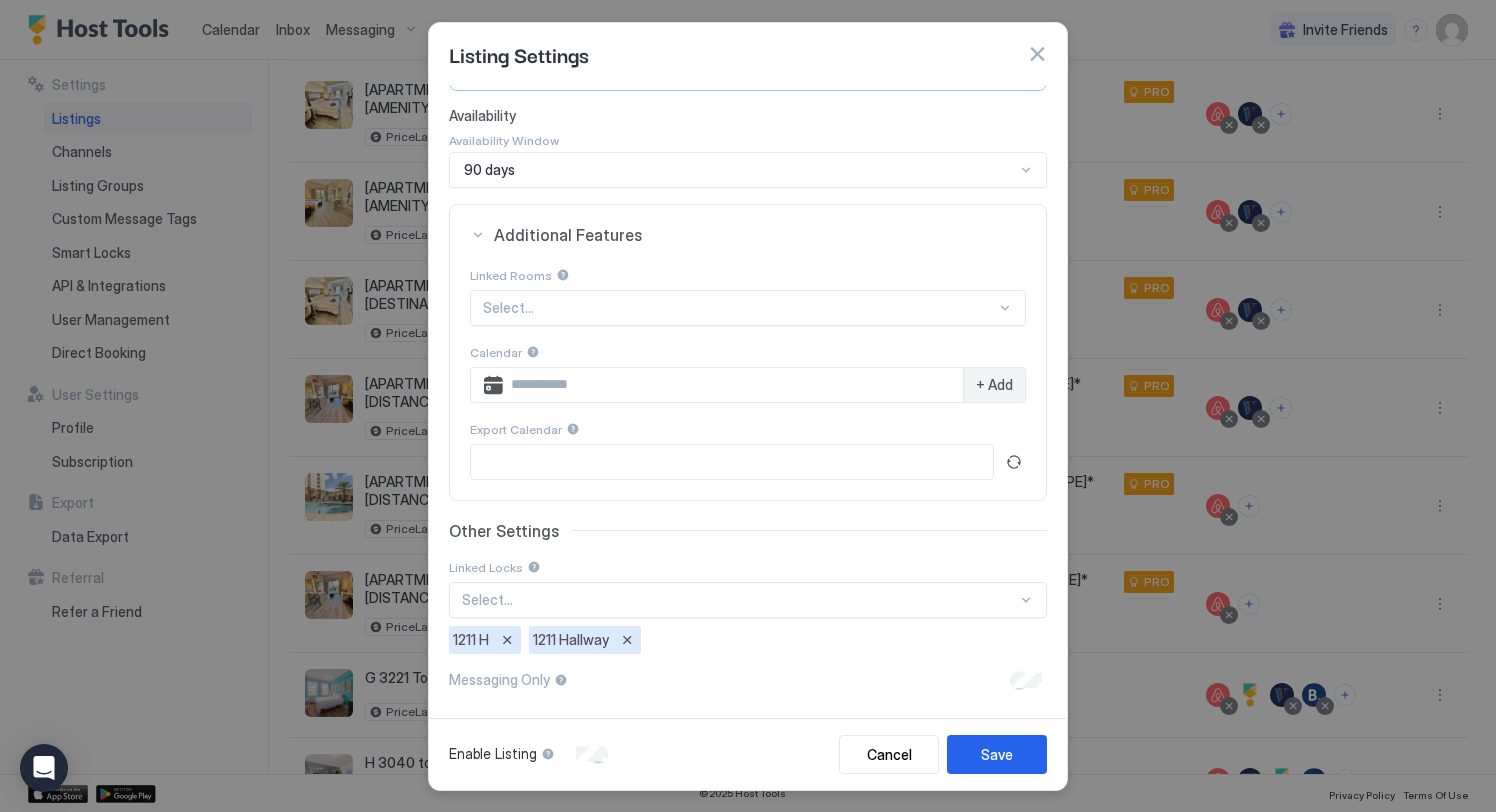 scroll, scrollTop: 0, scrollLeft: 0, axis: both 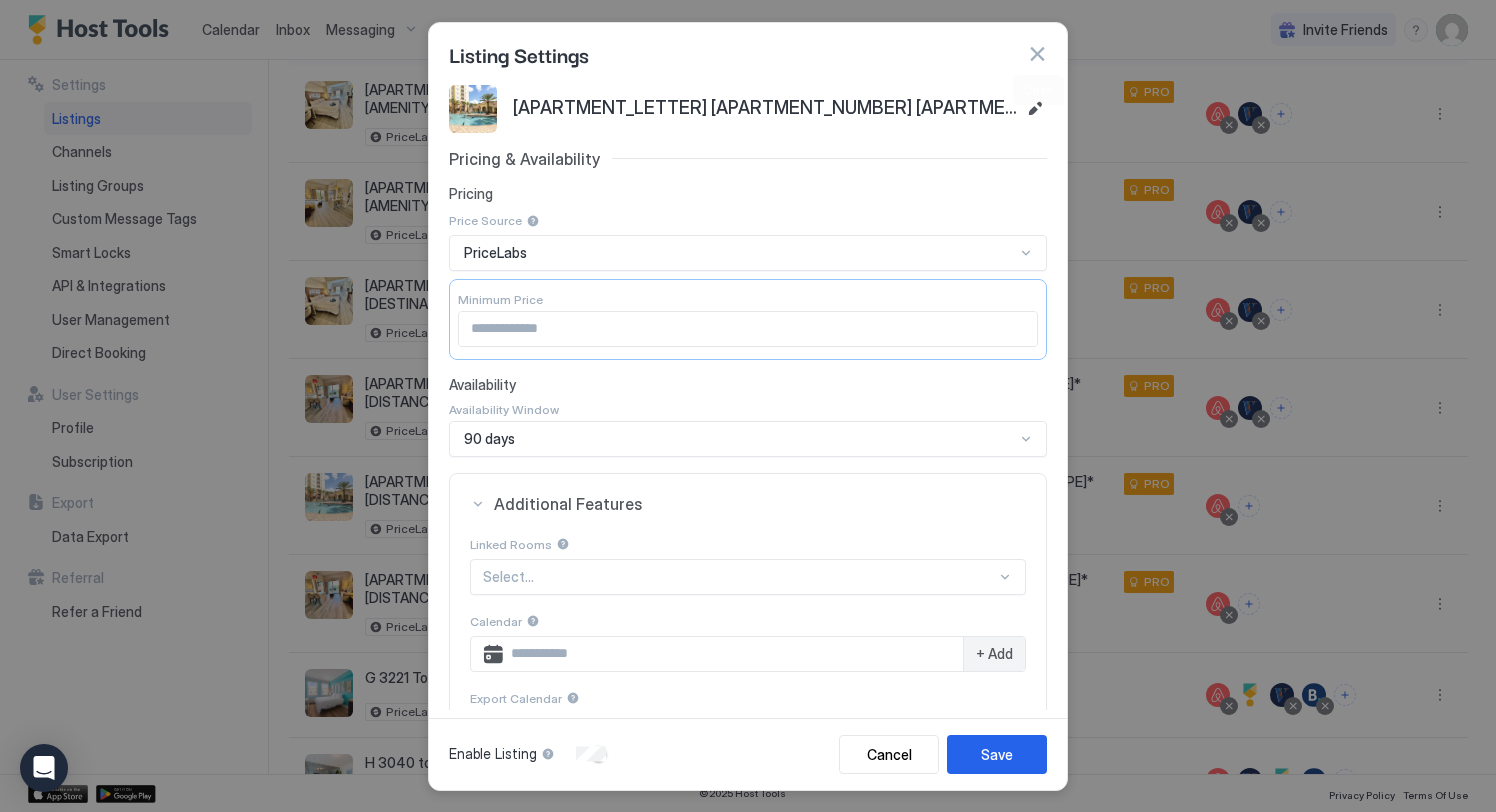 click at bounding box center [1037, 54] 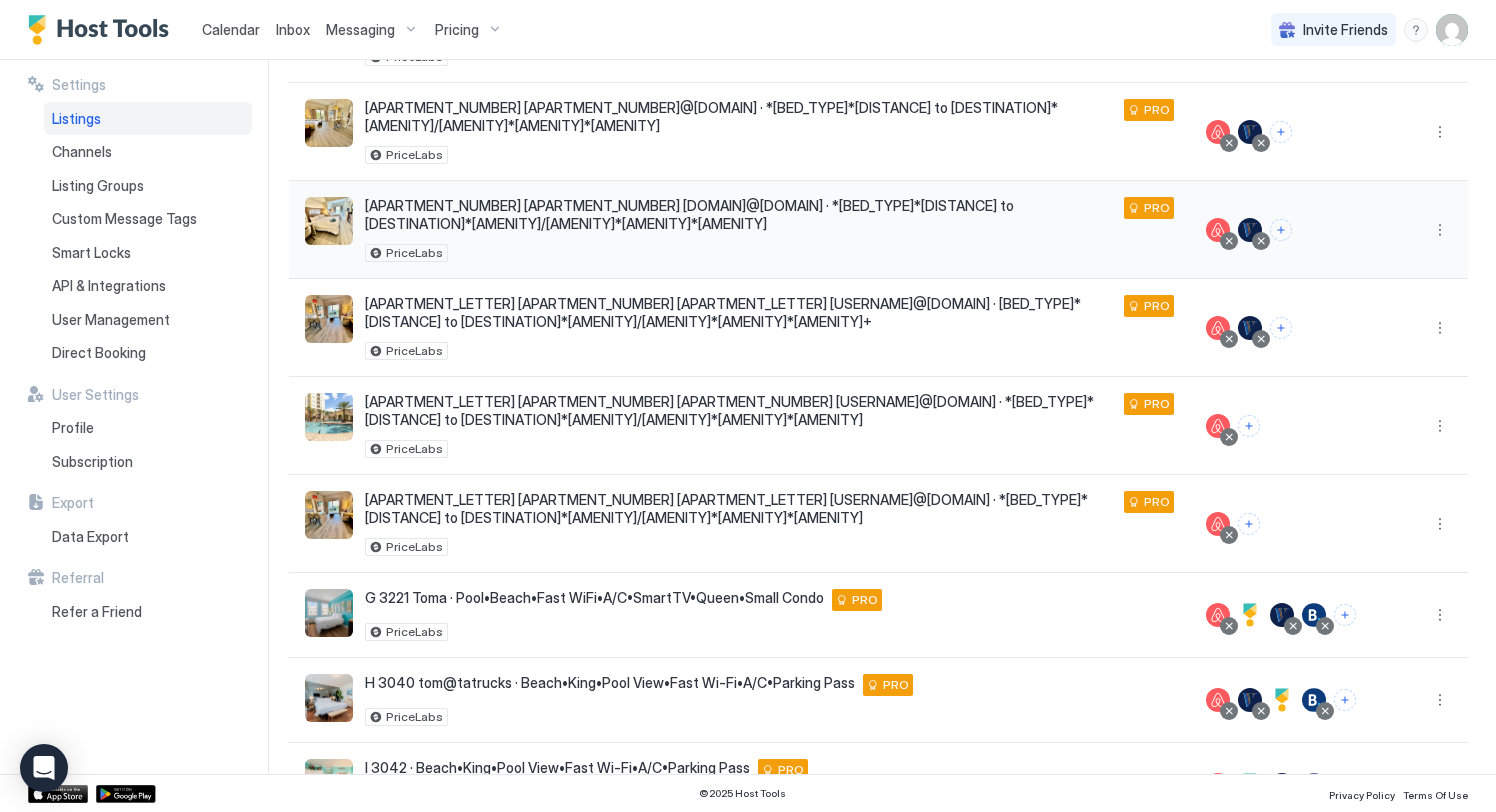 scroll, scrollTop: 280, scrollLeft: 0, axis: vertical 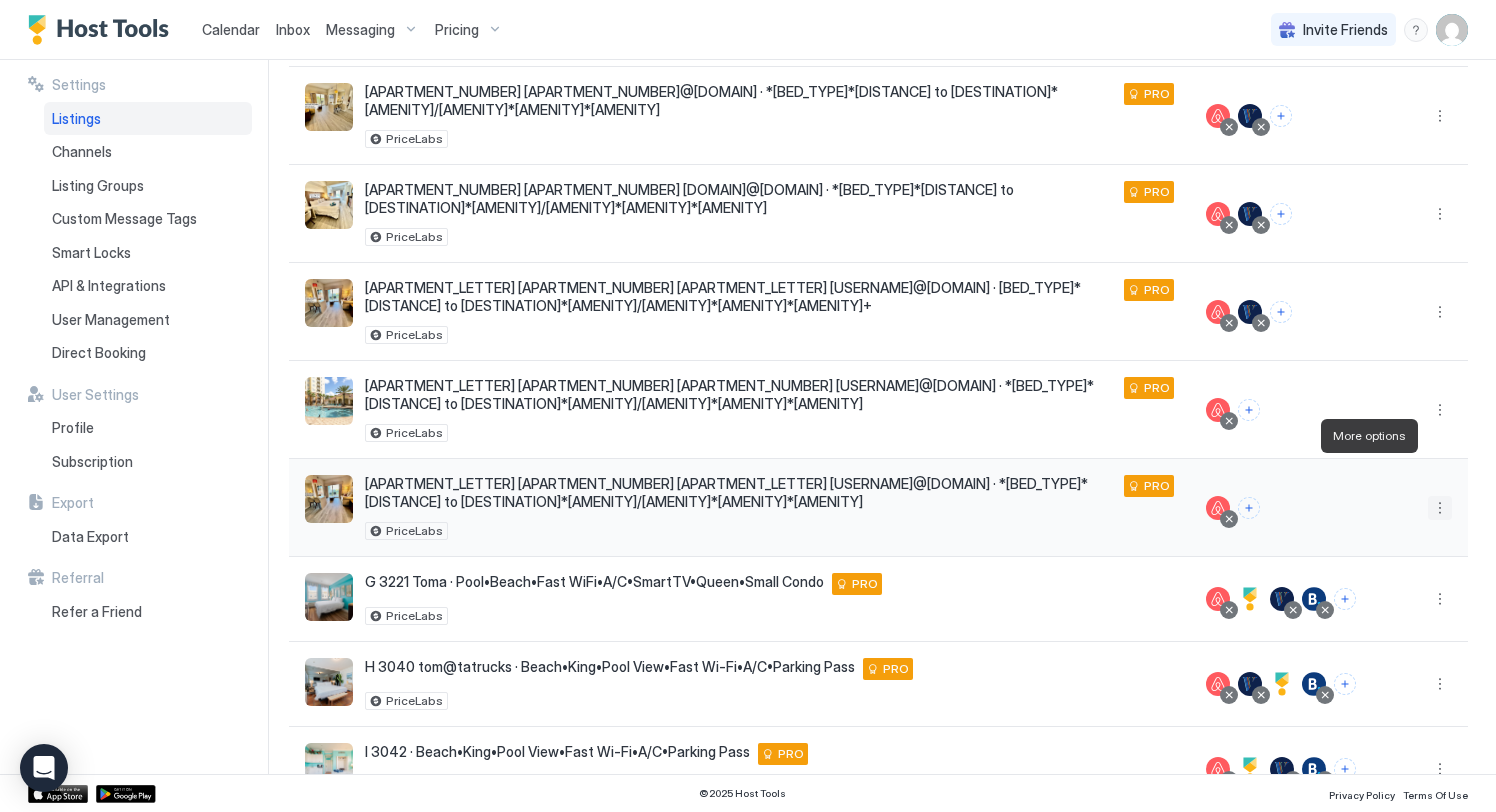 click at bounding box center (1440, 508) 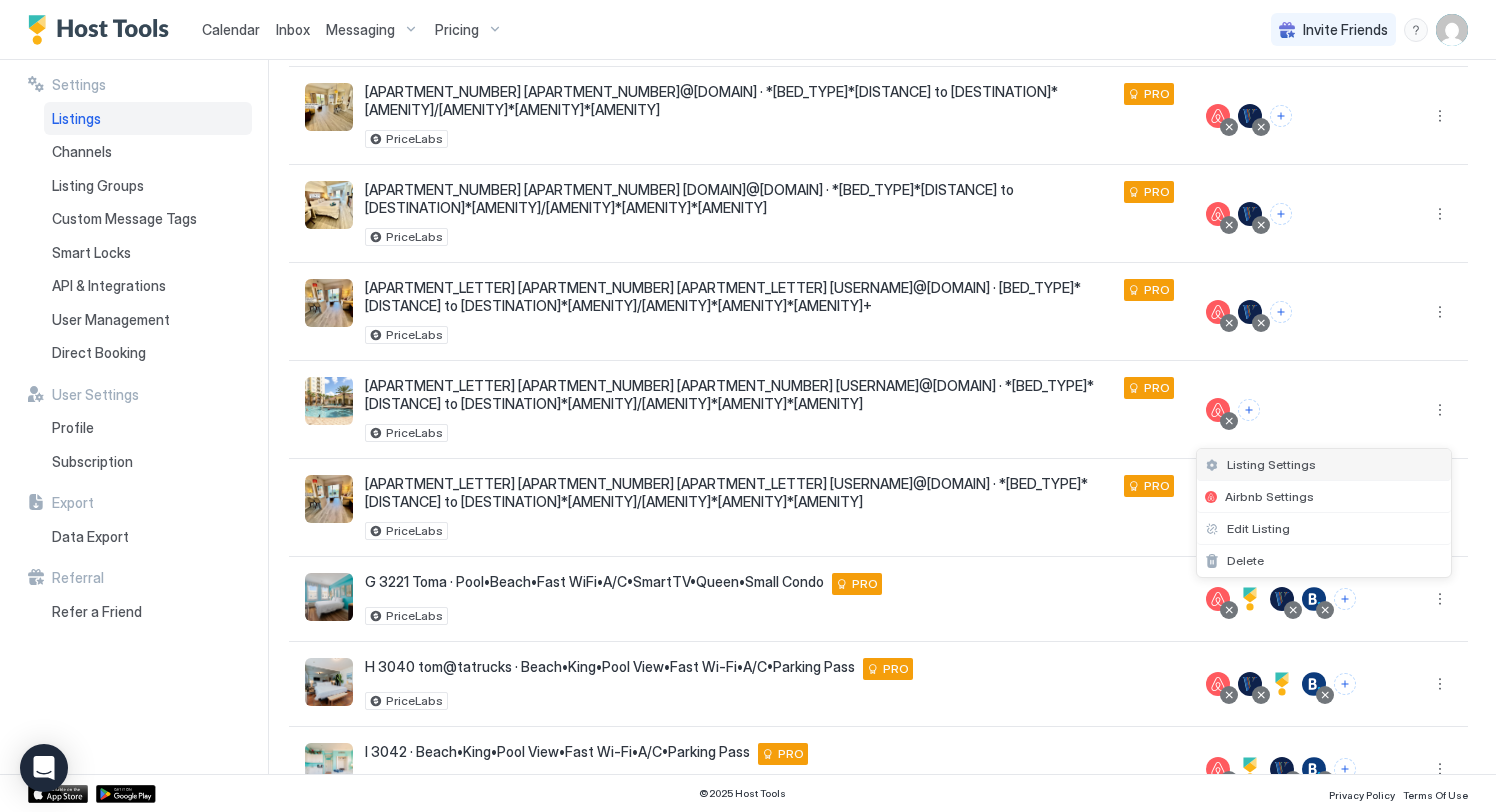click on "Listing Settings" at bounding box center (1271, 464) 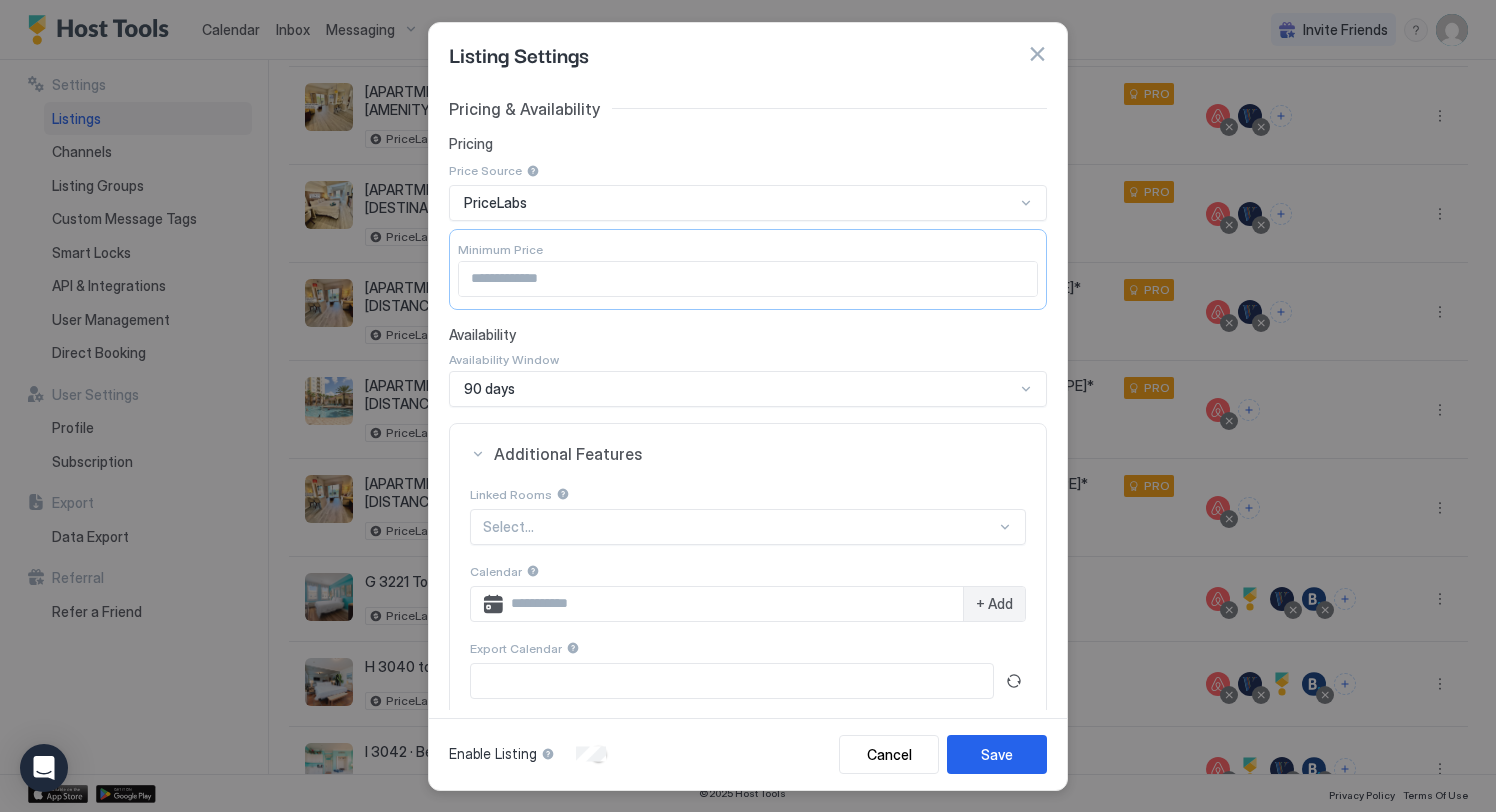 scroll, scrollTop: 0, scrollLeft: 0, axis: both 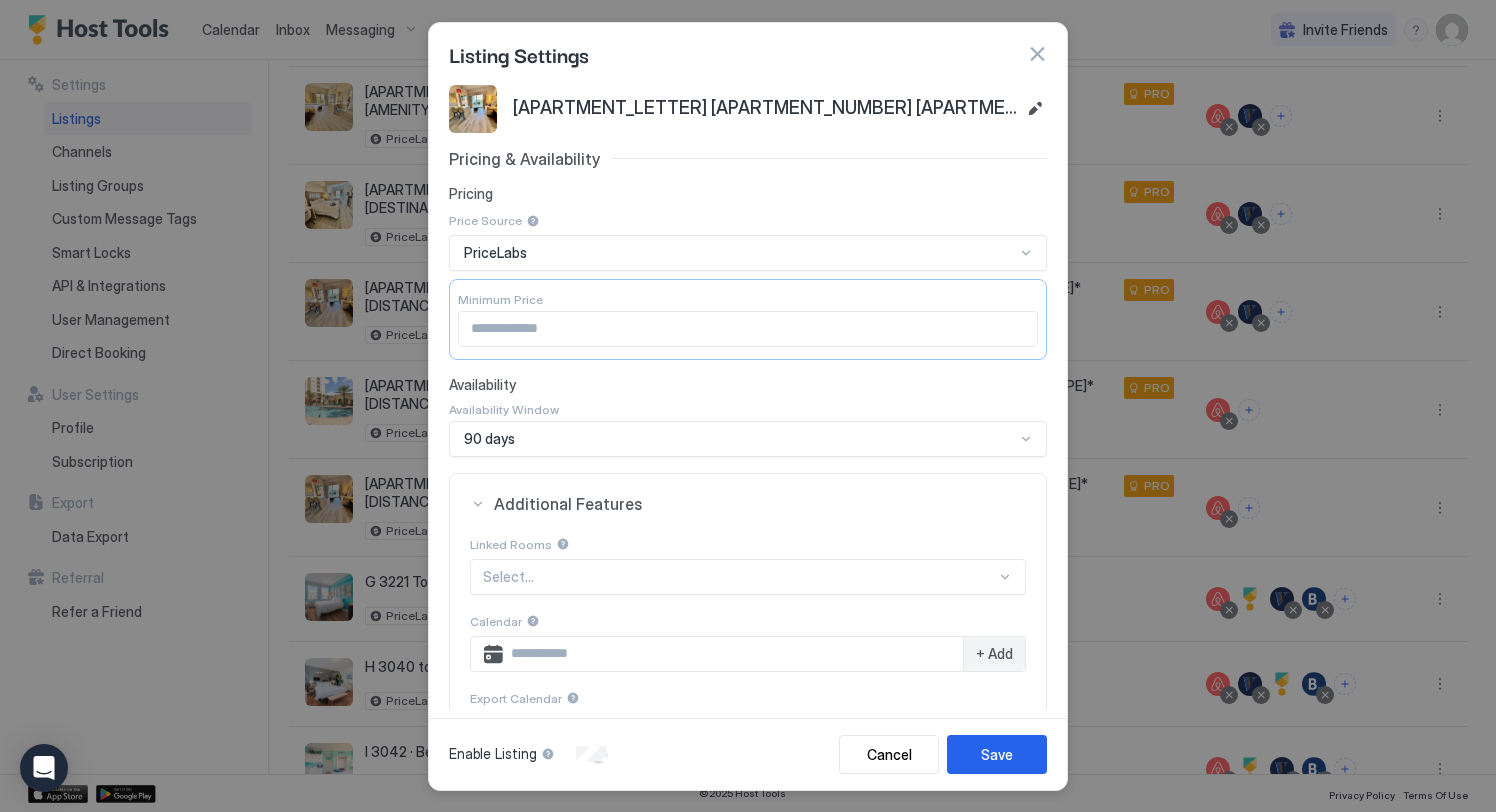 click at bounding box center (1037, 54) 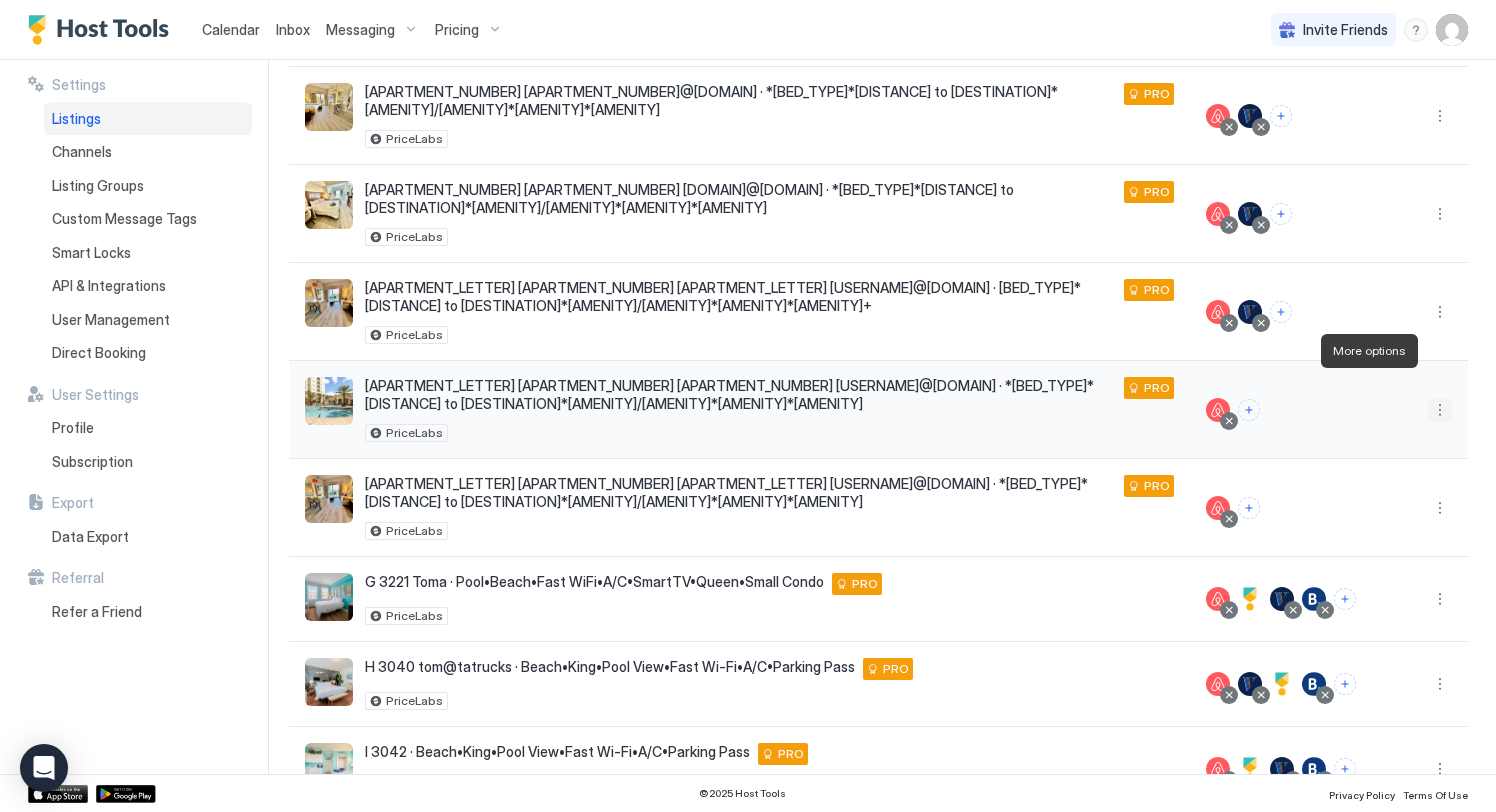 click at bounding box center [1440, 410] 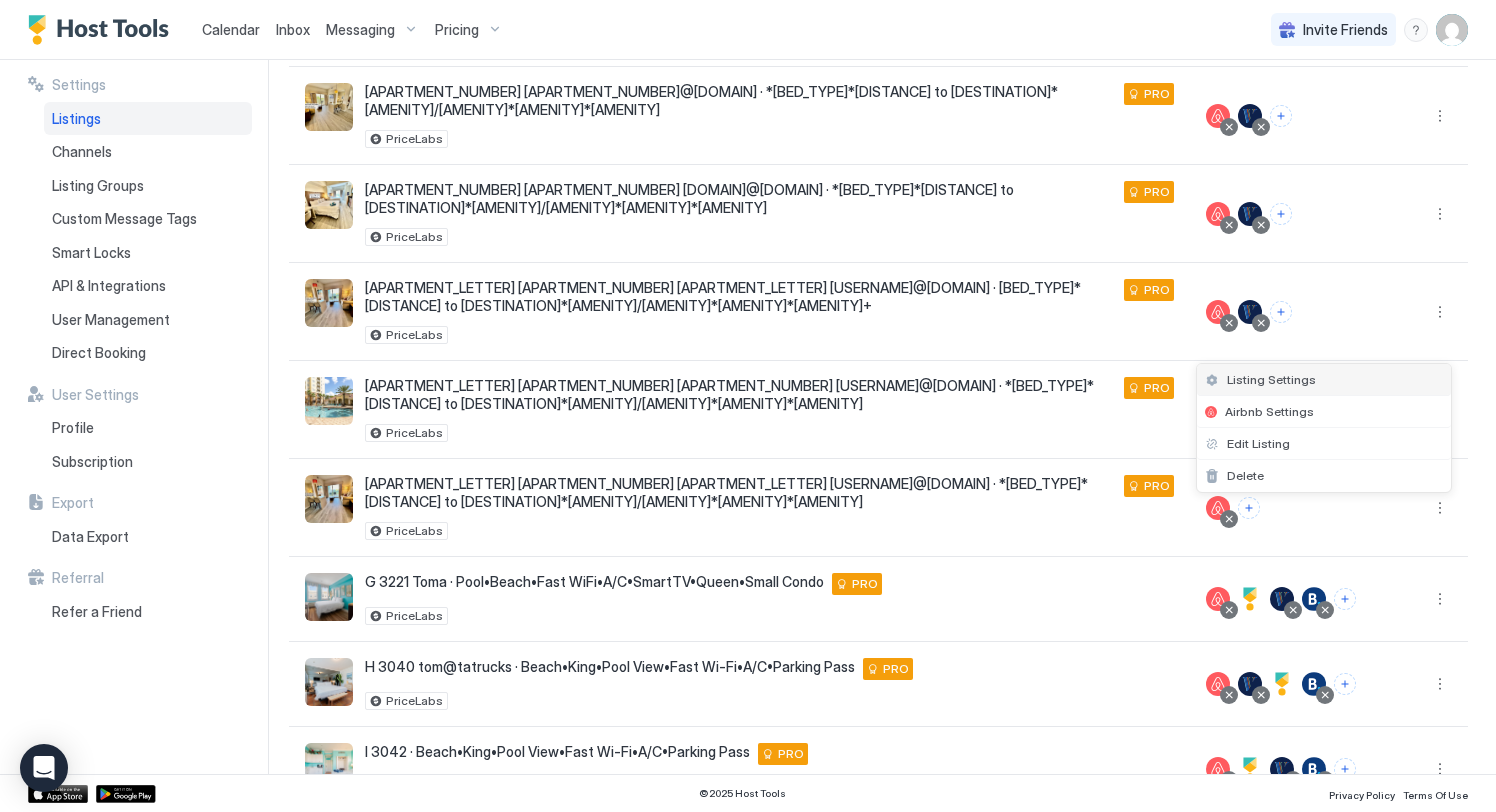 click on "Listing Settings" at bounding box center [1271, 379] 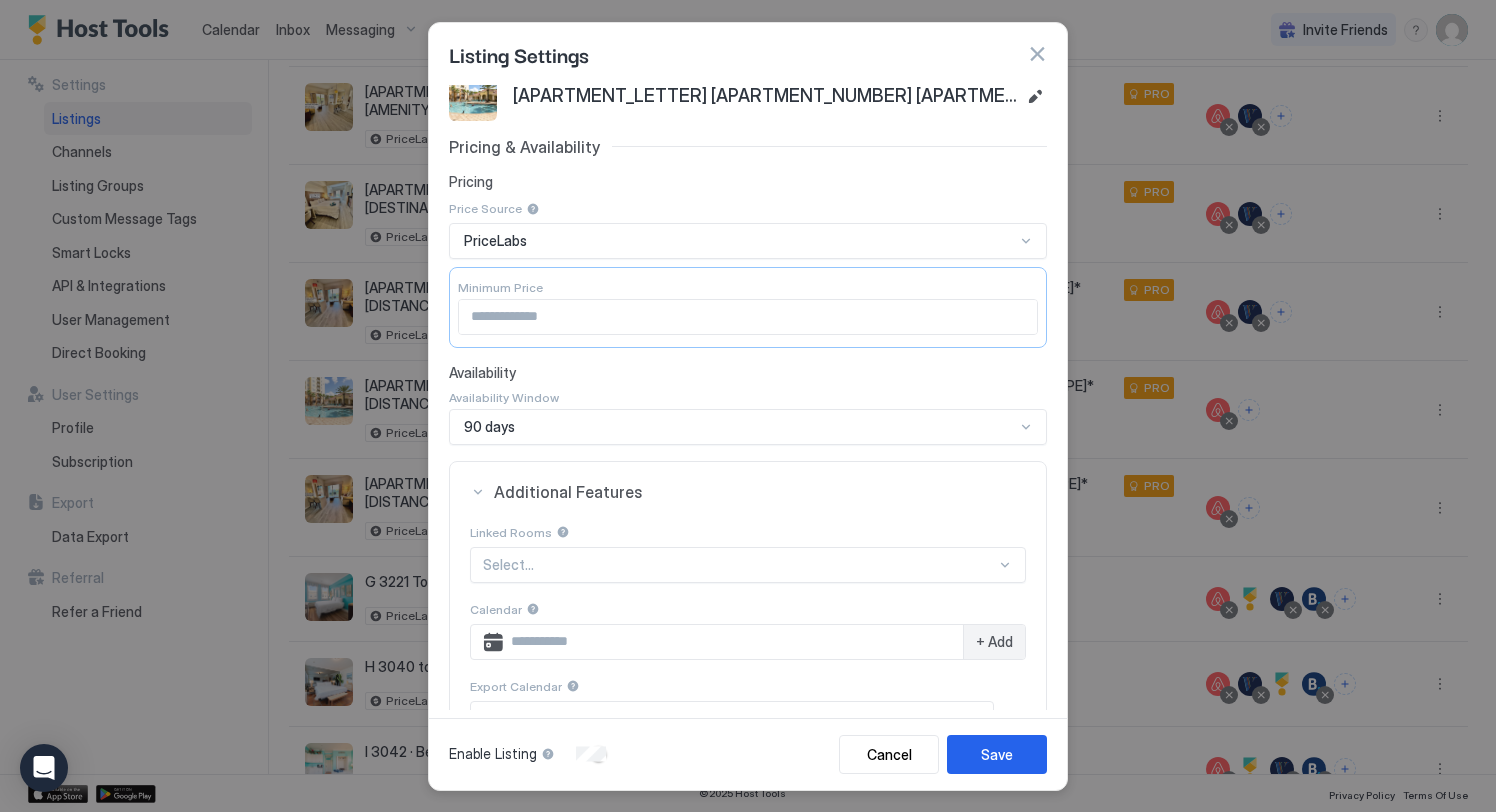 scroll, scrollTop: 0, scrollLeft: 0, axis: both 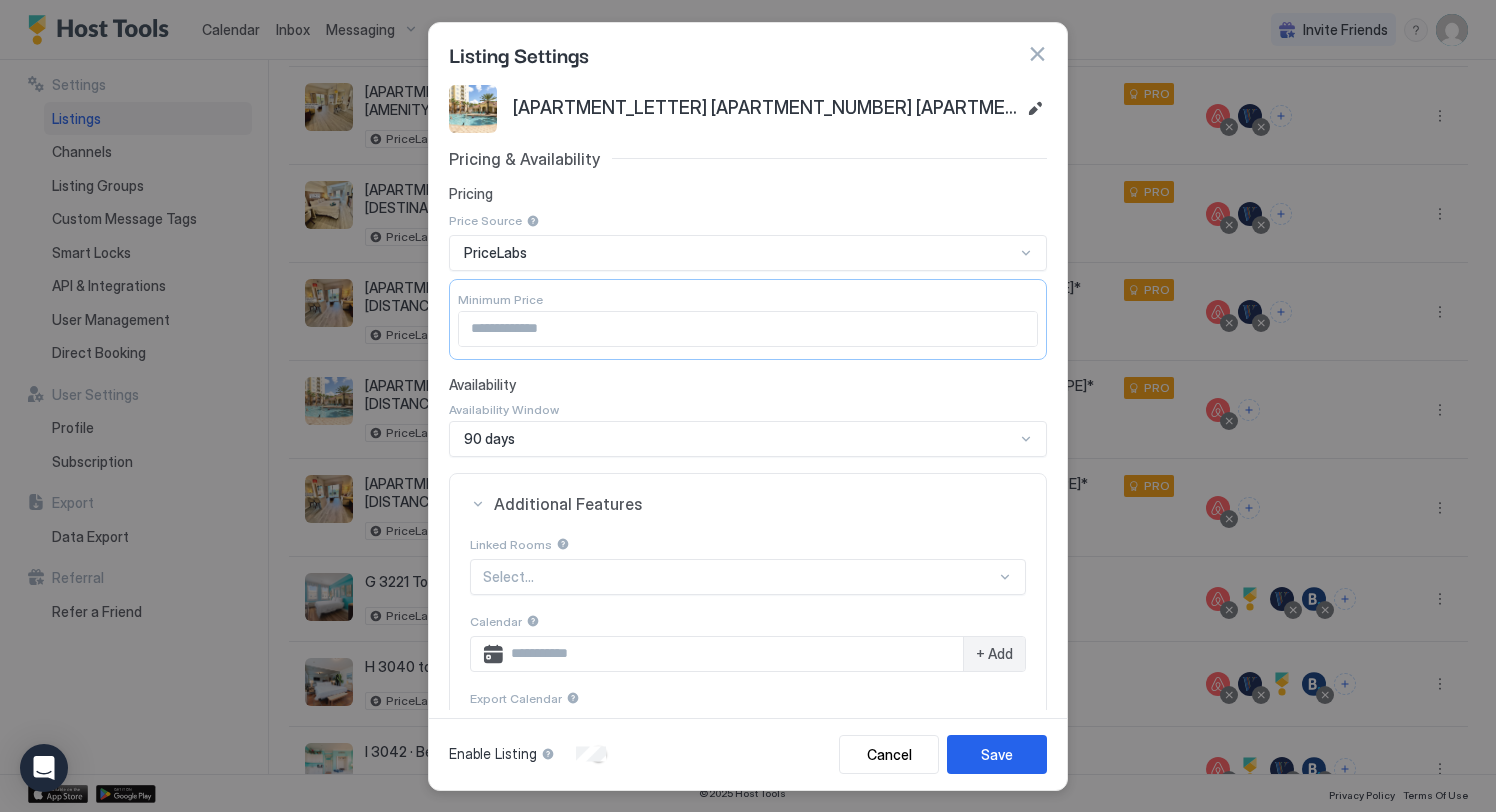 click at bounding box center (1037, 54) 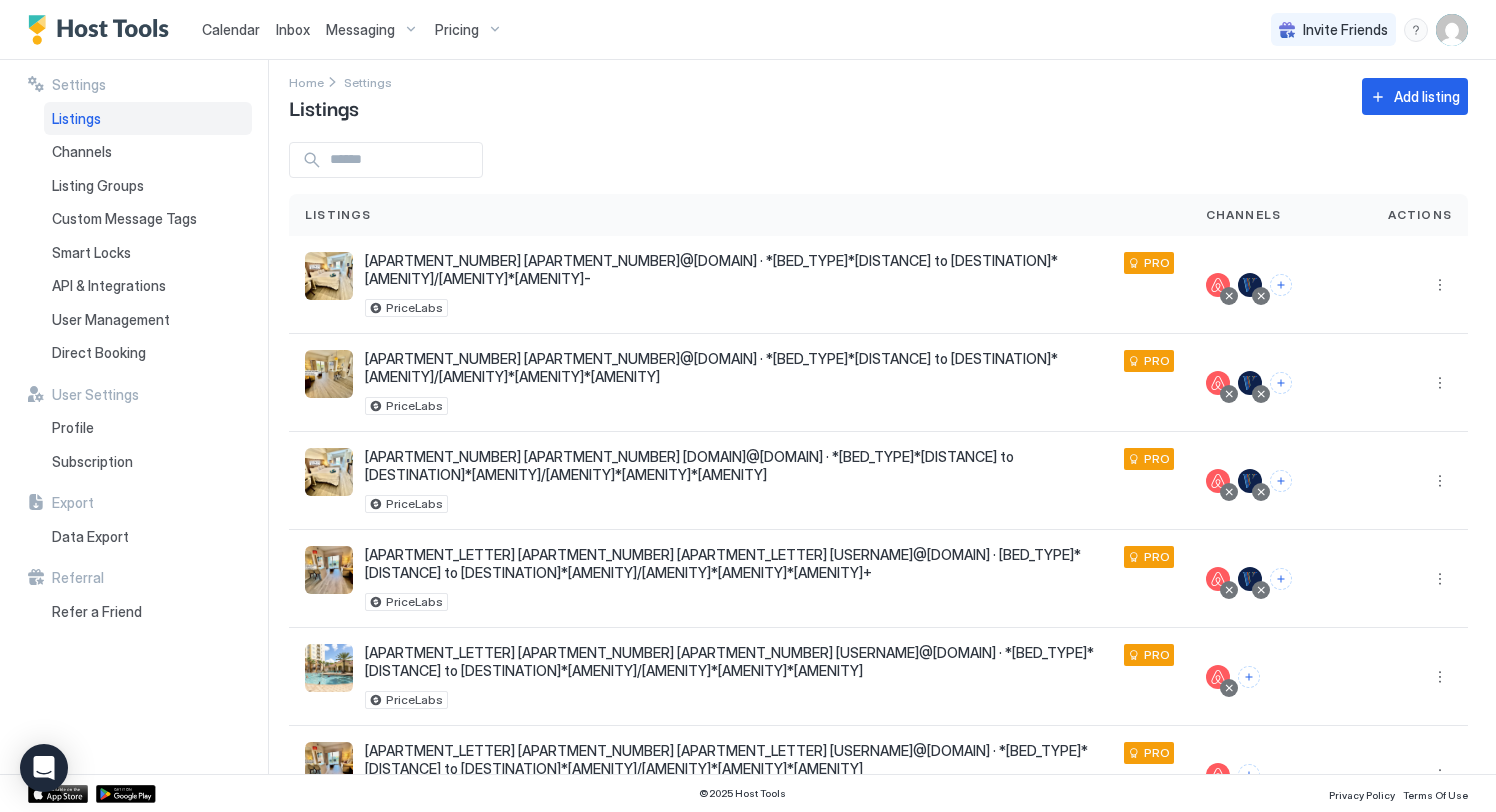 scroll, scrollTop: 0, scrollLeft: 0, axis: both 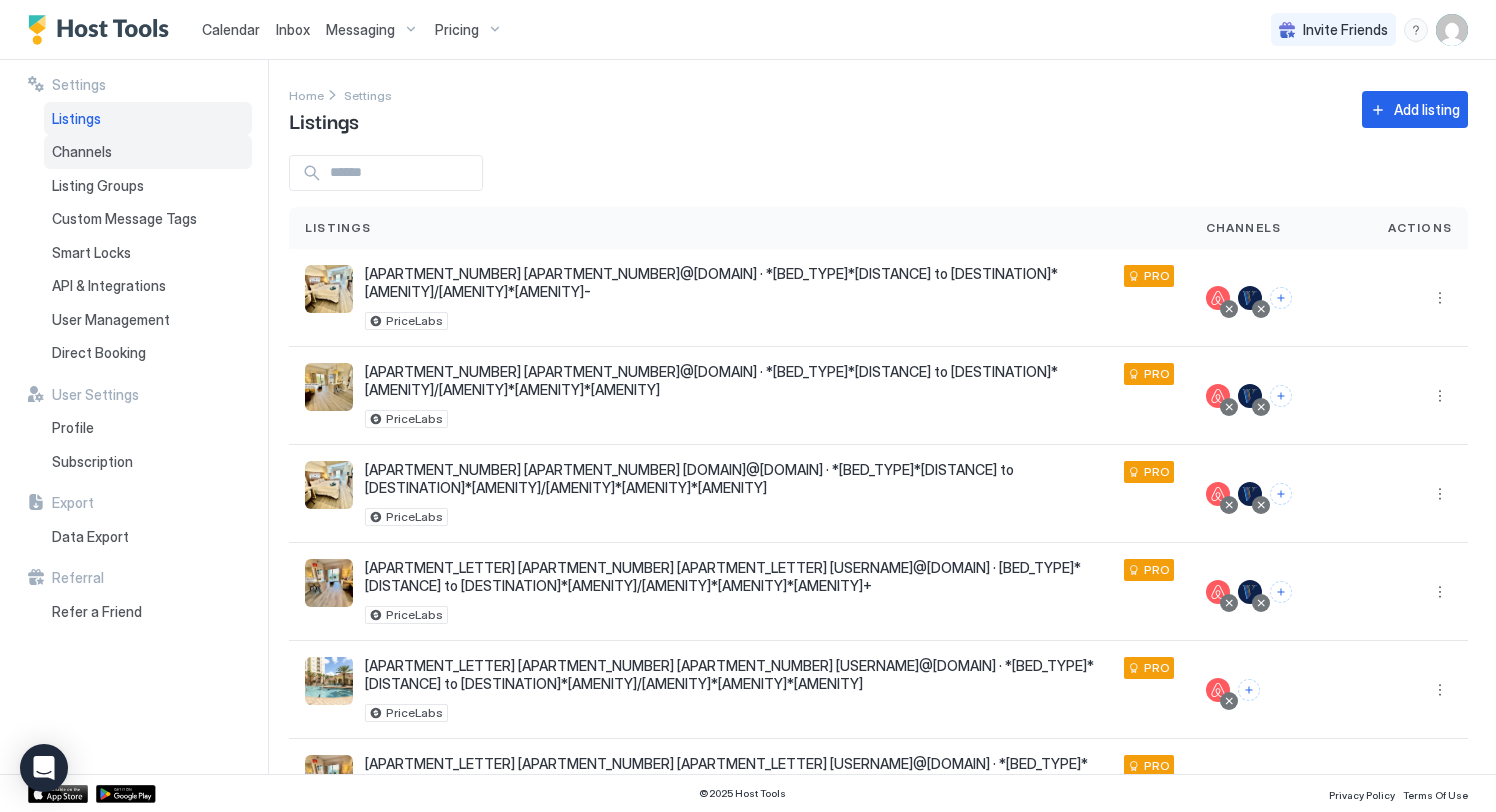 click on "Channels" at bounding box center [82, 152] 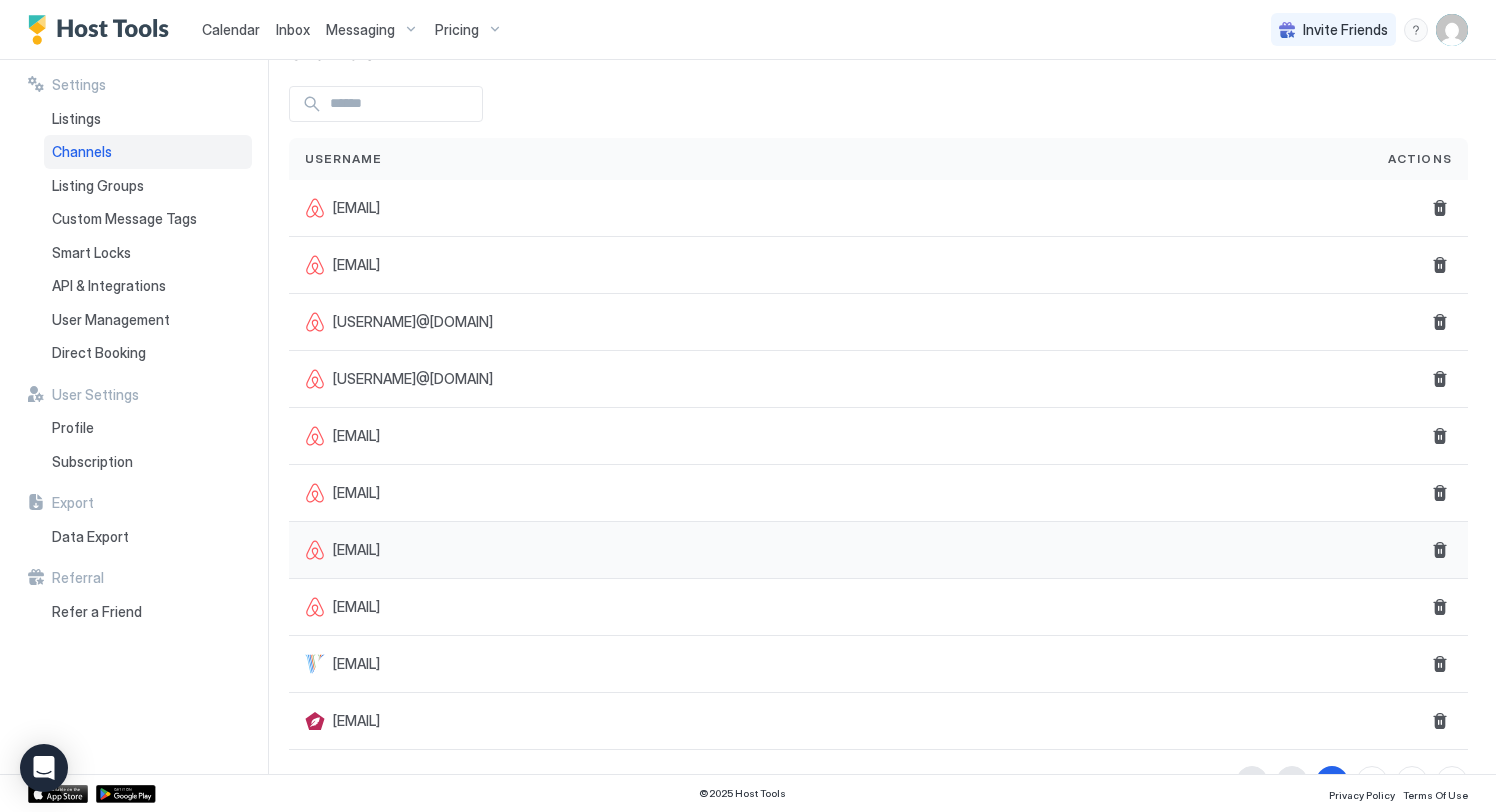 scroll, scrollTop: 0, scrollLeft: 0, axis: both 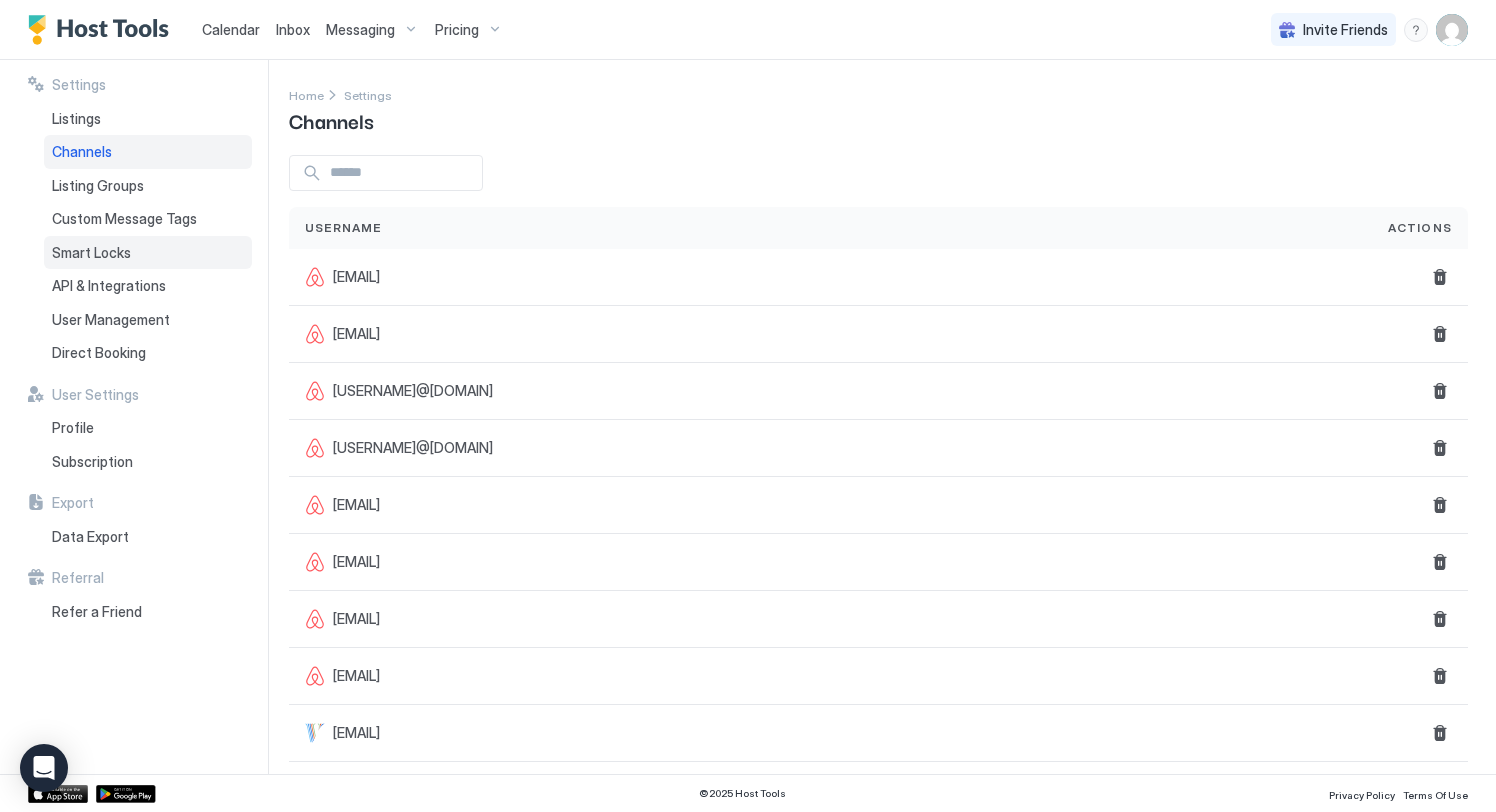 click on "Smart Locks" at bounding box center (91, 253) 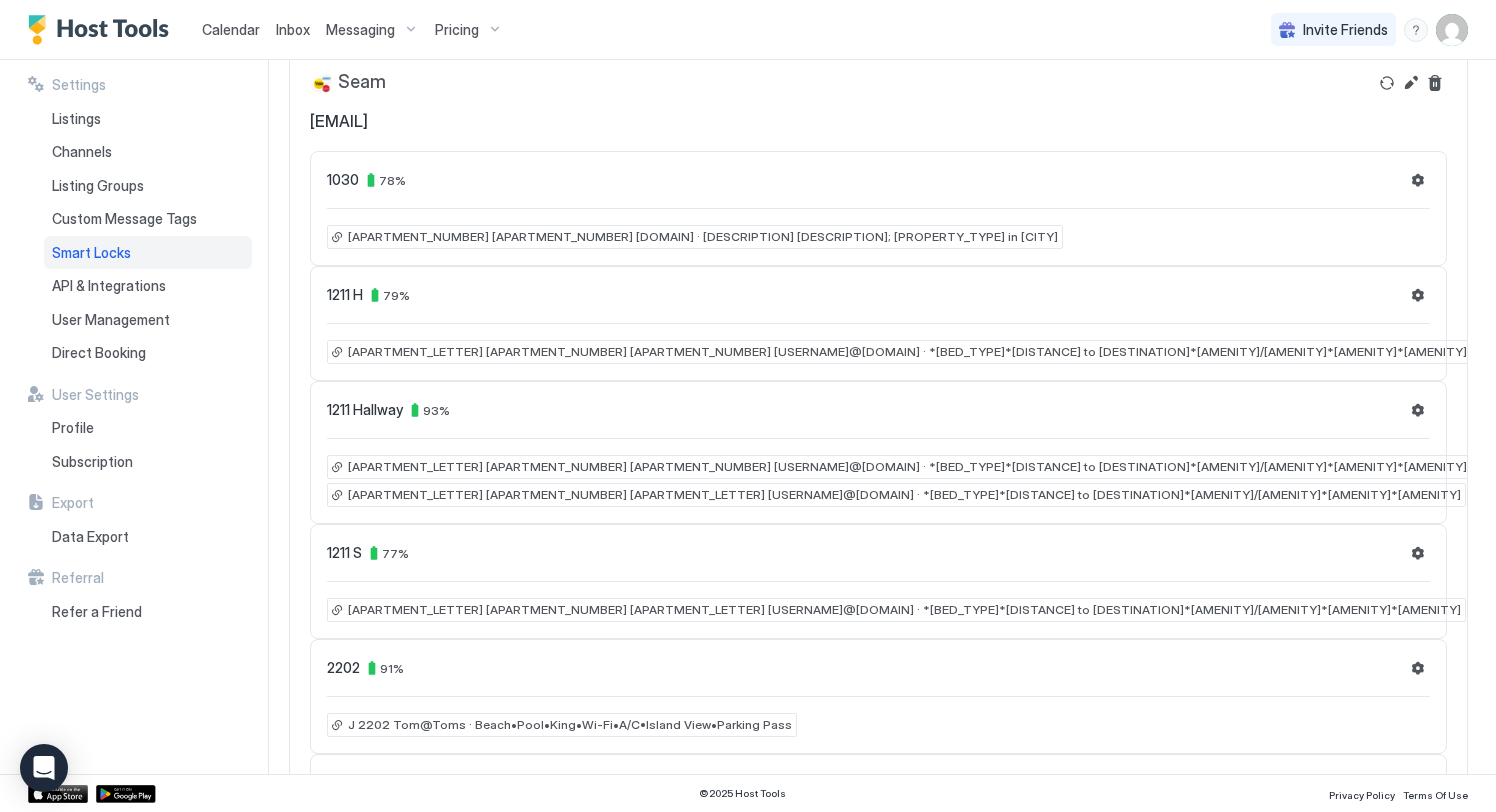scroll, scrollTop: 0, scrollLeft: 0, axis: both 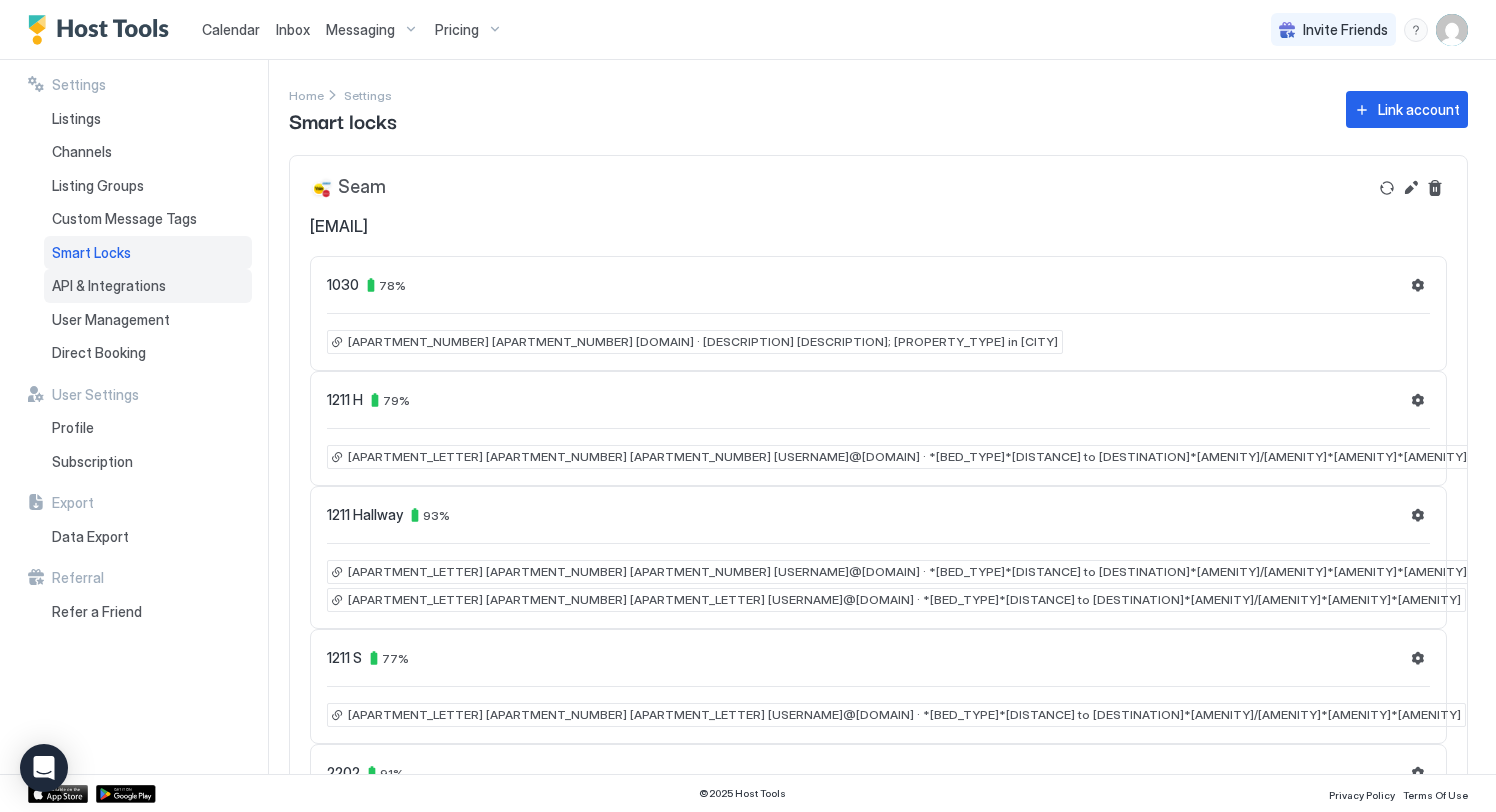 click on "API & Integrations" at bounding box center (109, 286) 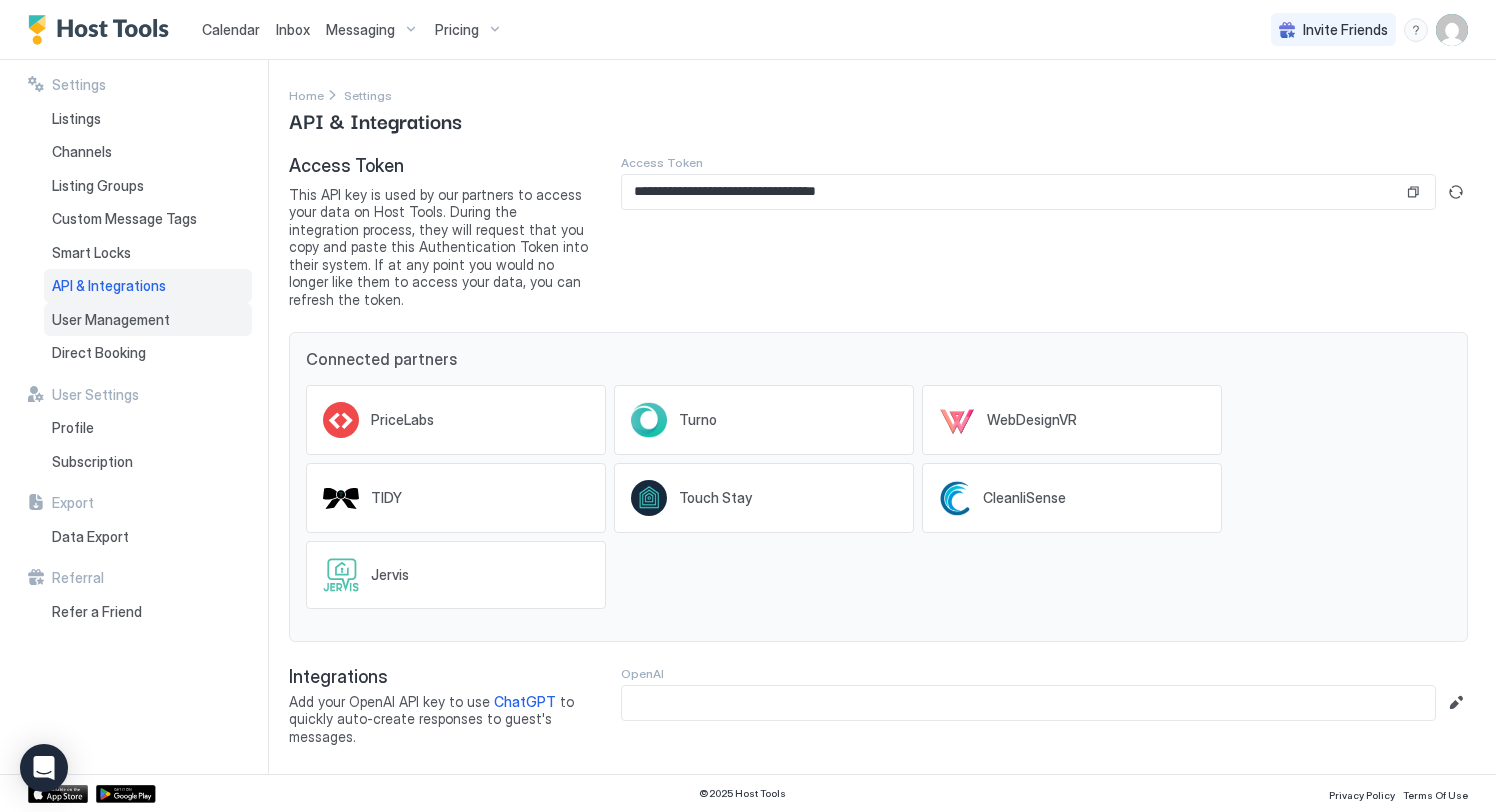 click on "User Management" at bounding box center (111, 320) 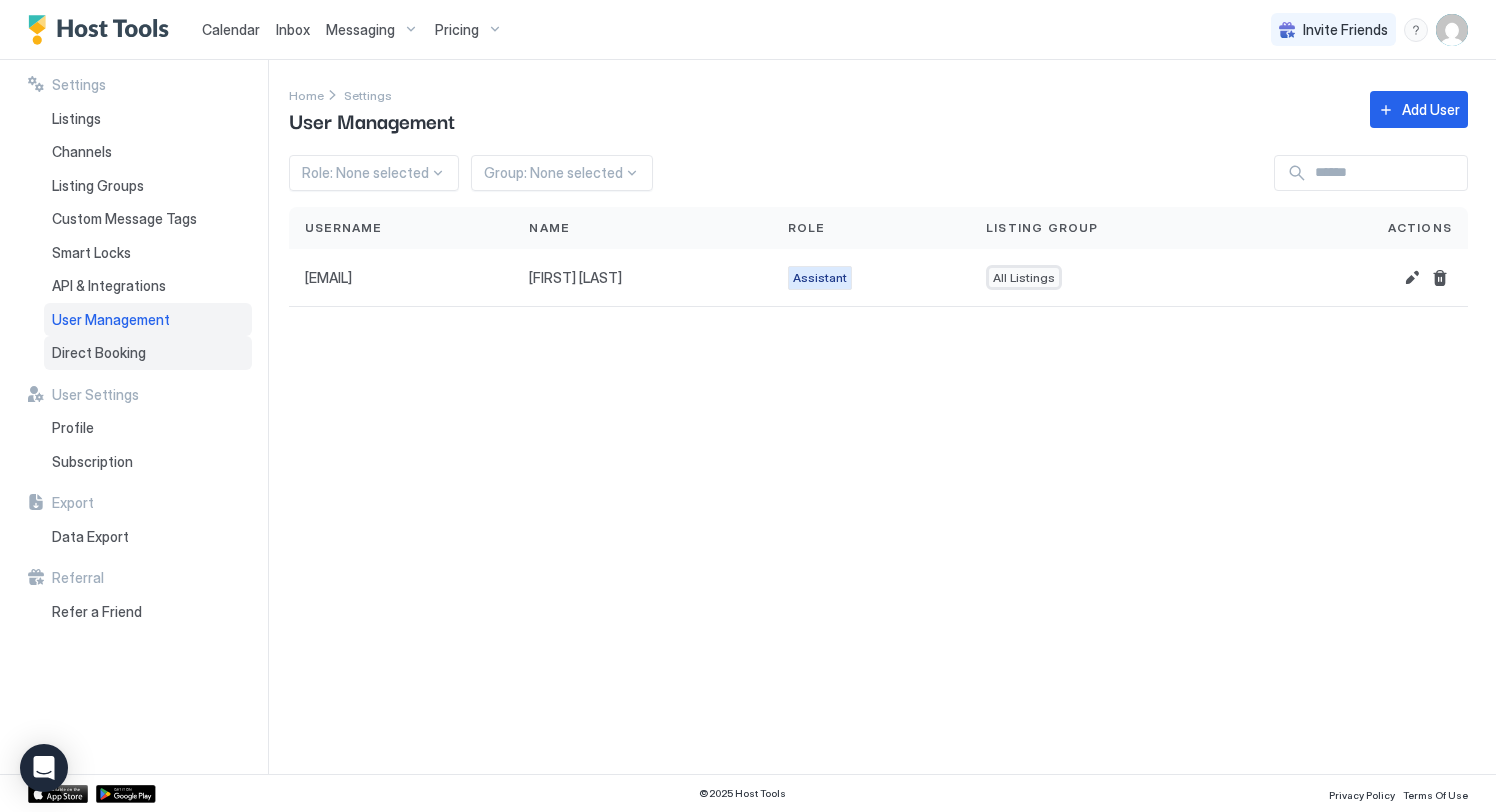 click on "Direct Booking" at bounding box center [99, 353] 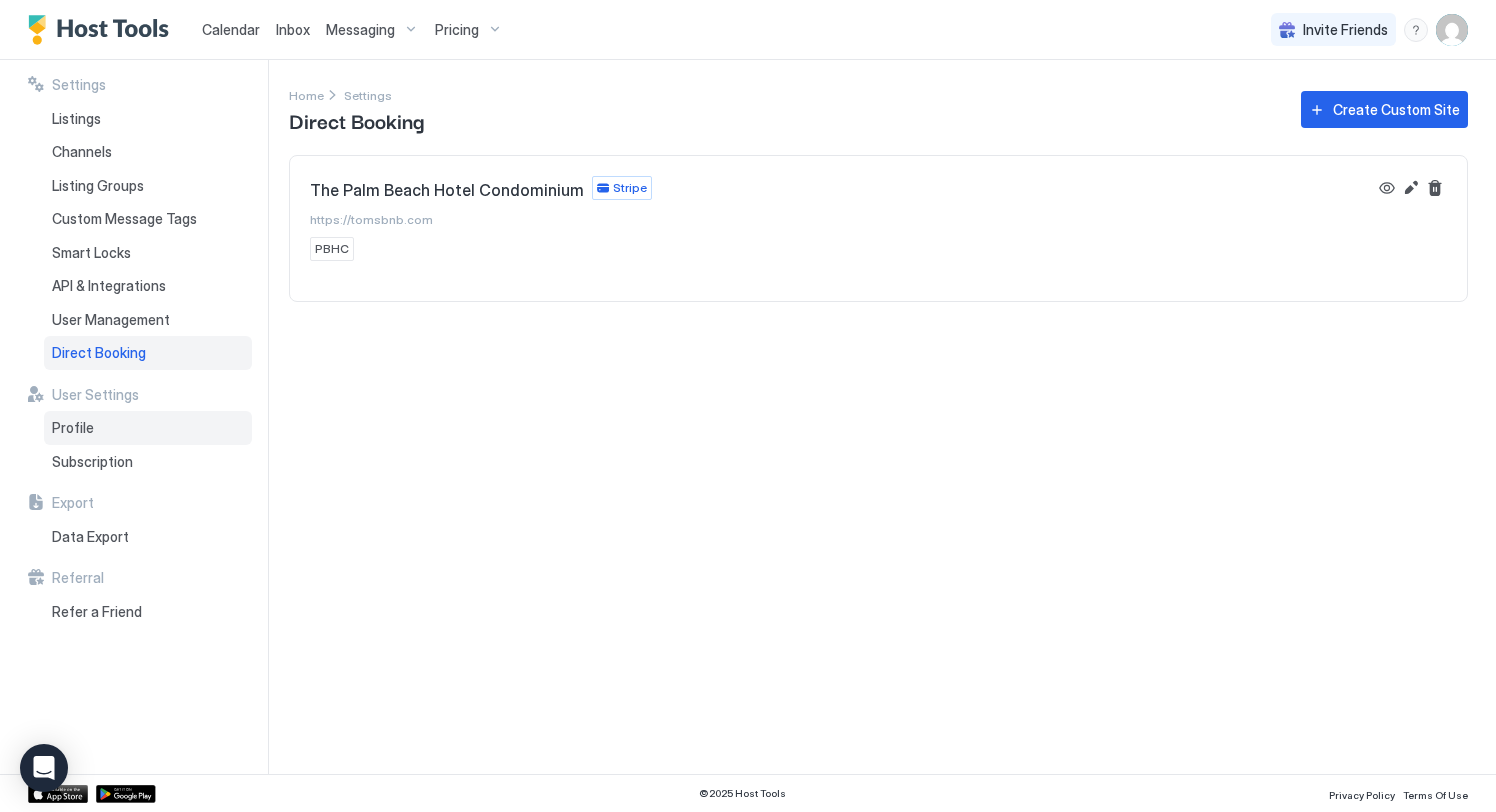click on "Profile" at bounding box center (73, 428) 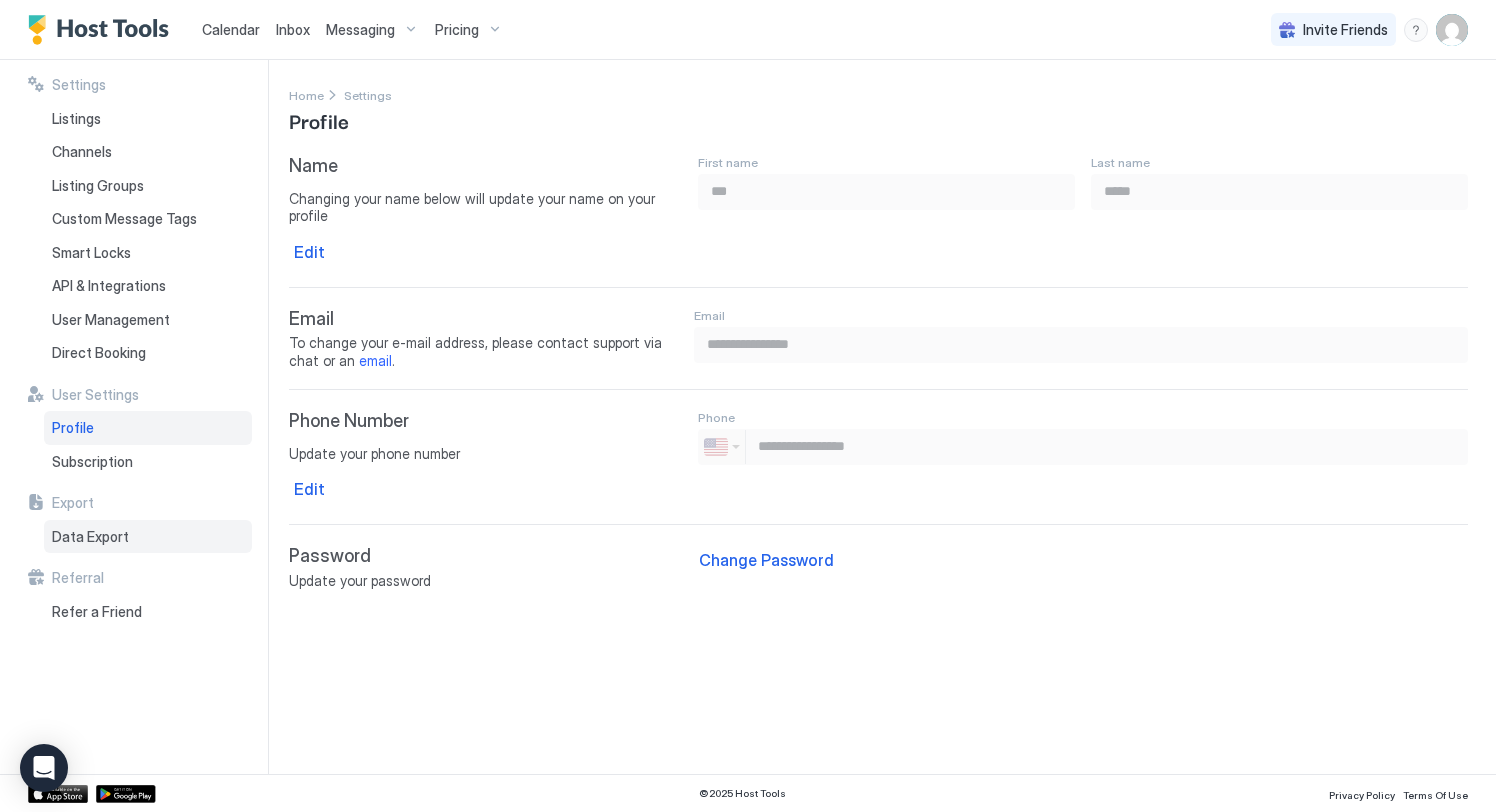 click on "Data Export" at bounding box center (90, 537) 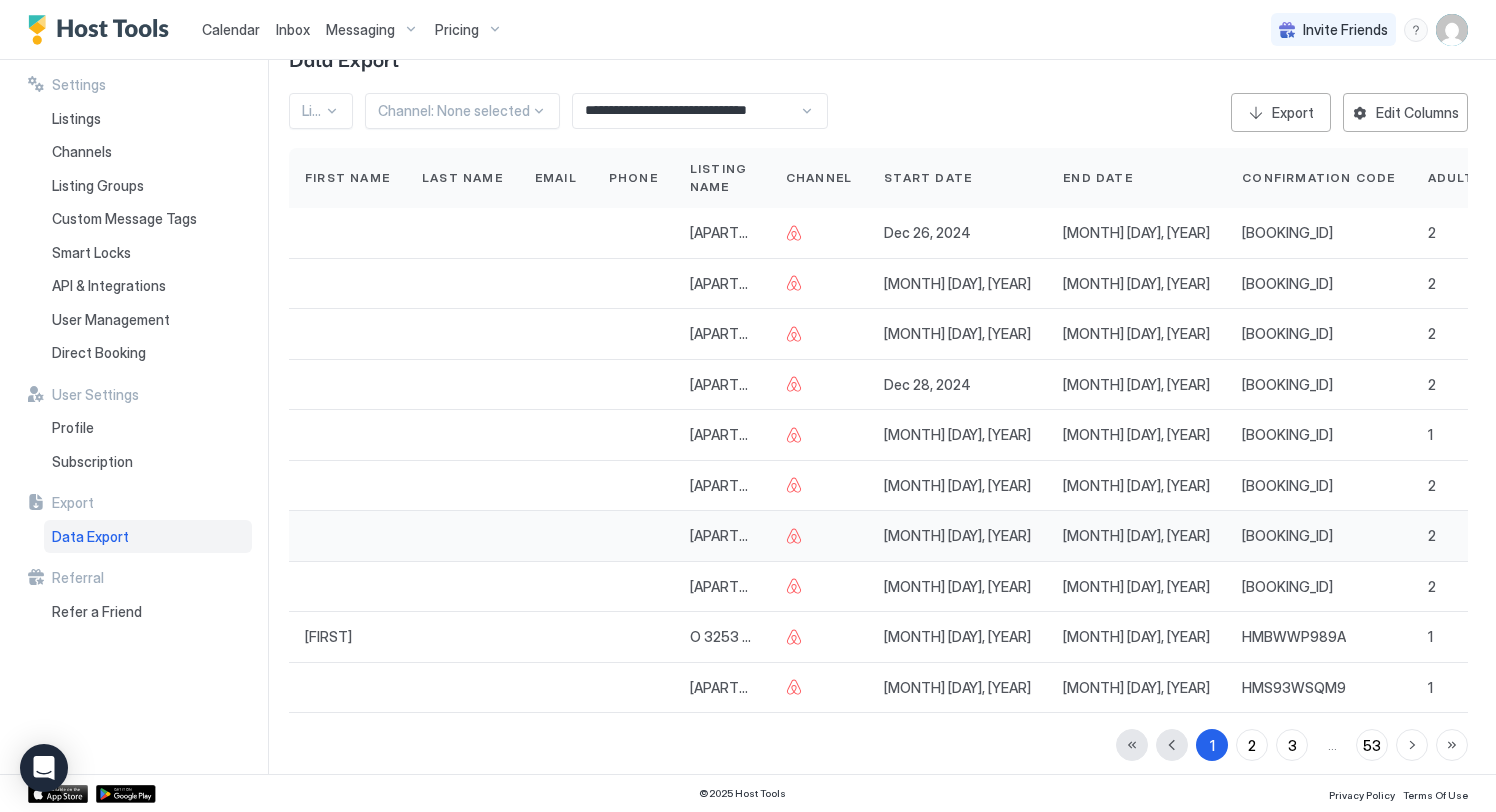 scroll, scrollTop: 73, scrollLeft: 0, axis: vertical 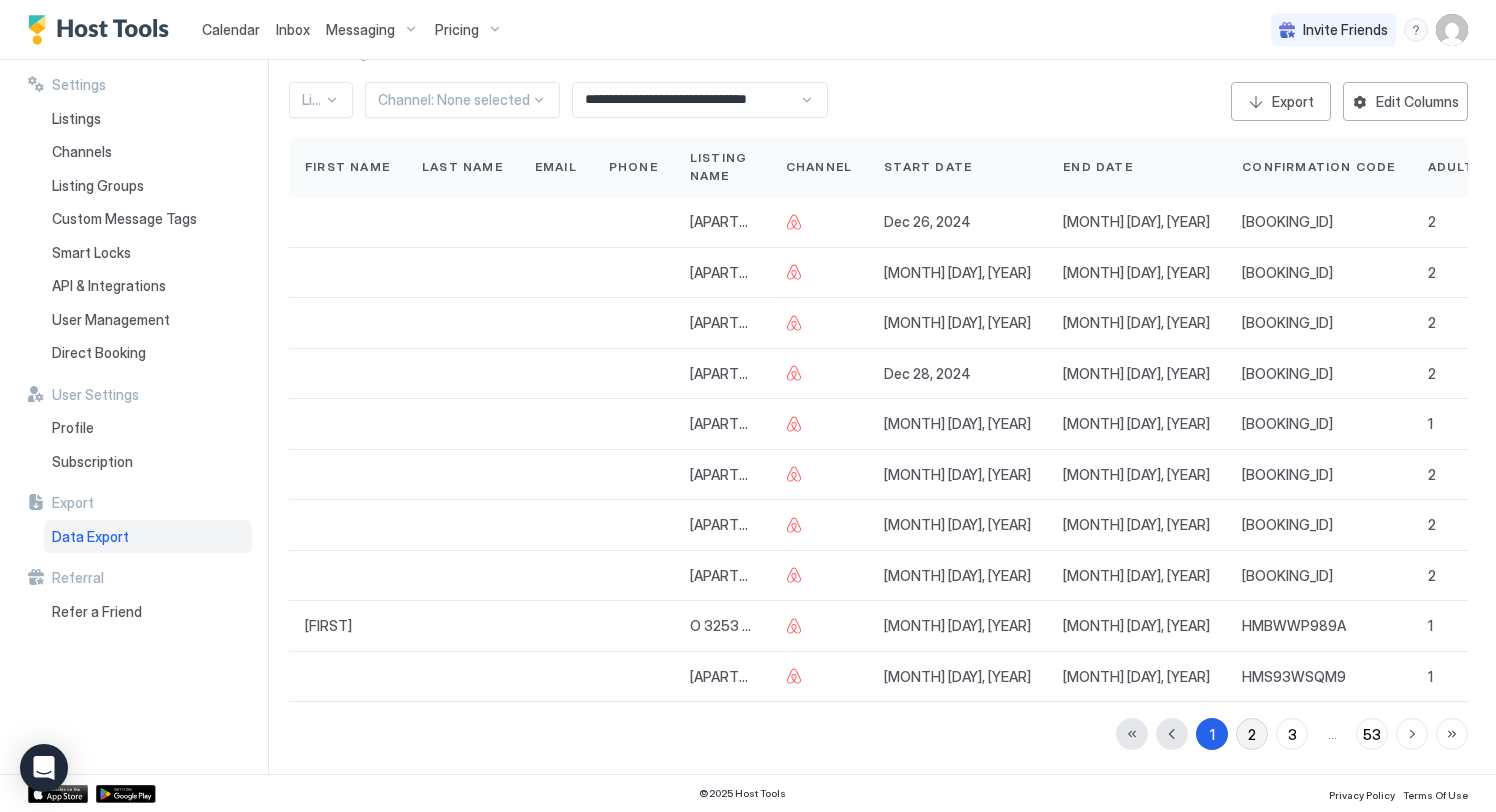 click on "2" at bounding box center [1252, 734] 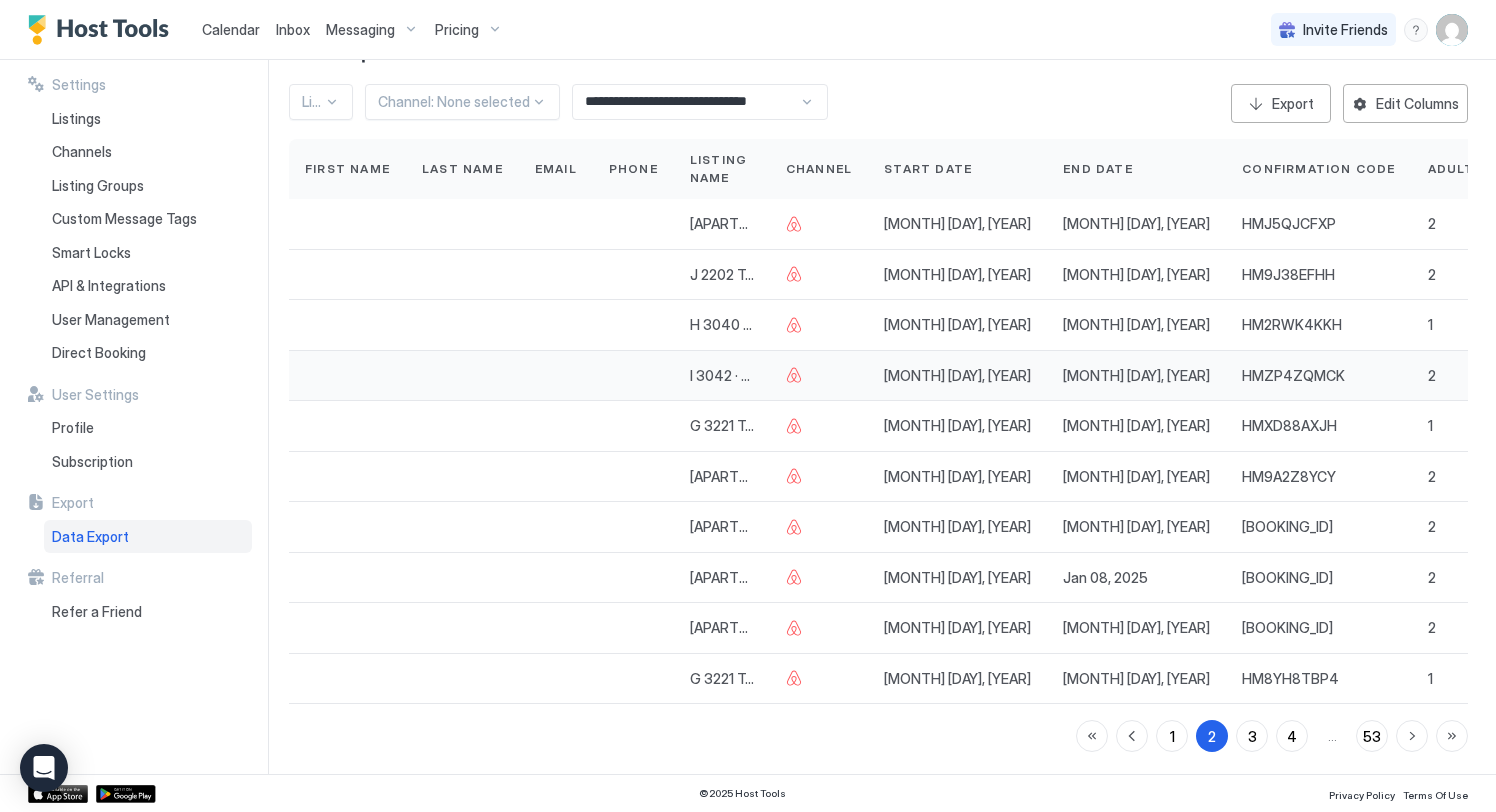 scroll, scrollTop: 73, scrollLeft: 0, axis: vertical 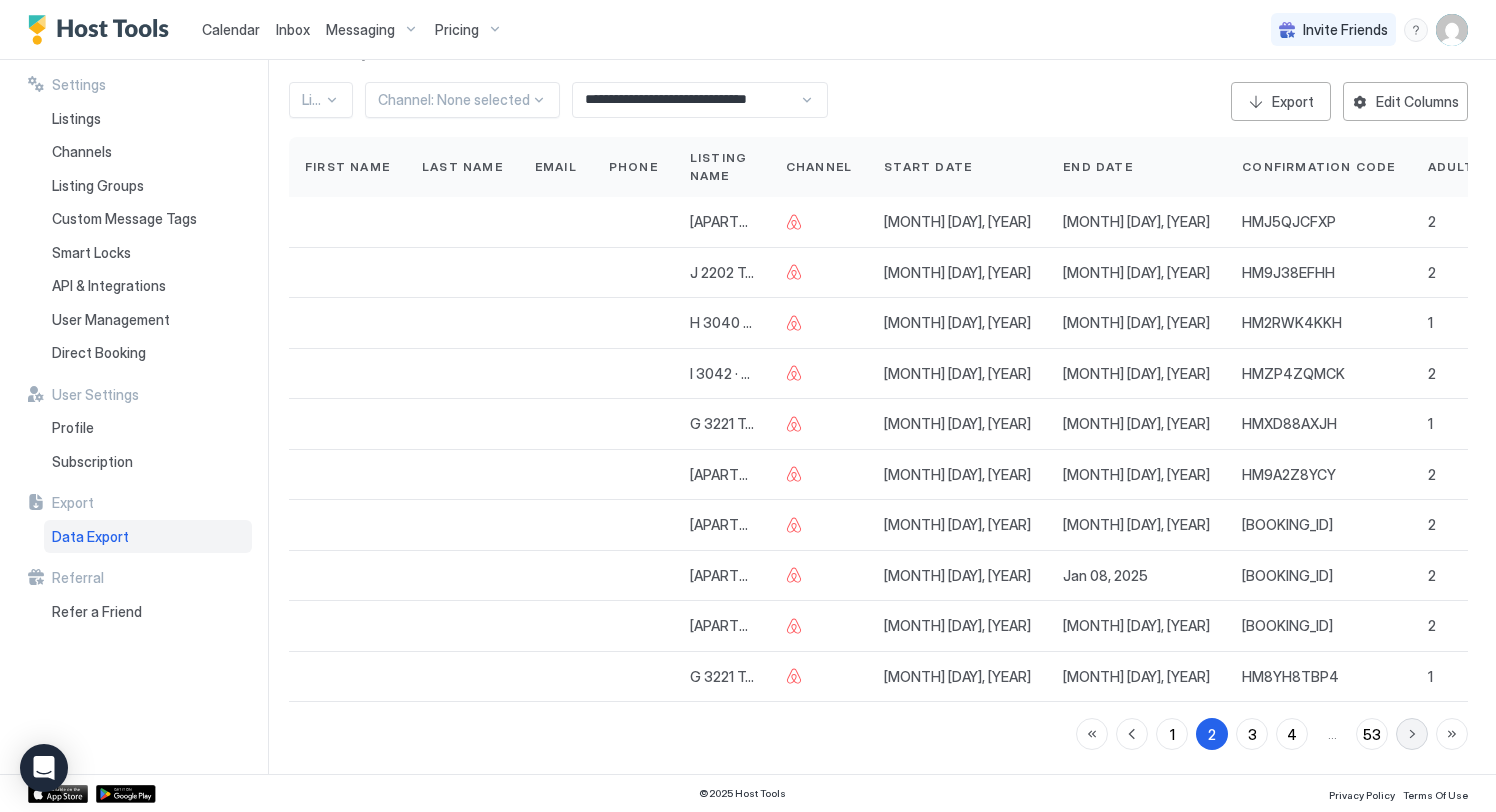 click at bounding box center [1412, 734] 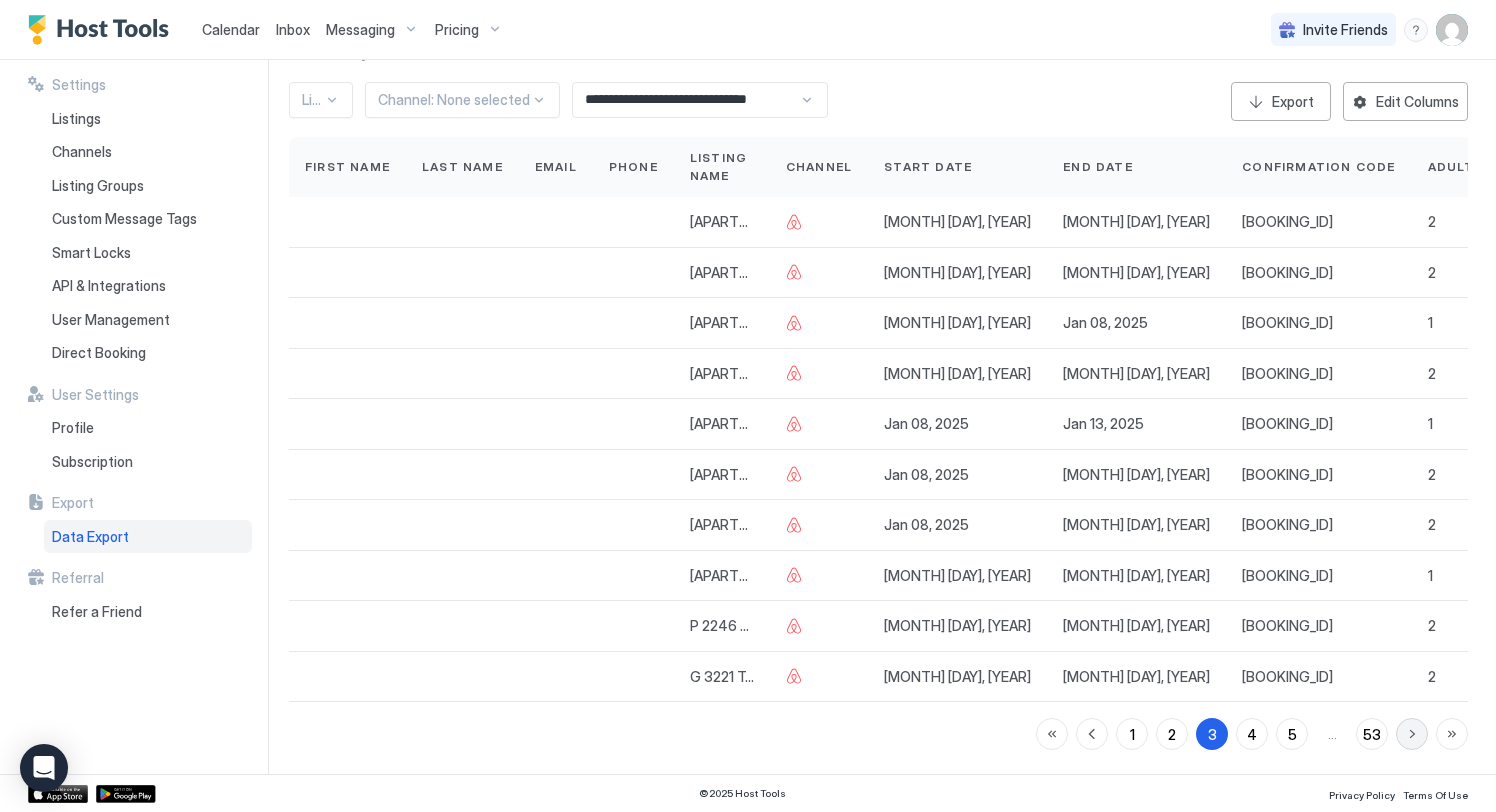 click at bounding box center [1412, 734] 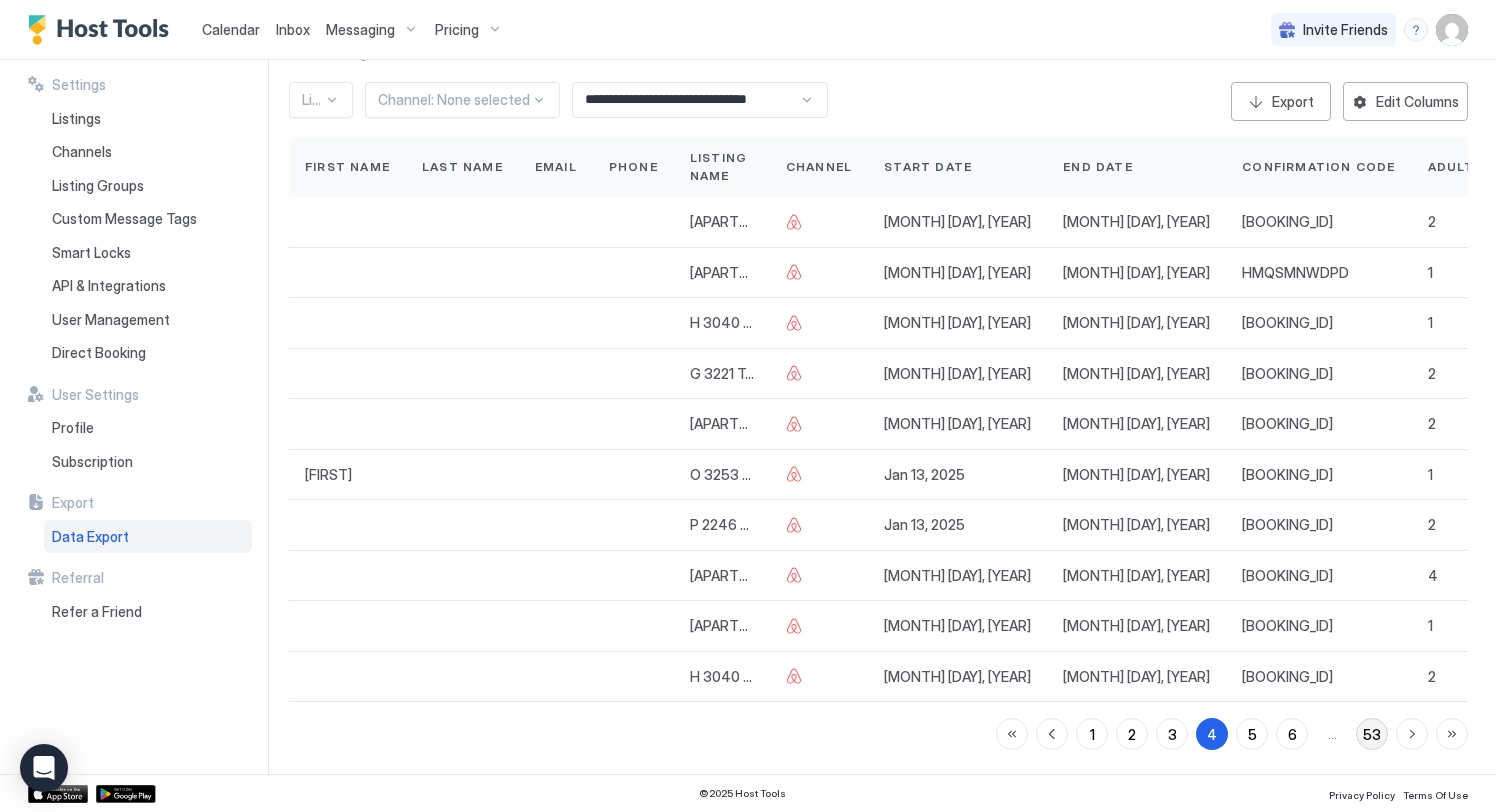 click on "53" at bounding box center (1372, 734) 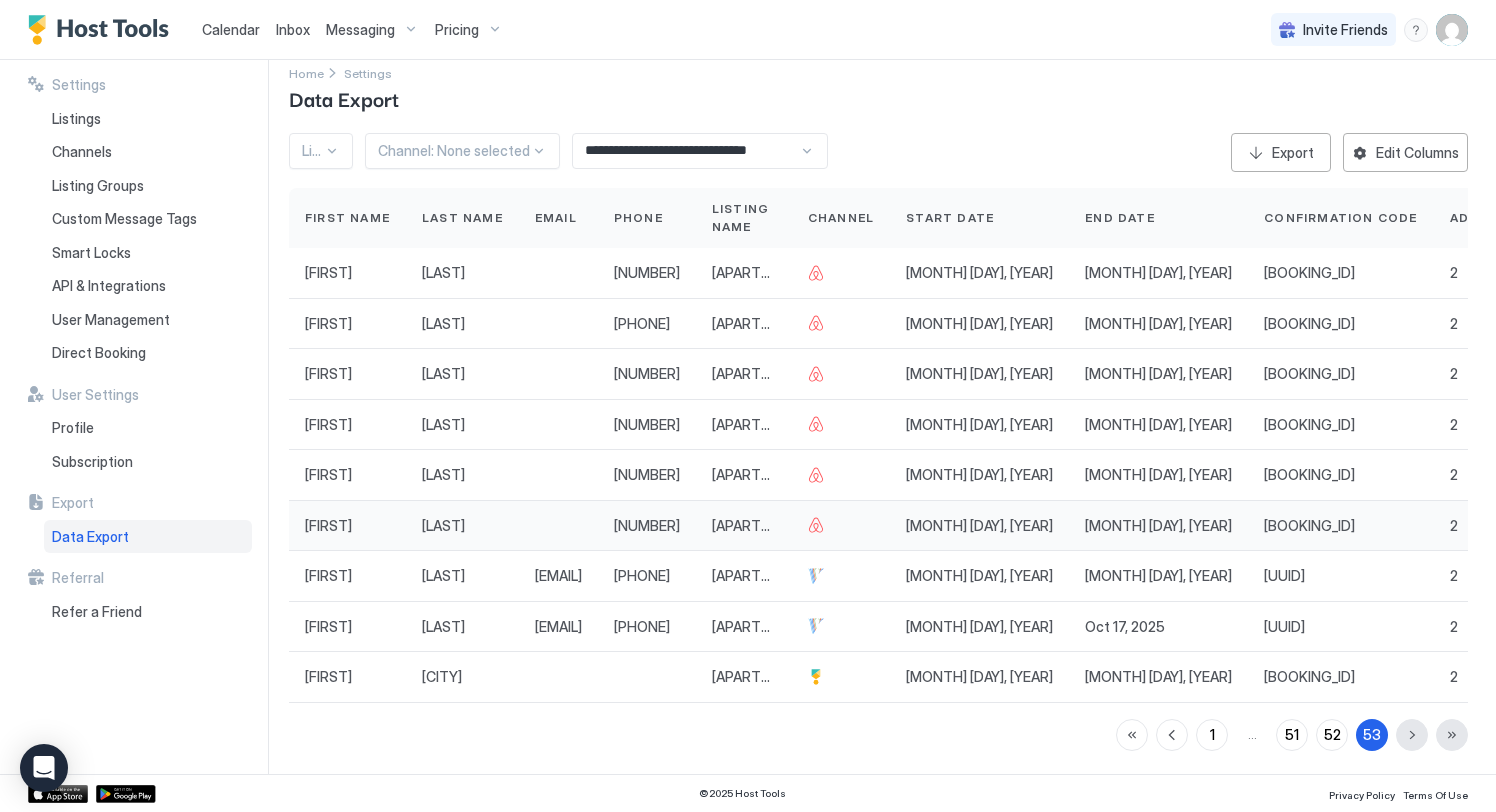 scroll, scrollTop: 0, scrollLeft: 0, axis: both 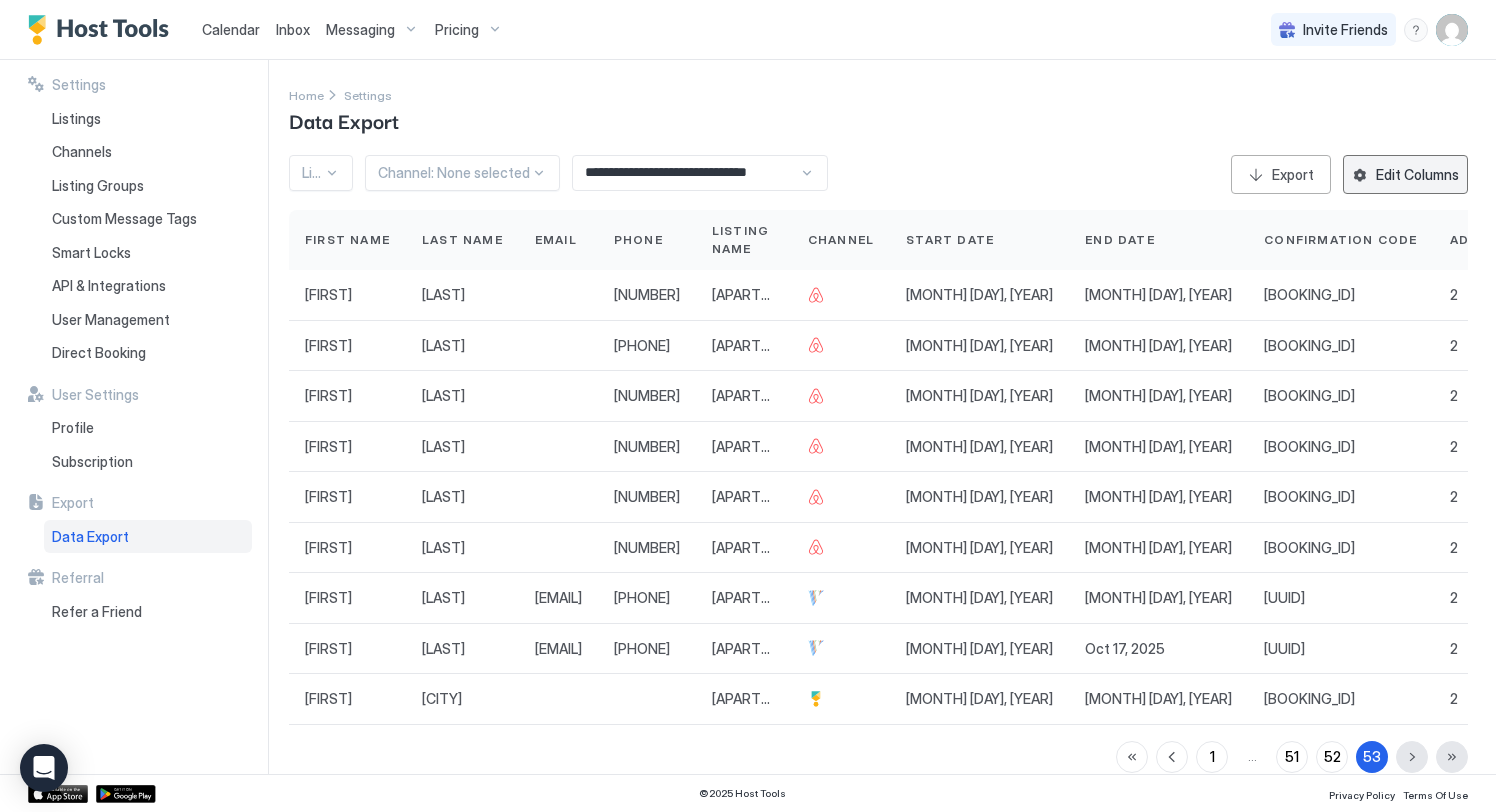 click on "Edit Columns" at bounding box center (1417, 174) 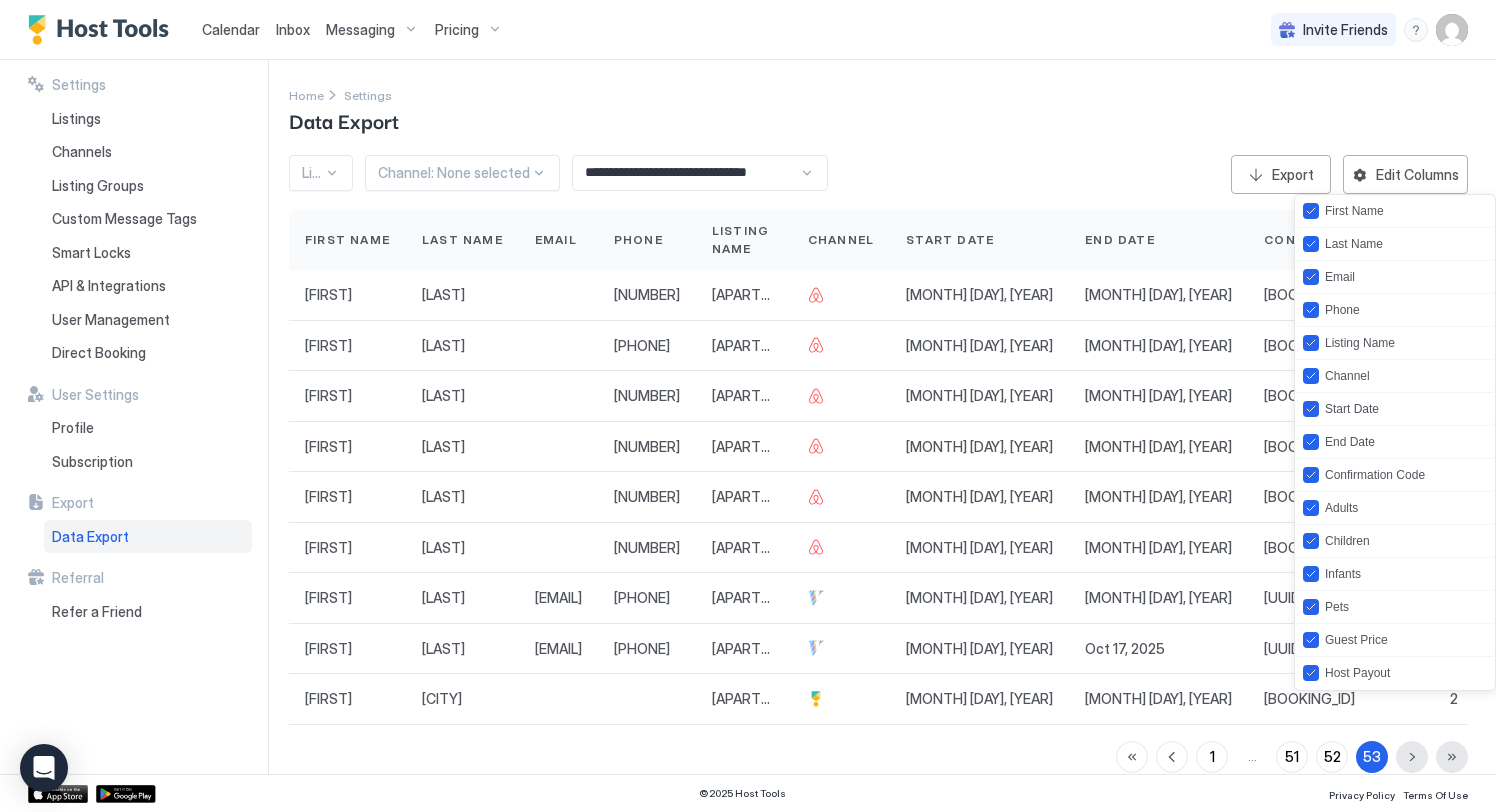 click at bounding box center (748, 406) 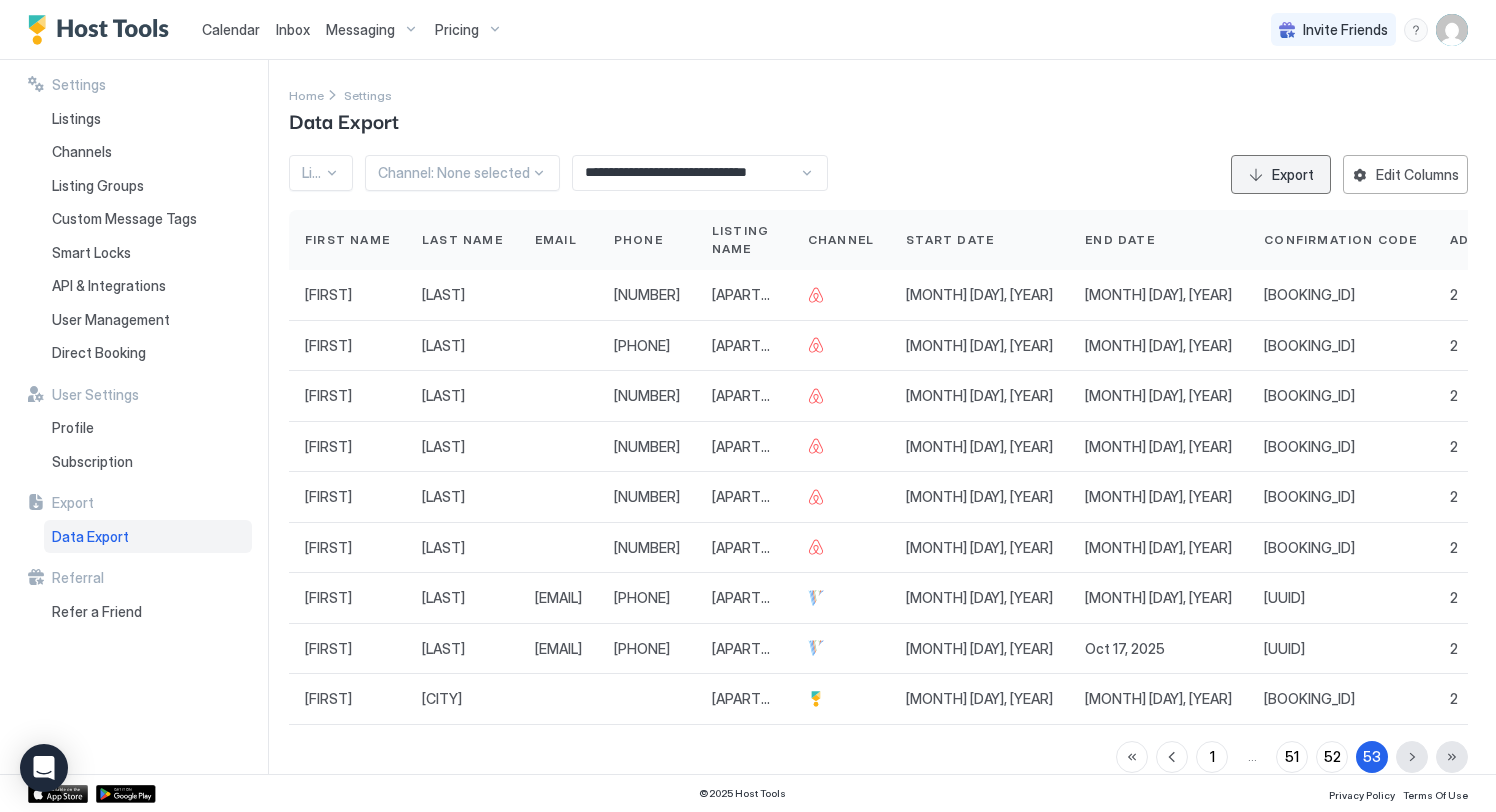 click on "Export" at bounding box center (1293, 174) 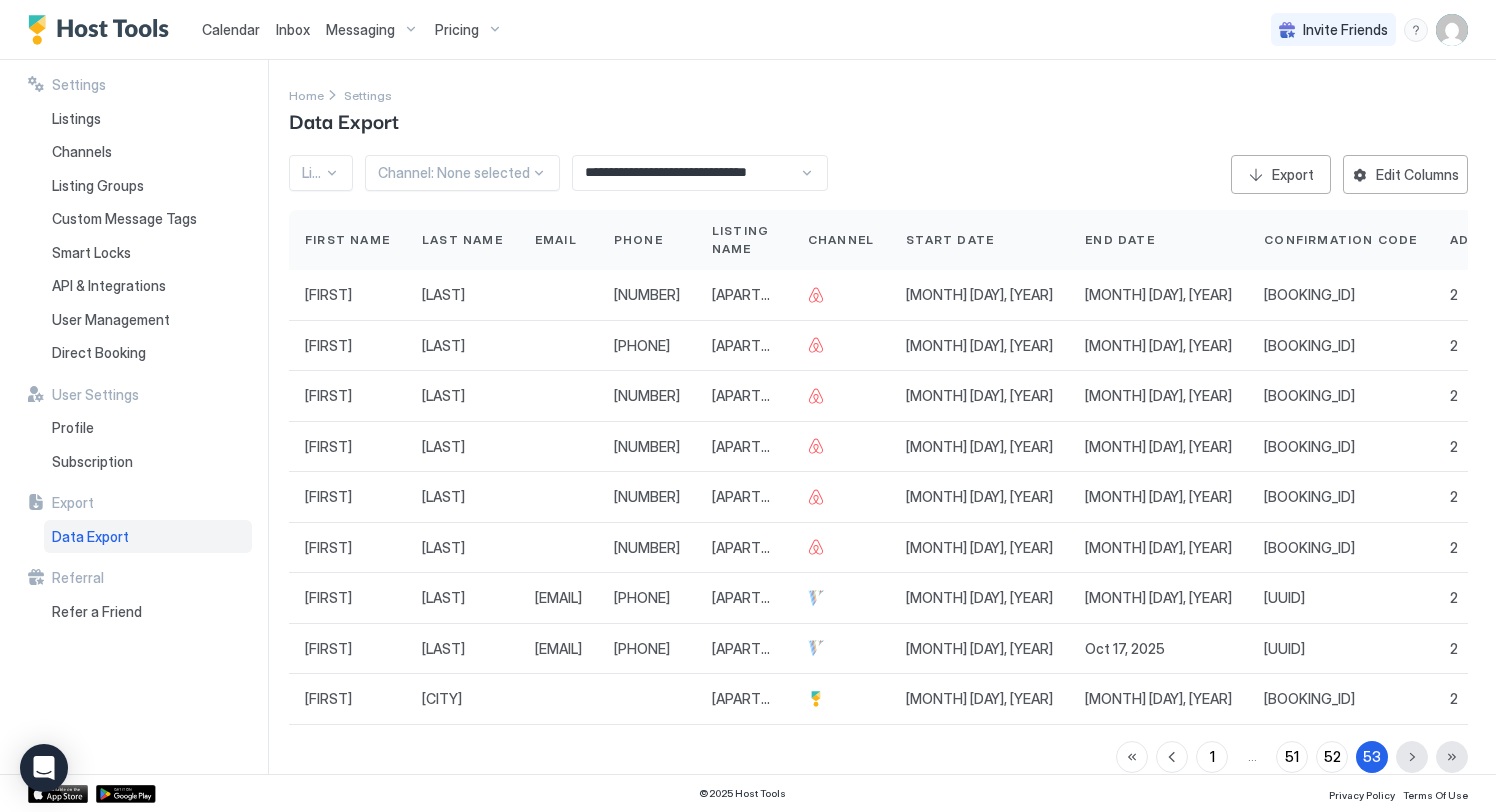click on "**********" at bounding box center [686, 173] 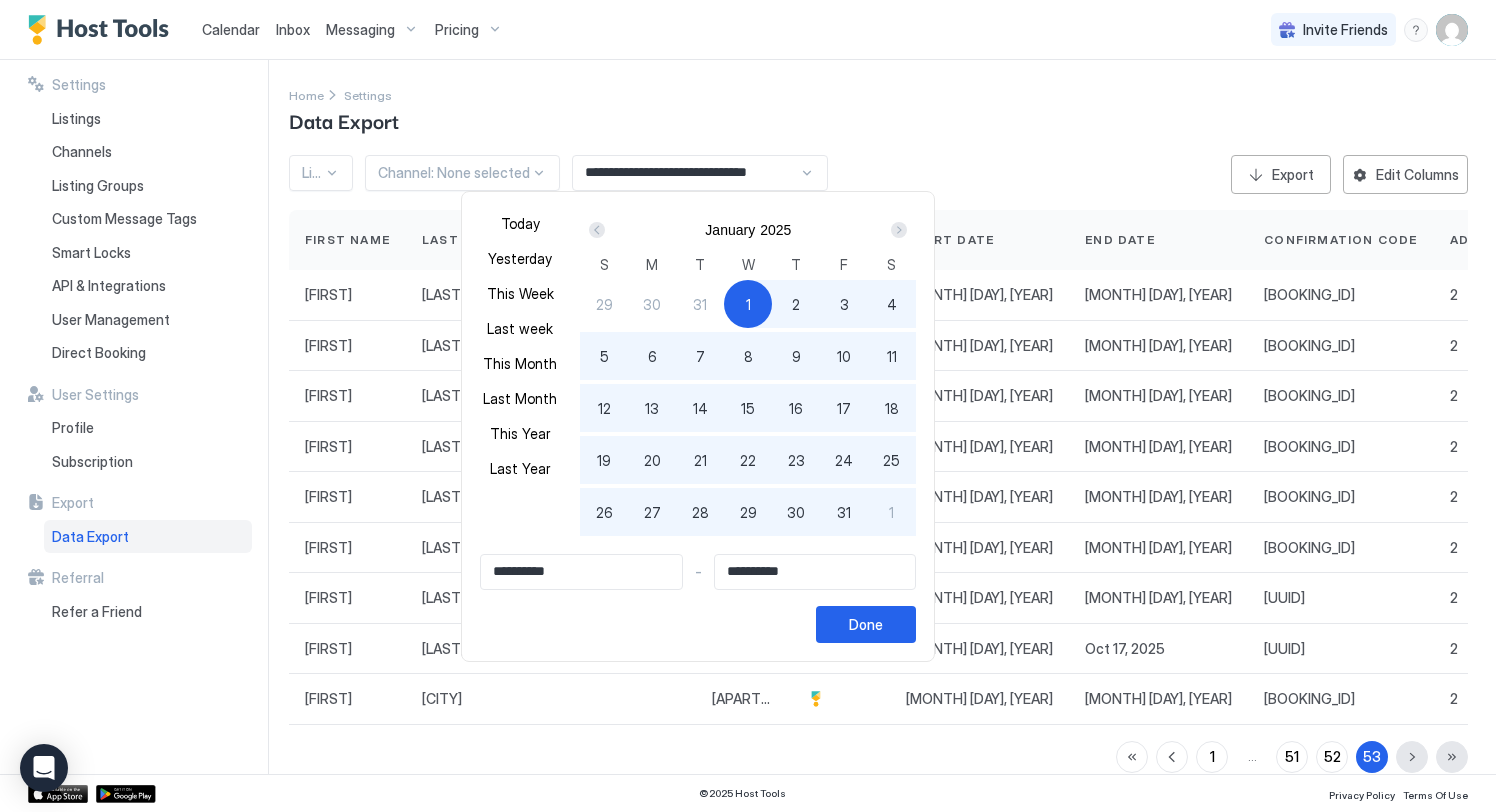 click at bounding box center (899, 230) 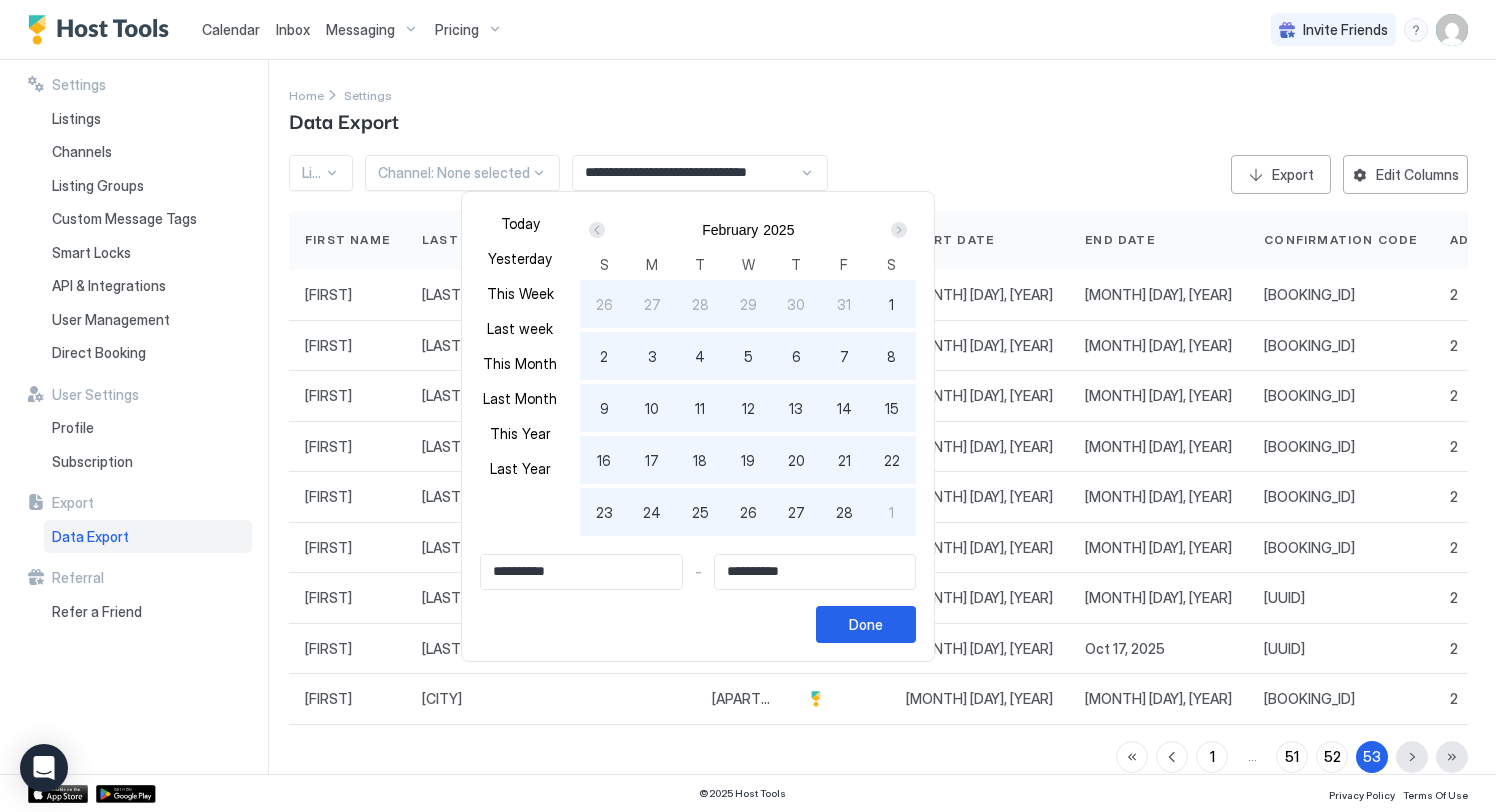 click at bounding box center [899, 230] 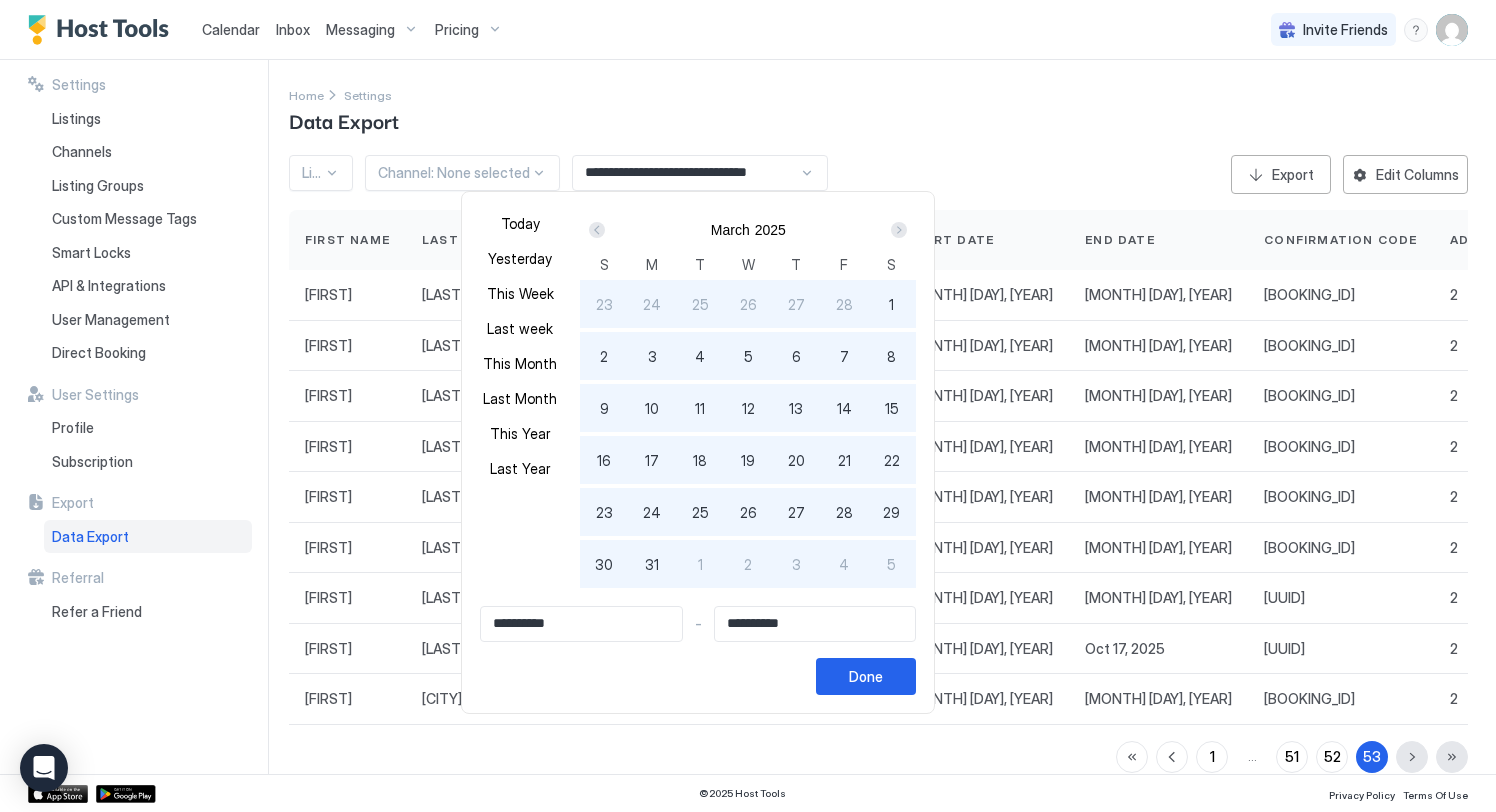click at bounding box center [899, 230] 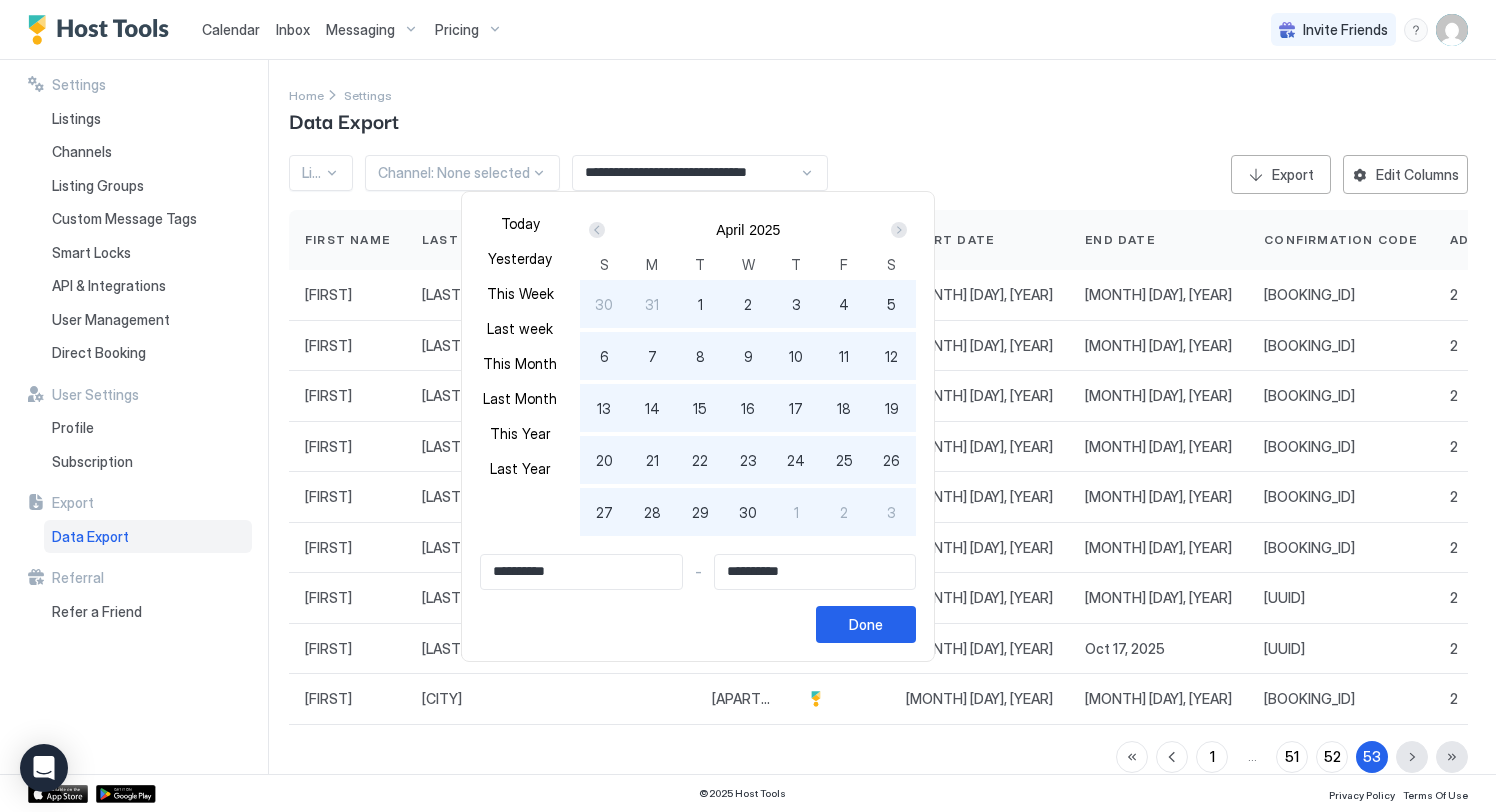click at bounding box center [899, 230] 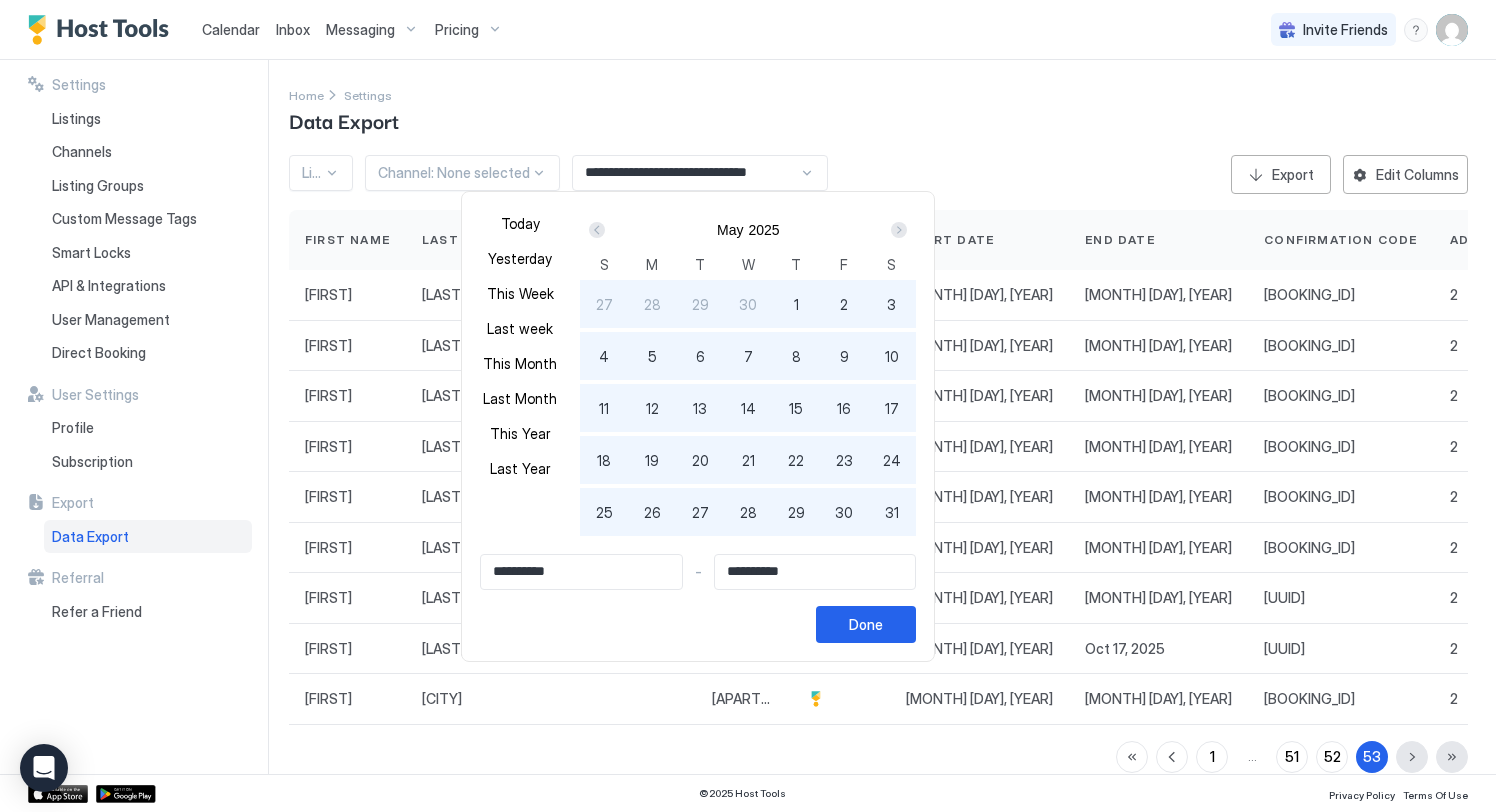 click at bounding box center (899, 230) 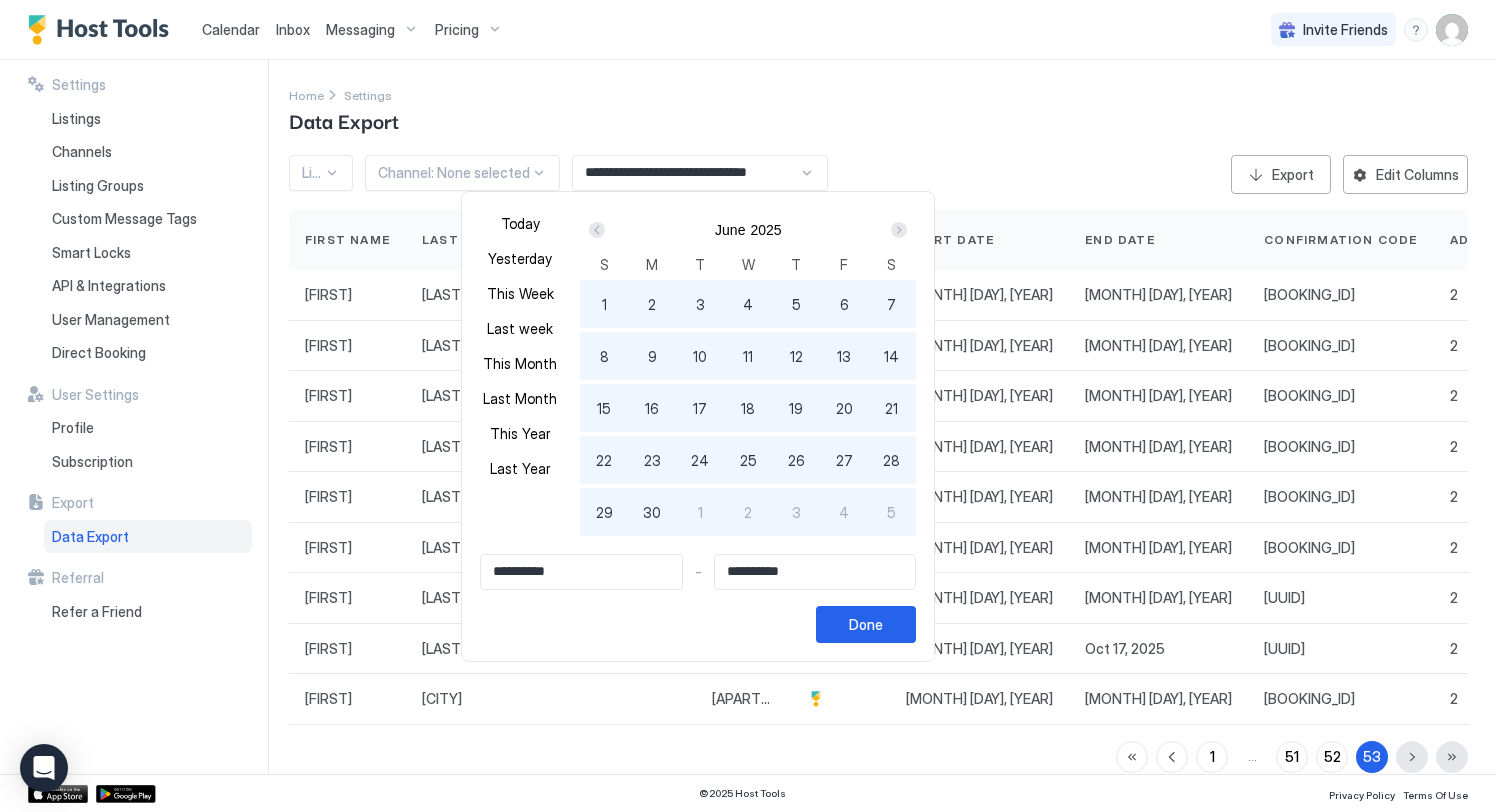 click at bounding box center (899, 230) 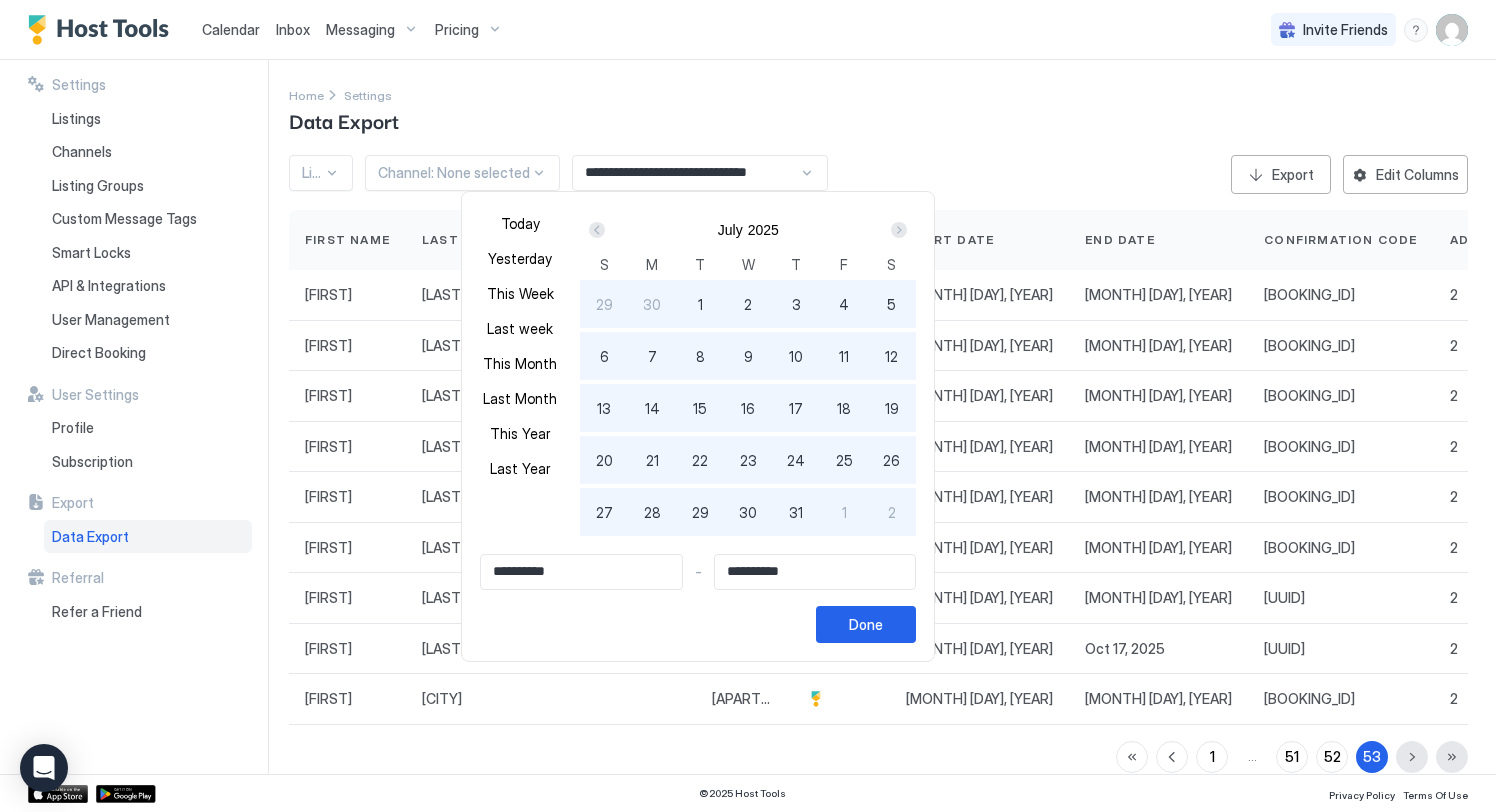 click at bounding box center [899, 230] 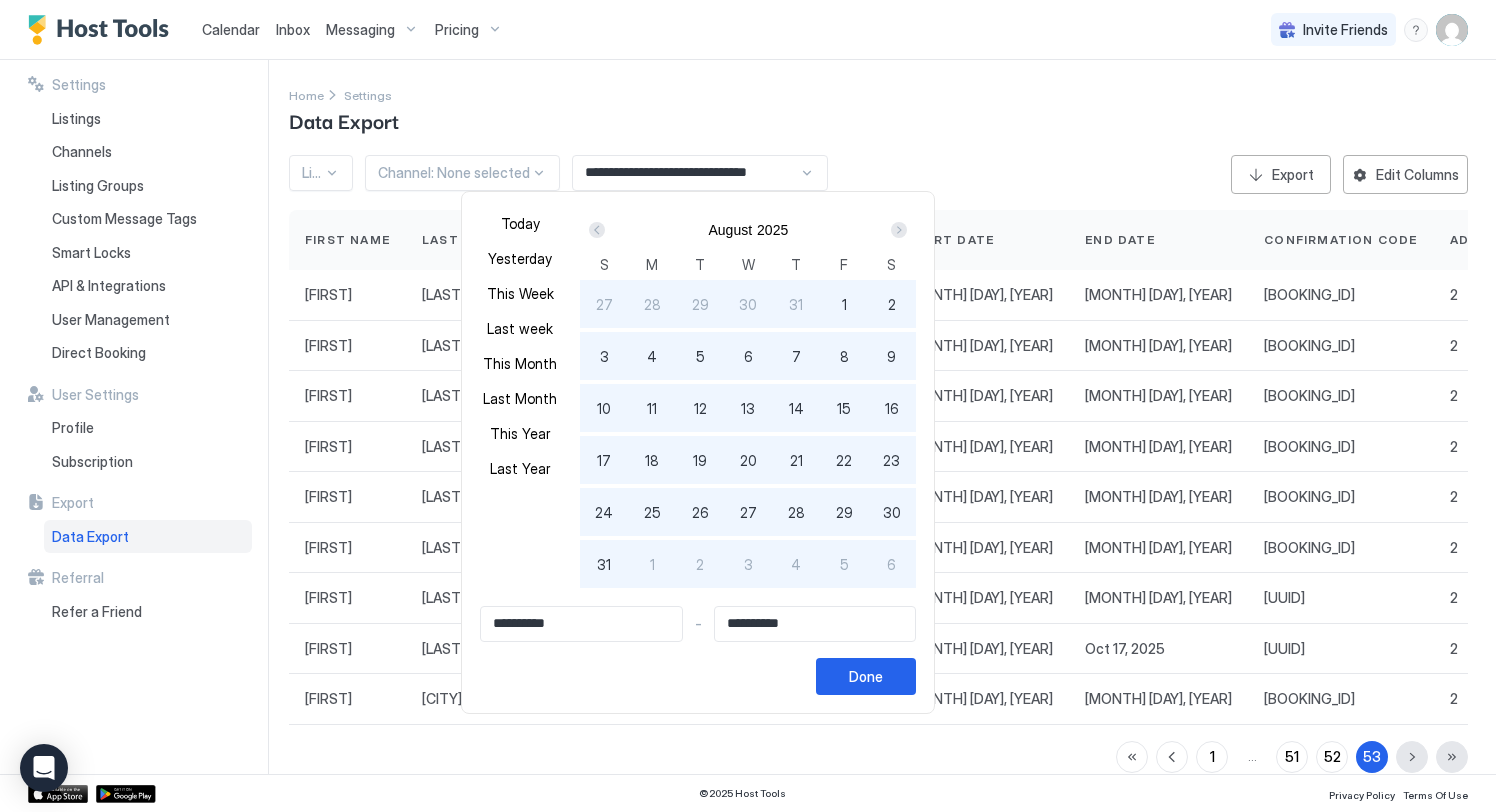 click at bounding box center (597, 230) 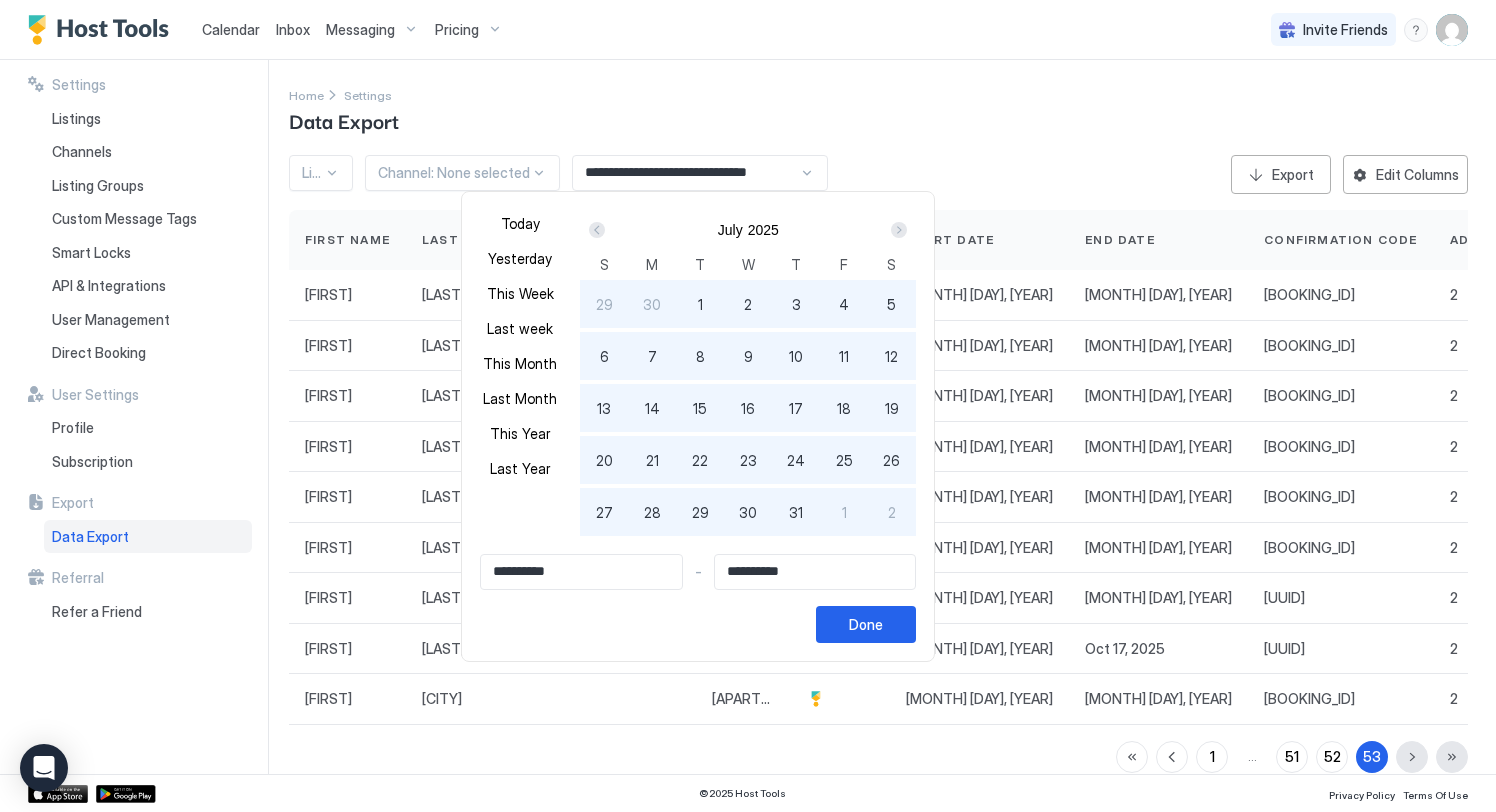 click on "1" at bounding box center [700, 304] 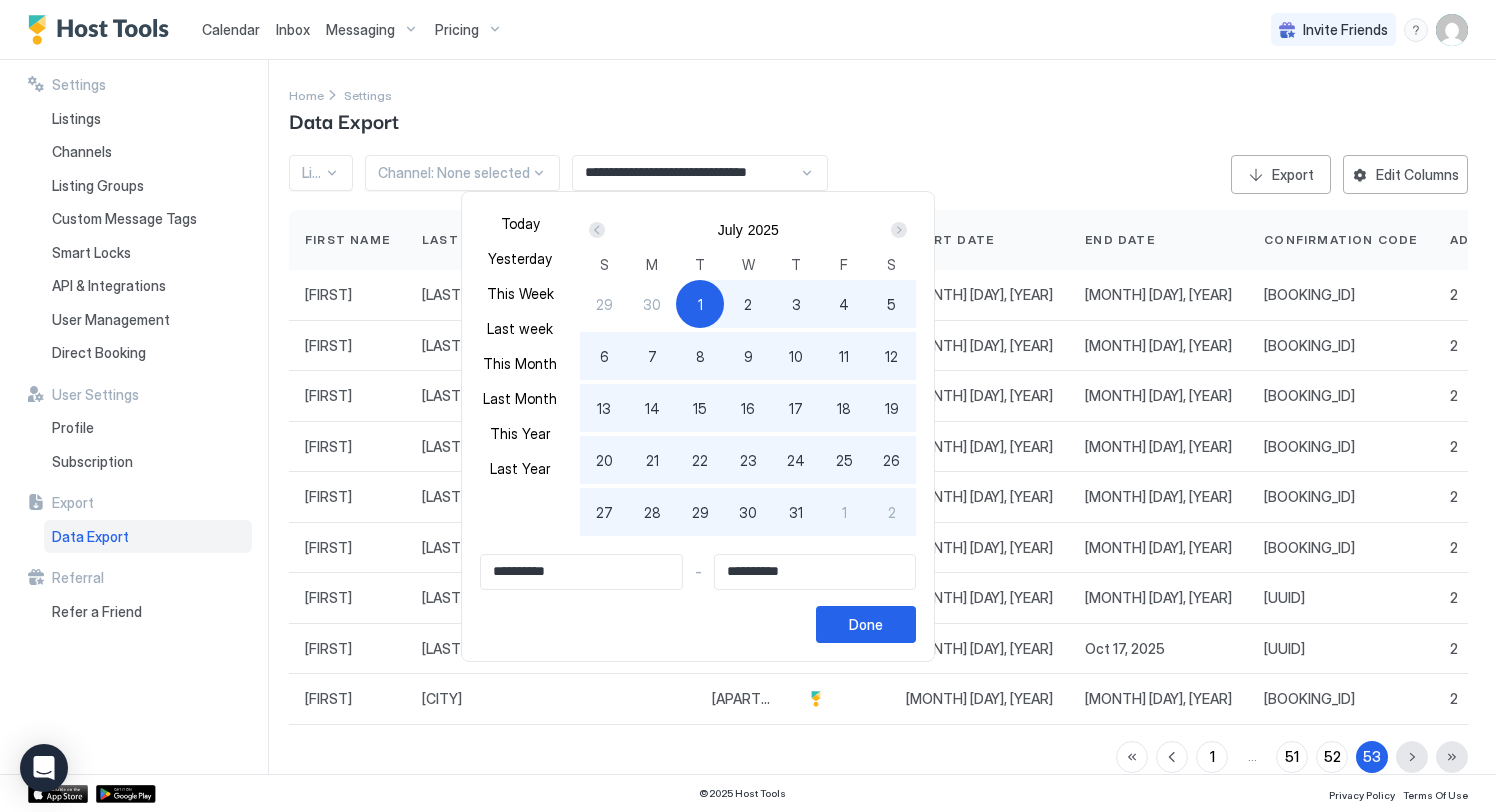 click on "31" at bounding box center (796, 512) 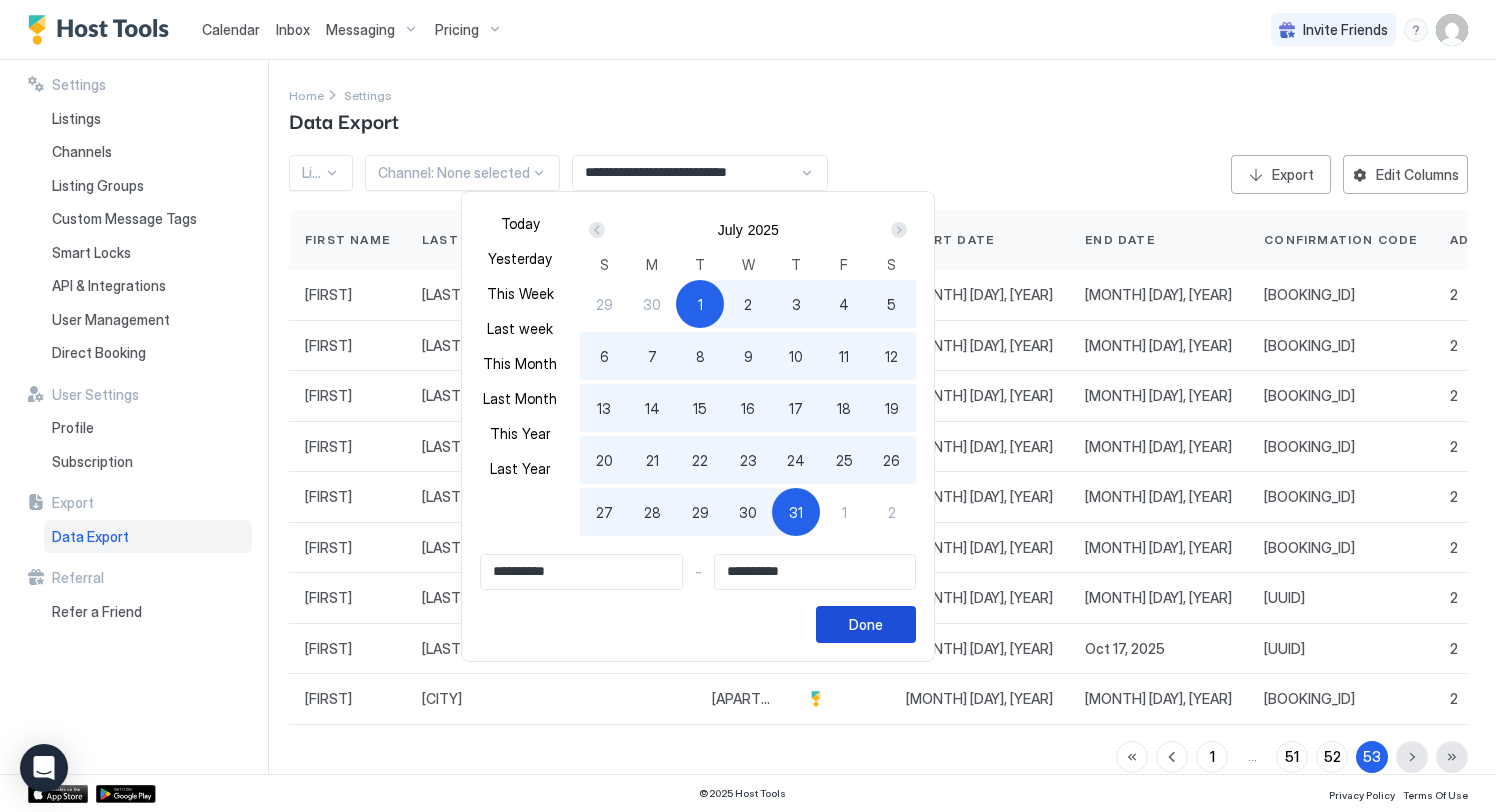 click on "Done" at bounding box center [866, 624] 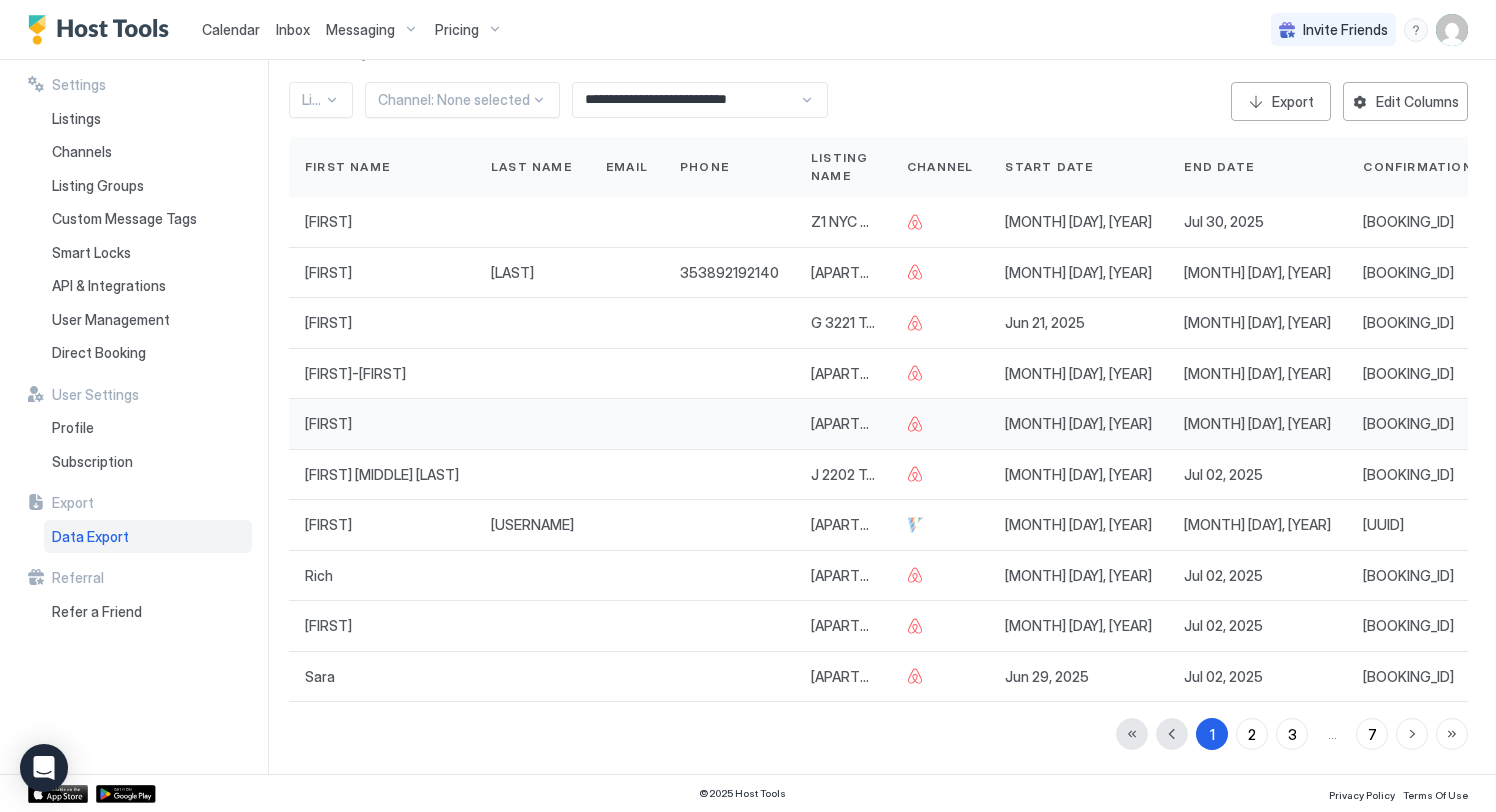 scroll, scrollTop: 0, scrollLeft: 0, axis: both 